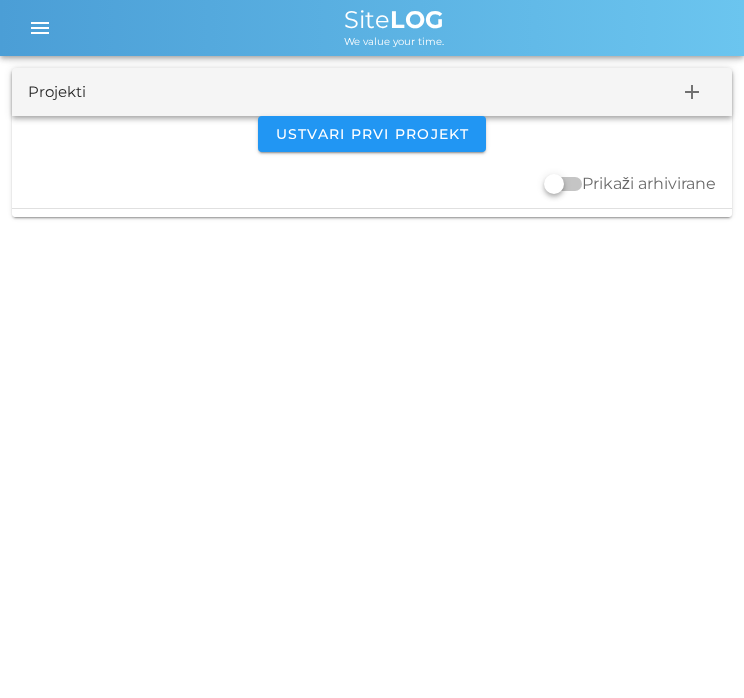 scroll, scrollTop: 0, scrollLeft: 0, axis: both 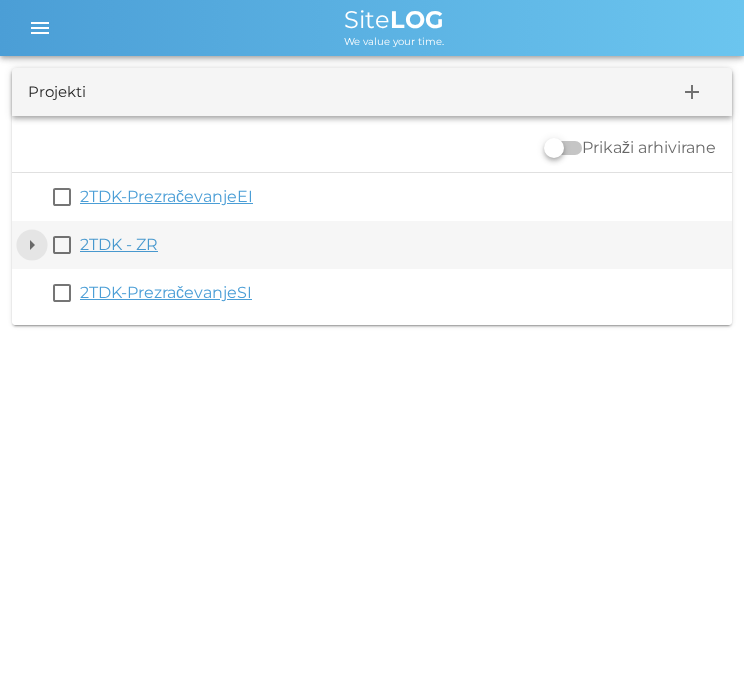 click on "arrow_drop_down" at bounding box center (32, 245) 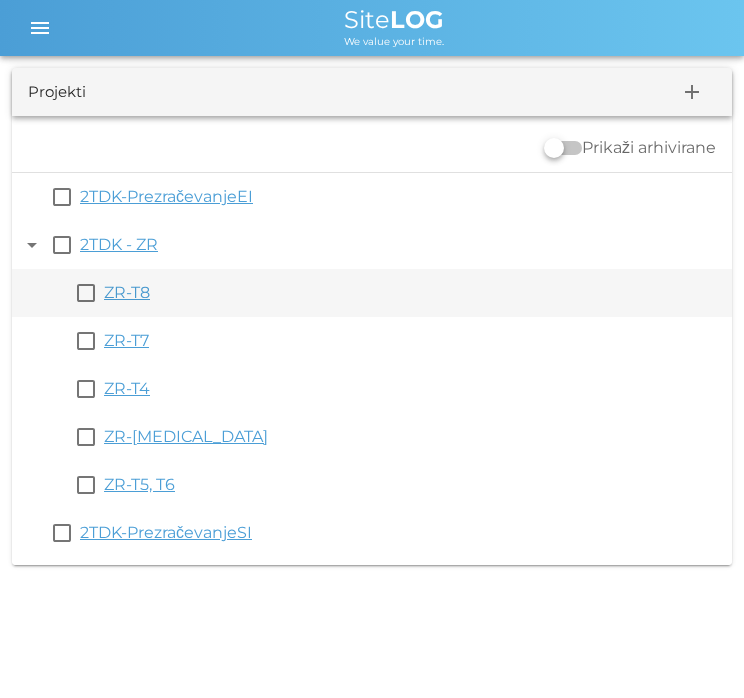 click on "ZR-T8" at bounding box center (127, 292) 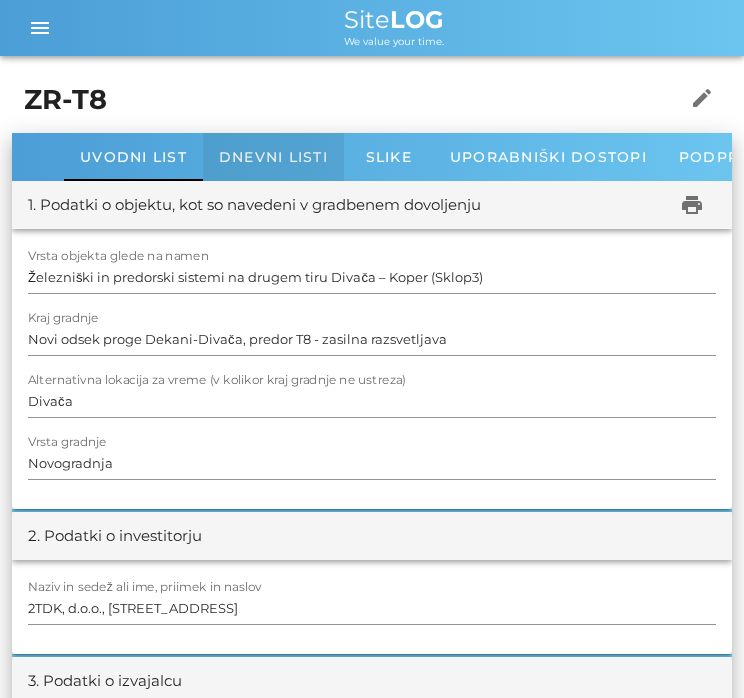 click on "Dnevni listi" at bounding box center (273, 157) 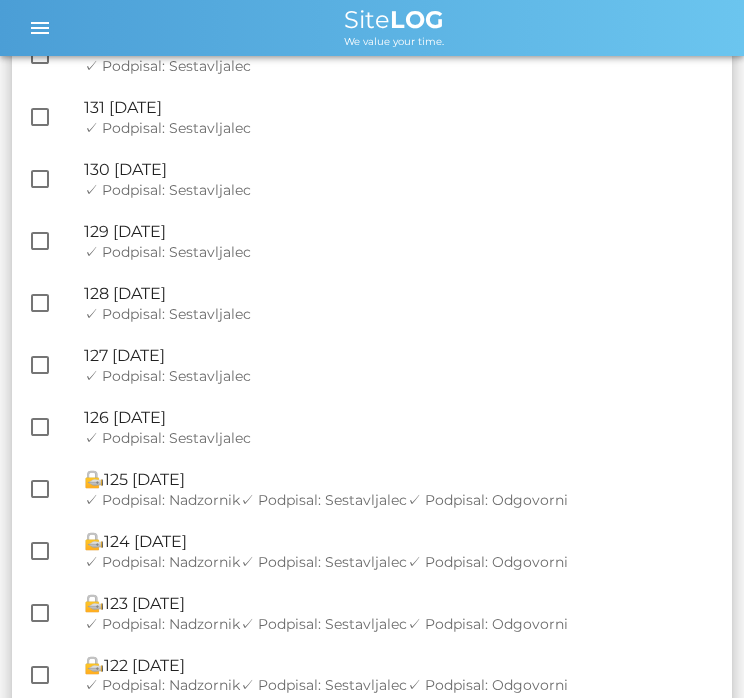 scroll, scrollTop: 814, scrollLeft: 0, axis: vertical 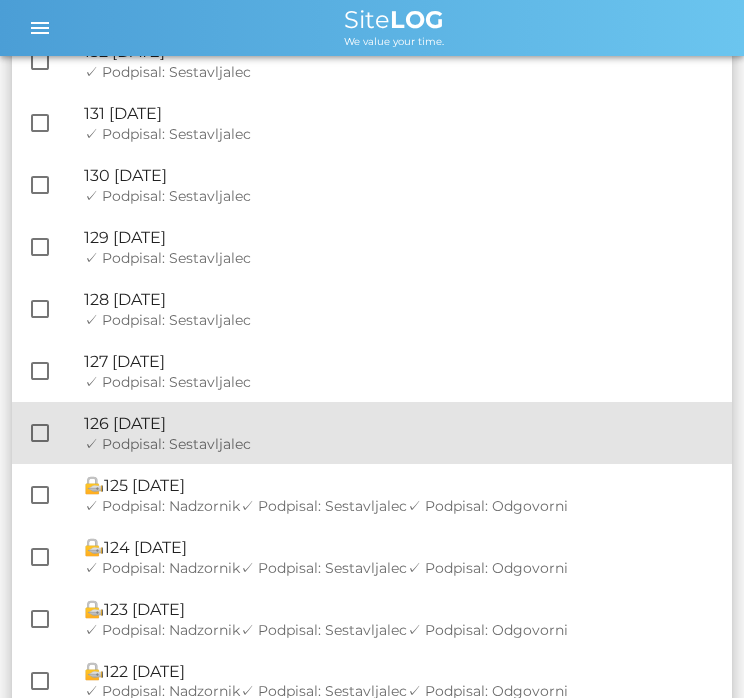 click on "🔏  126 [DATE]" at bounding box center [400, 423] 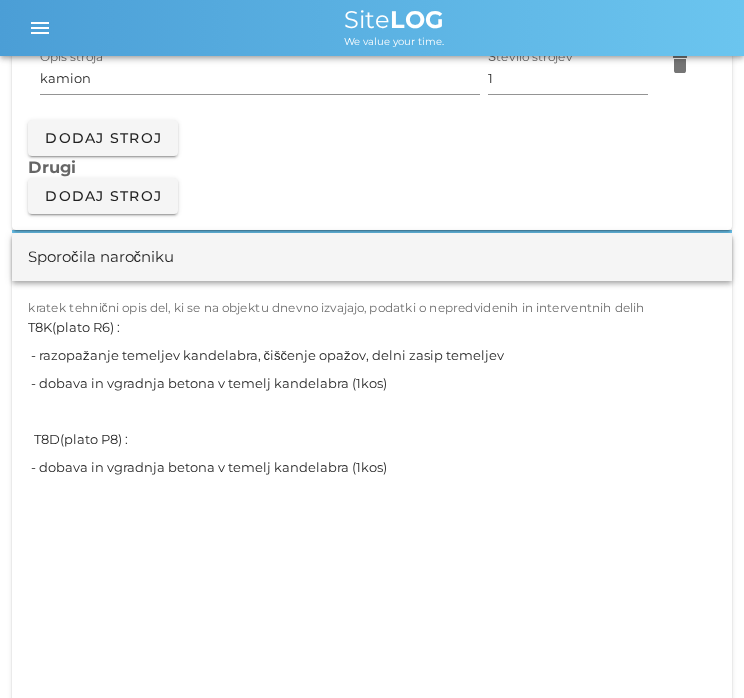 scroll, scrollTop: 1878, scrollLeft: 0, axis: vertical 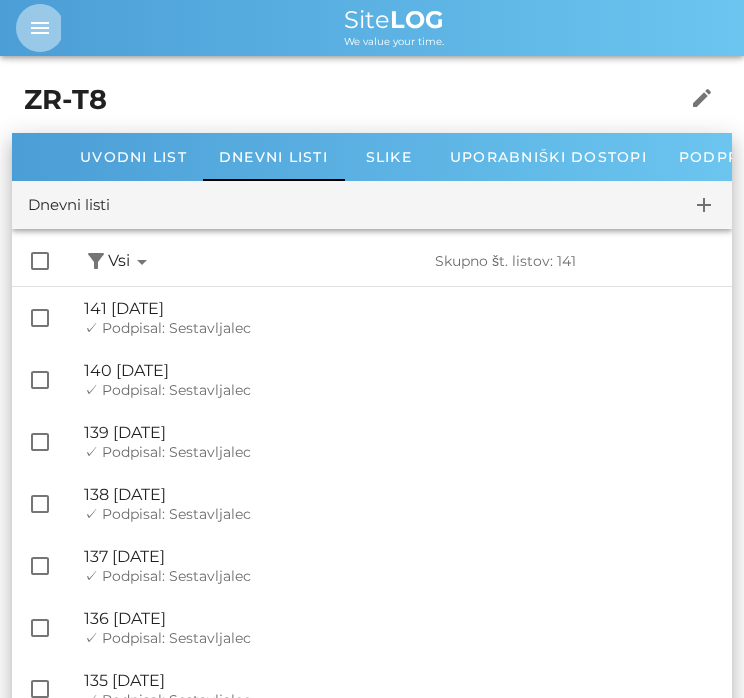 click on "menu" at bounding box center [40, 28] 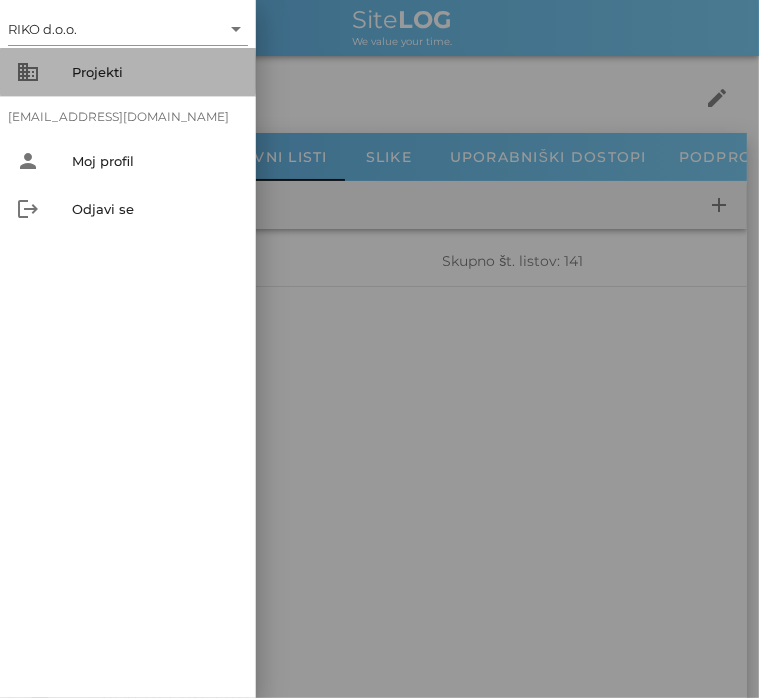 click on "Projekti" at bounding box center [156, 72] 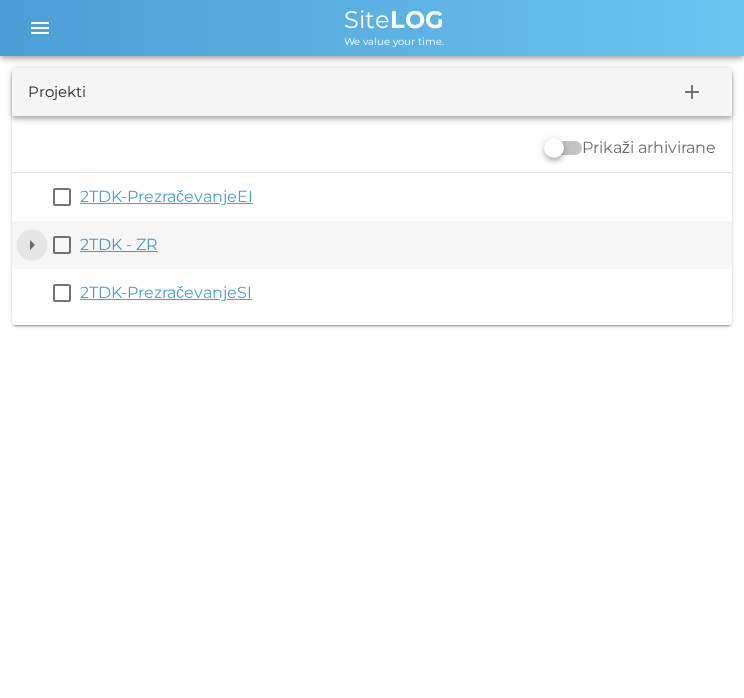 click on "arrow_drop_down" at bounding box center (32, 245) 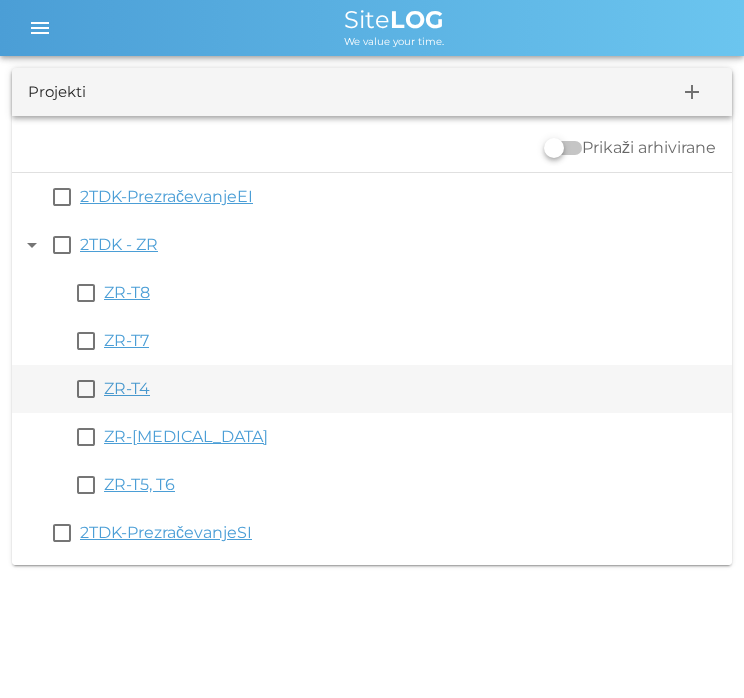 click on "ZR-T4" at bounding box center [127, 388] 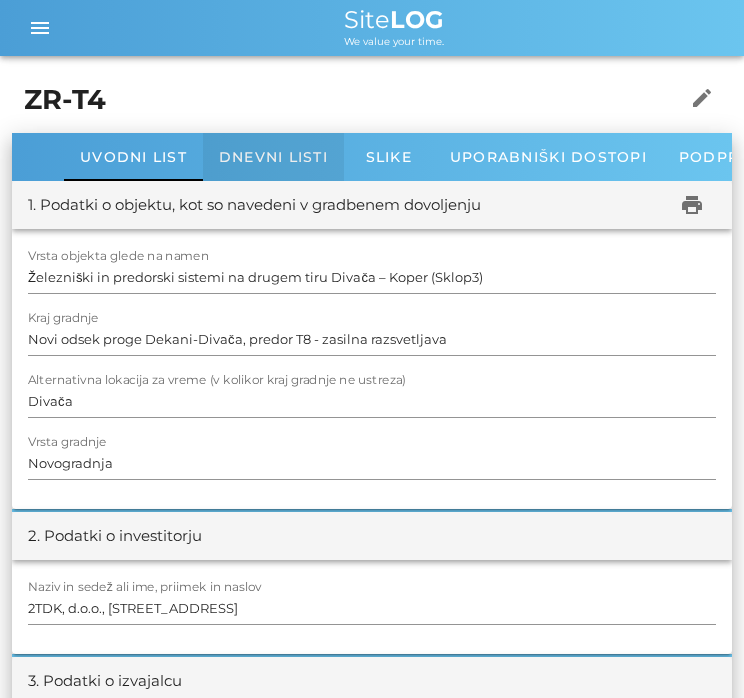 click on "Dnevni listi" at bounding box center [273, 157] 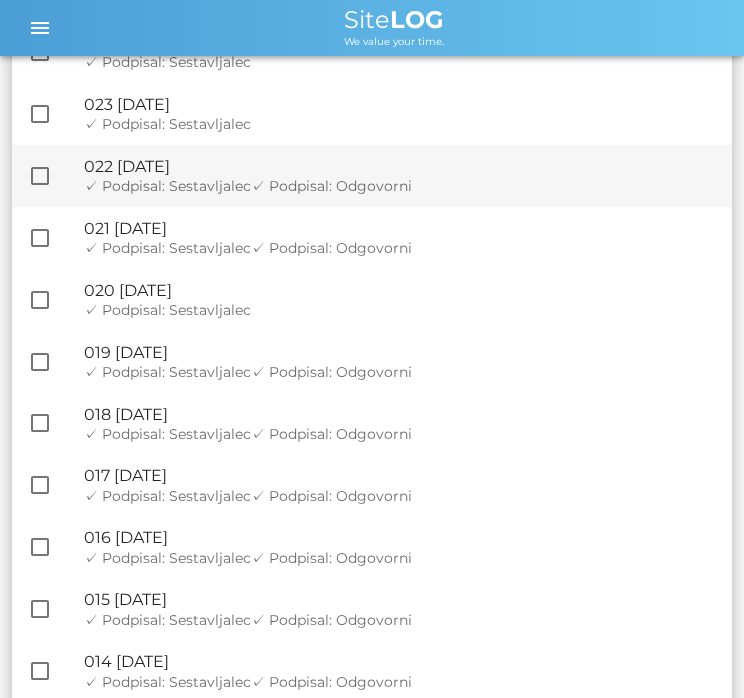 scroll, scrollTop: 264, scrollLeft: 0, axis: vertical 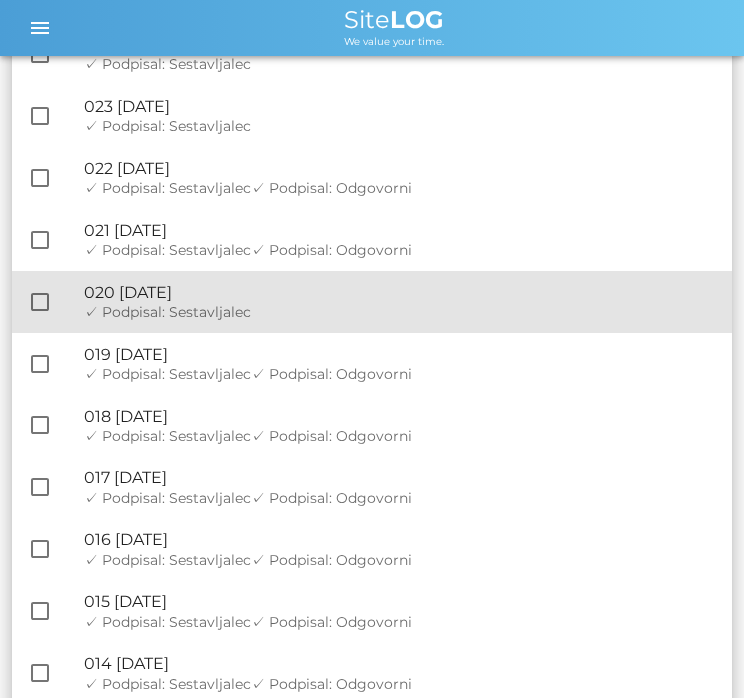 click on "✓ Podpisal: Nadzornik  ✓ Podpisal: Sestavljalec  ✓ Podpisal: Odgovorni" at bounding box center [400, 312] 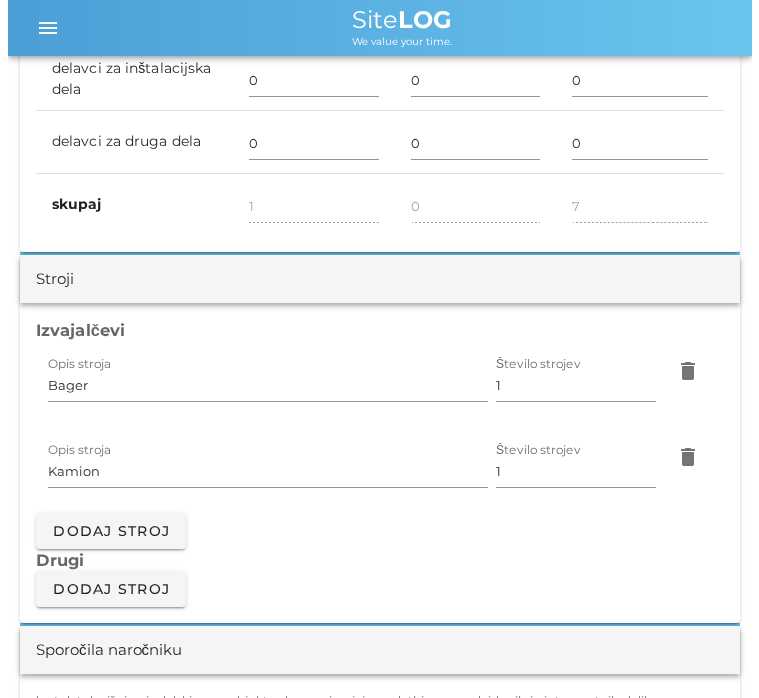 scroll, scrollTop: 1434, scrollLeft: 0, axis: vertical 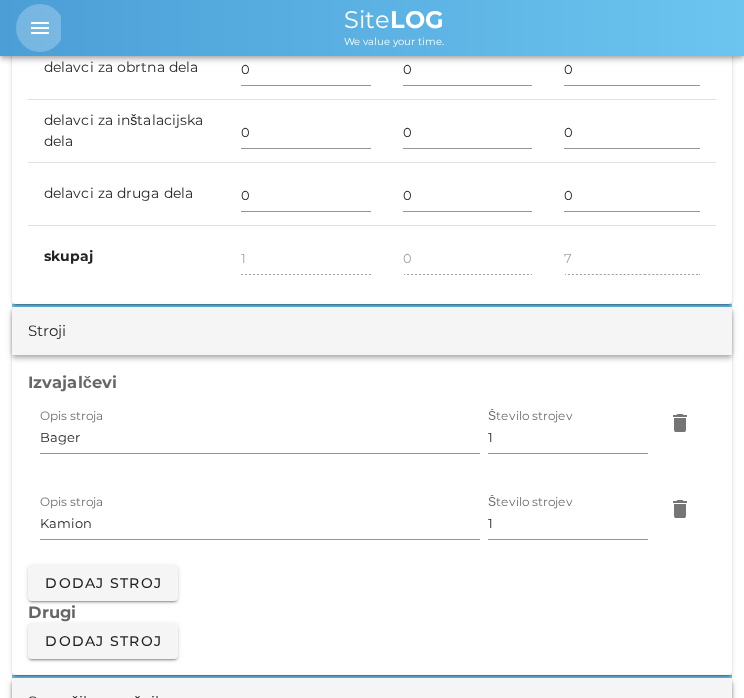 click on "menu" at bounding box center [40, 28] 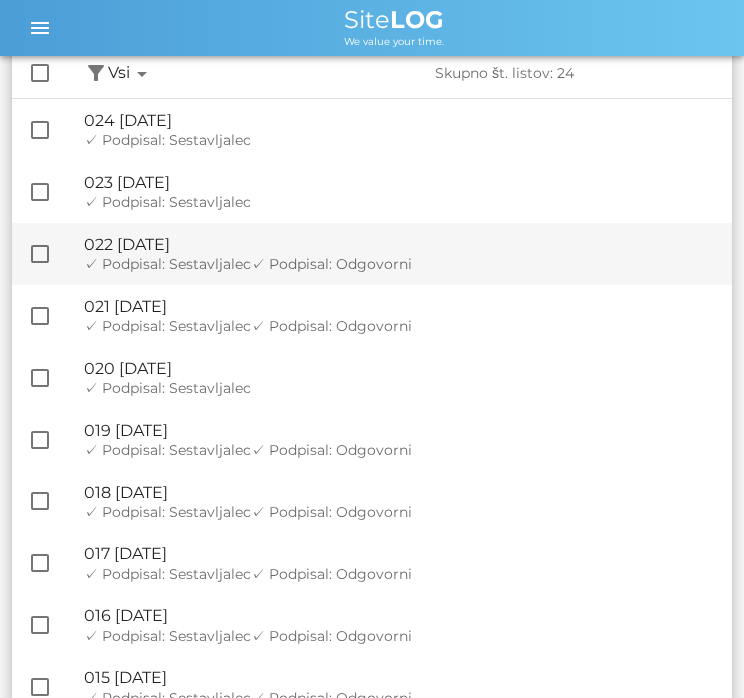 scroll, scrollTop: 0, scrollLeft: 0, axis: both 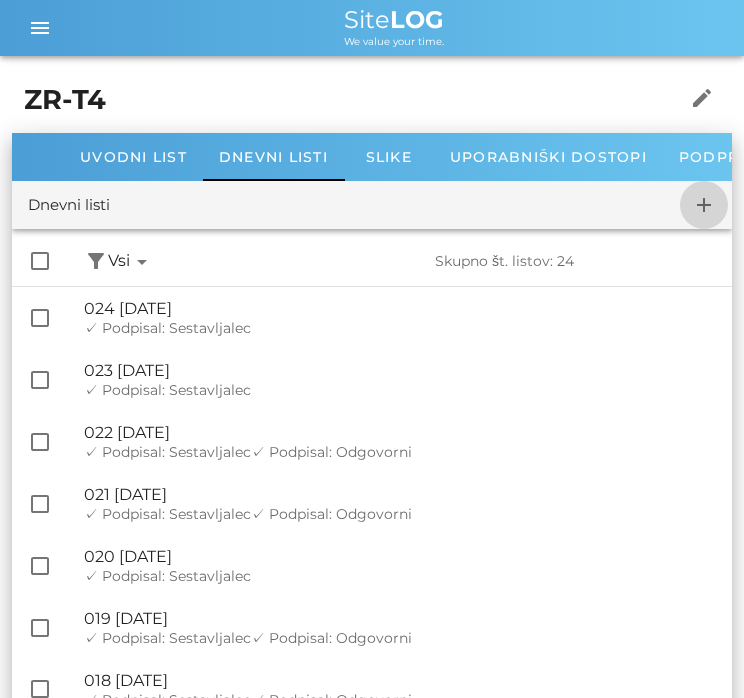 click on "add" at bounding box center (704, 205) 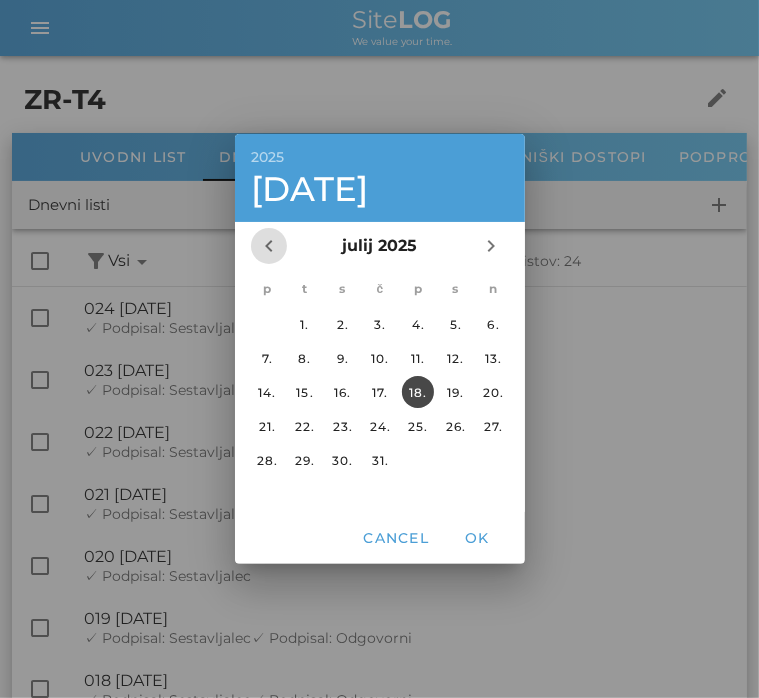 click on "chevron_left" at bounding box center [269, 246] 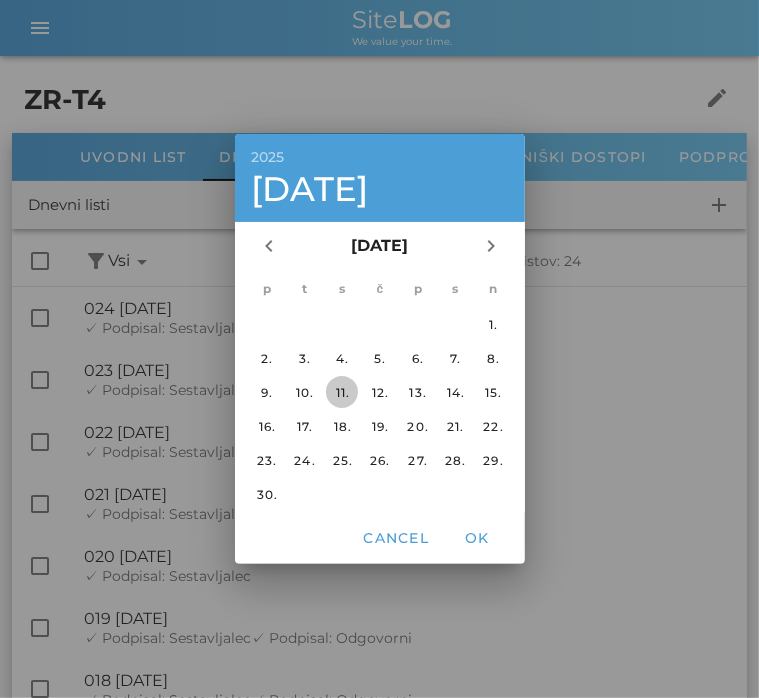 click on "11." at bounding box center [342, 392] 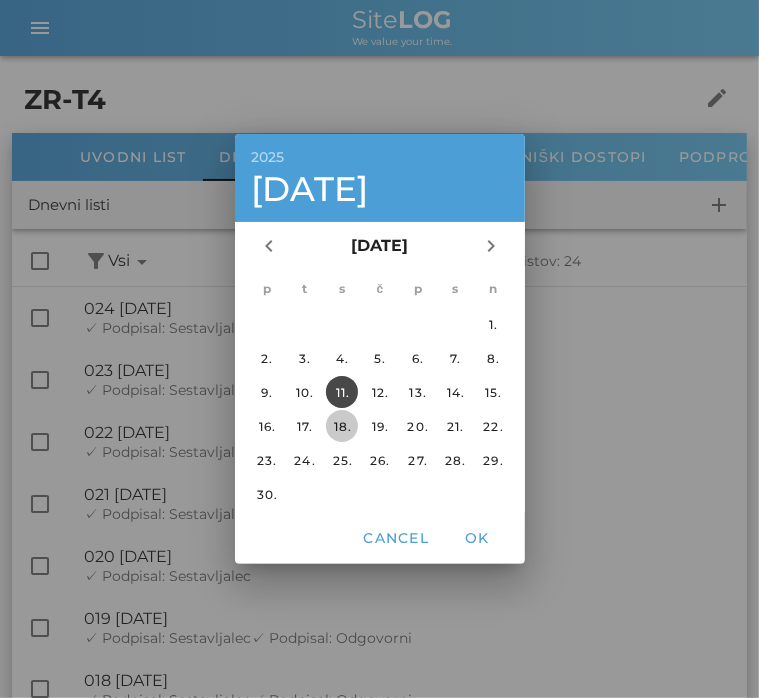 click on "18." at bounding box center [342, 426] 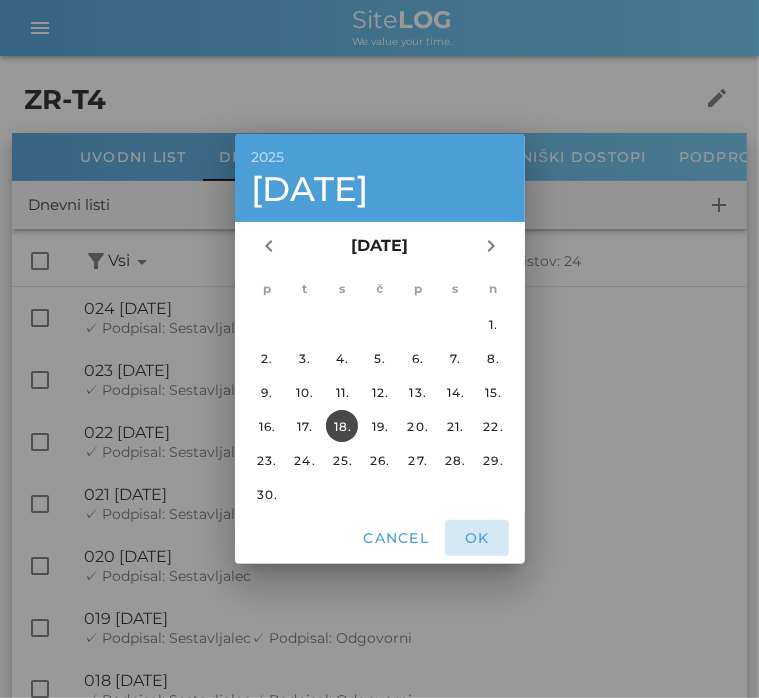 click on "OK" at bounding box center (477, 538) 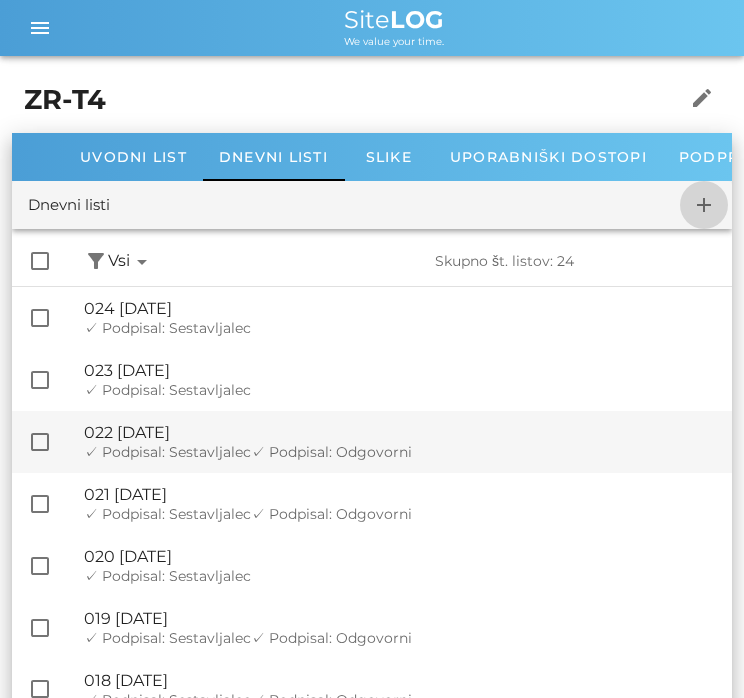 checkbox on "false" 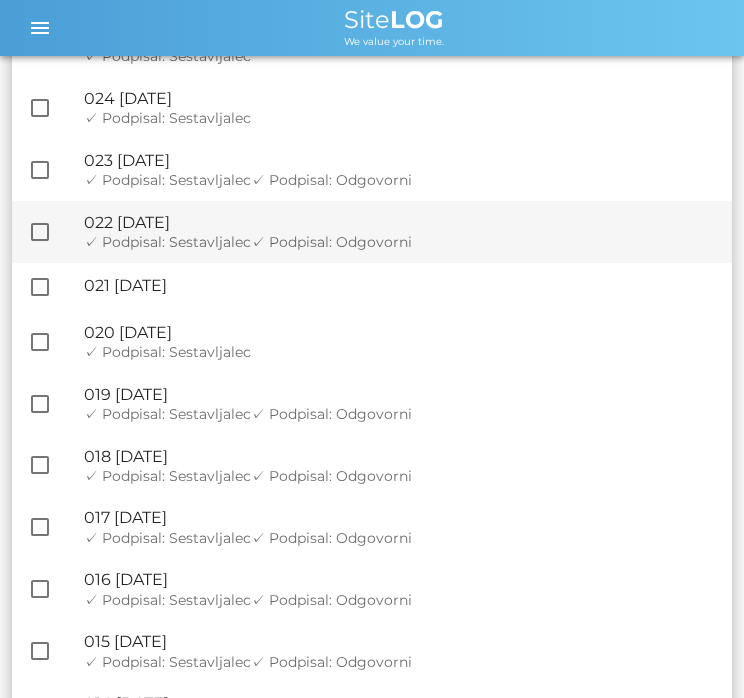 scroll, scrollTop: 279, scrollLeft: 0, axis: vertical 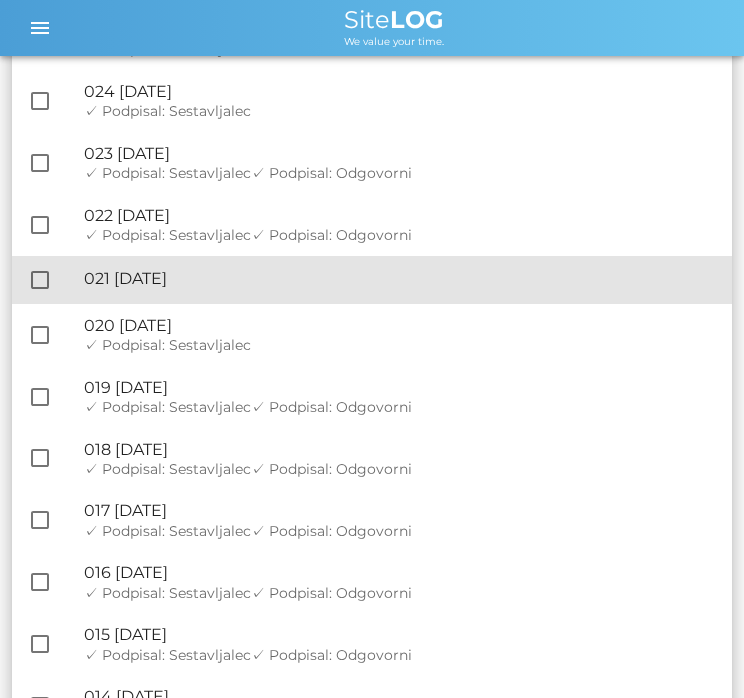 click on "🔏  021 [DATE]" at bounding box center [400, 278] 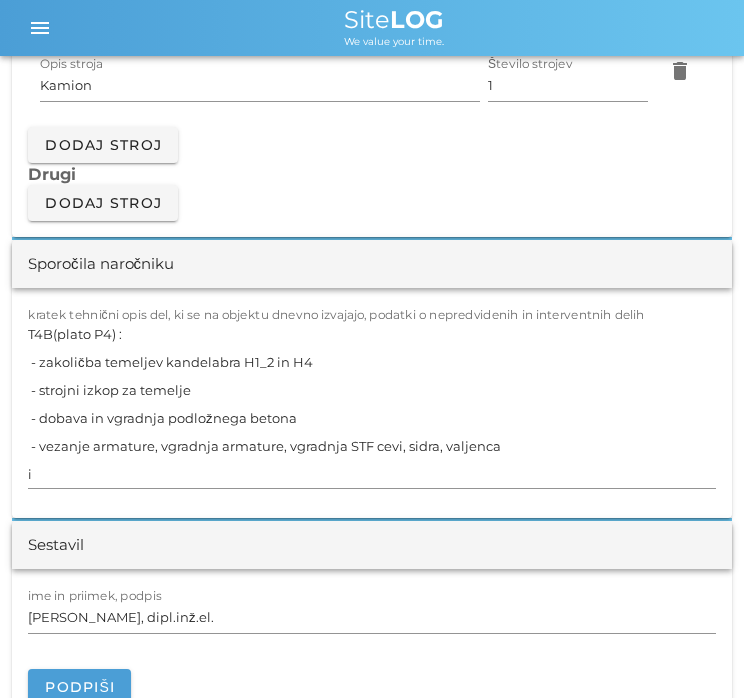 scroll, scrollTop: 1907, scrollLeft: 0, axis: vertical 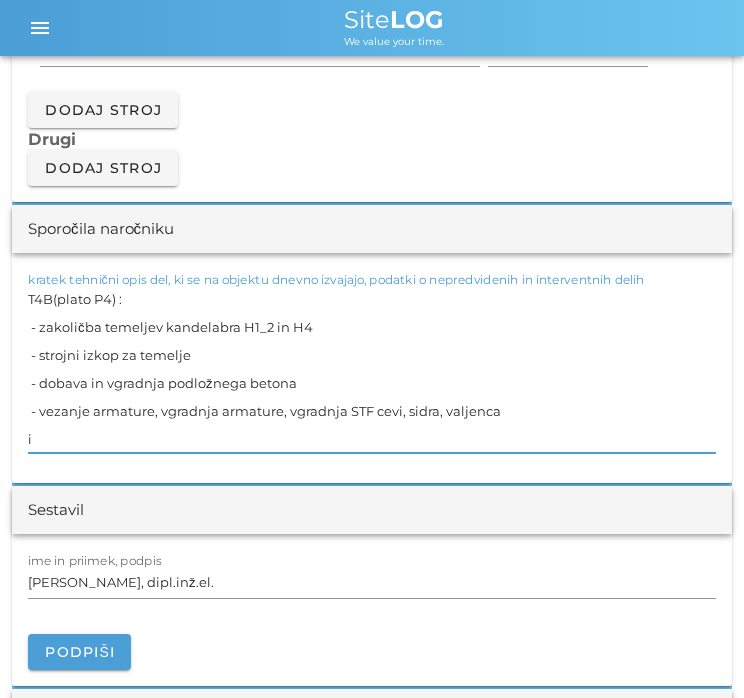 drag, startPoint x: 68, startPoint y: 426, endPoint x: -40, endPoint y: 254, distance: 203.09604 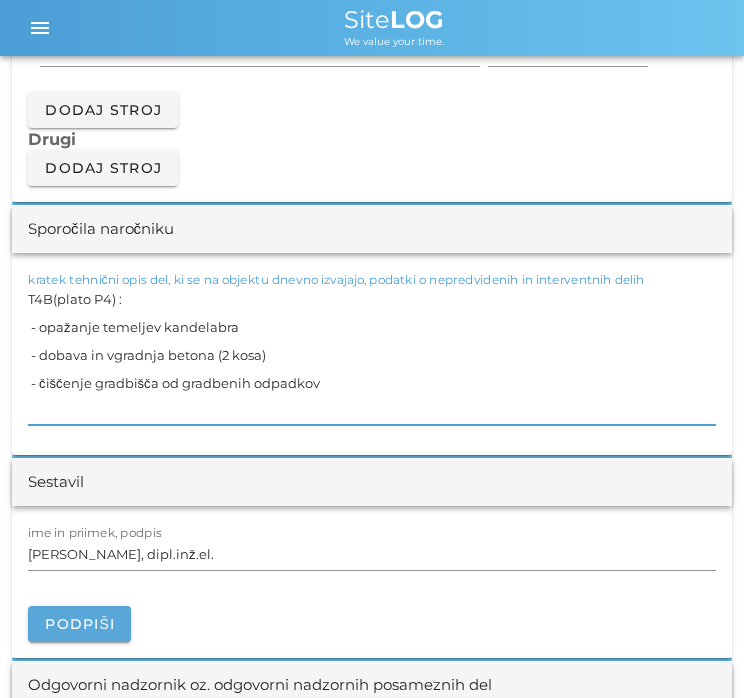 type on "T4B(plato P4) :
- opažanje temeljev kandelabra
- dobava in vgradnja betona (2 kosa)
- čiščenje gradbišča od gradbenih odpadkov" 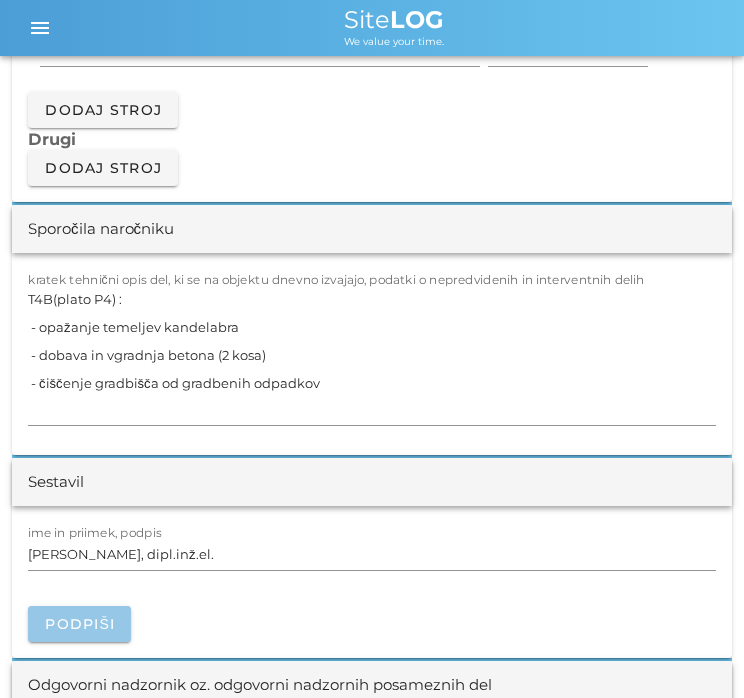 click on "Podpiši" at bounding box center [79, 624] 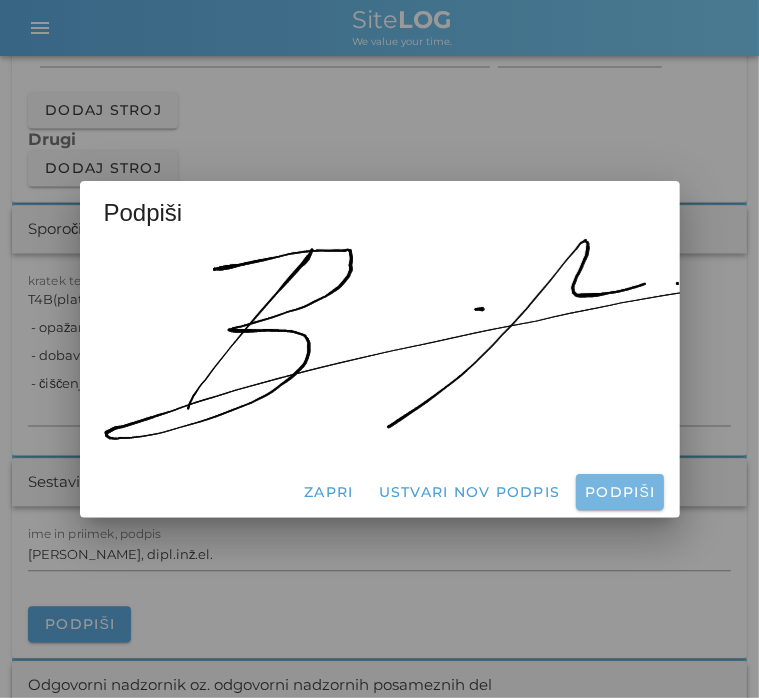 click on "Podpiši" at bounding box center (619, 492) 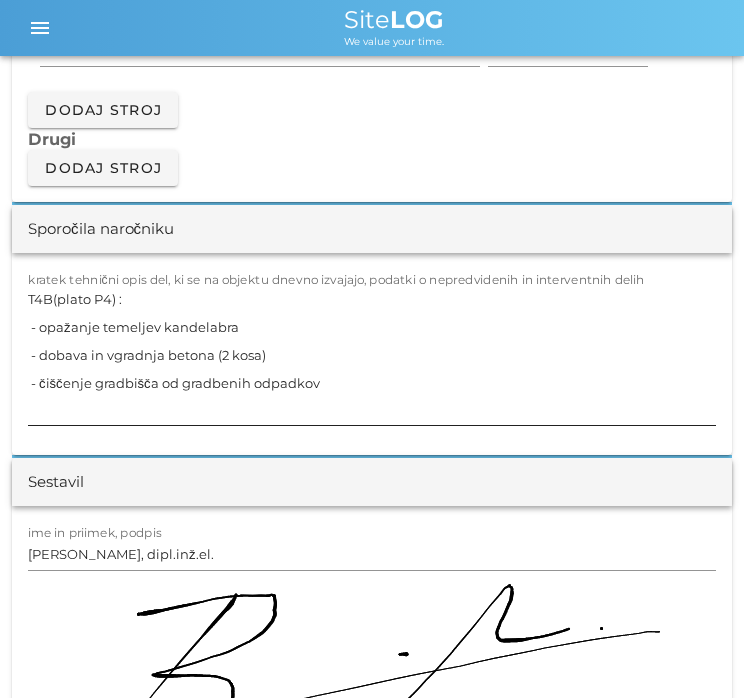click on "T4B(plato P4) :
- opažanje temeljev kandelabra
- dobava in vgradnja betona (2 kosa)
- čiščenje gradbišča od gradbenih odpadkov" at bounding box center [372, 355] 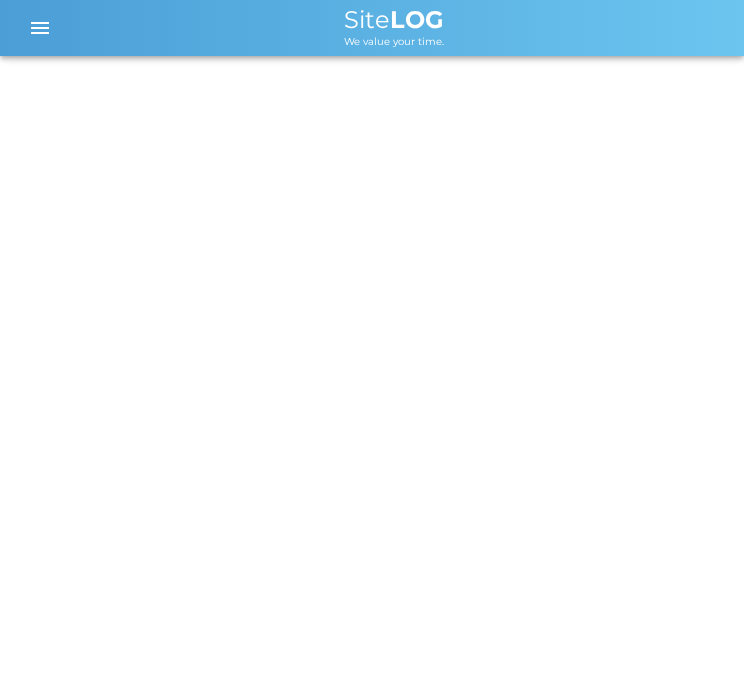 scroll, scrollTop: 0, scrollLeft: 0, axis: both 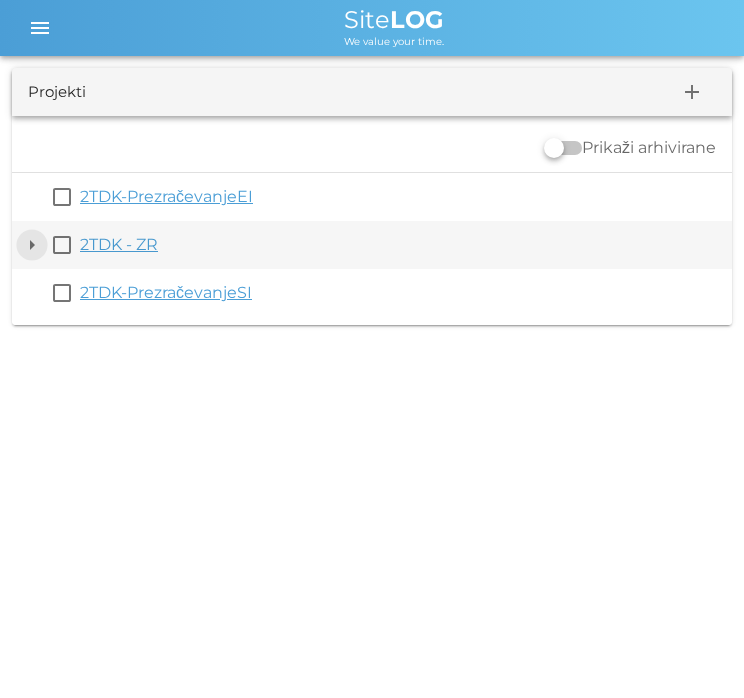 click on "arrow_drop_down" at bounding box center [32, 245] 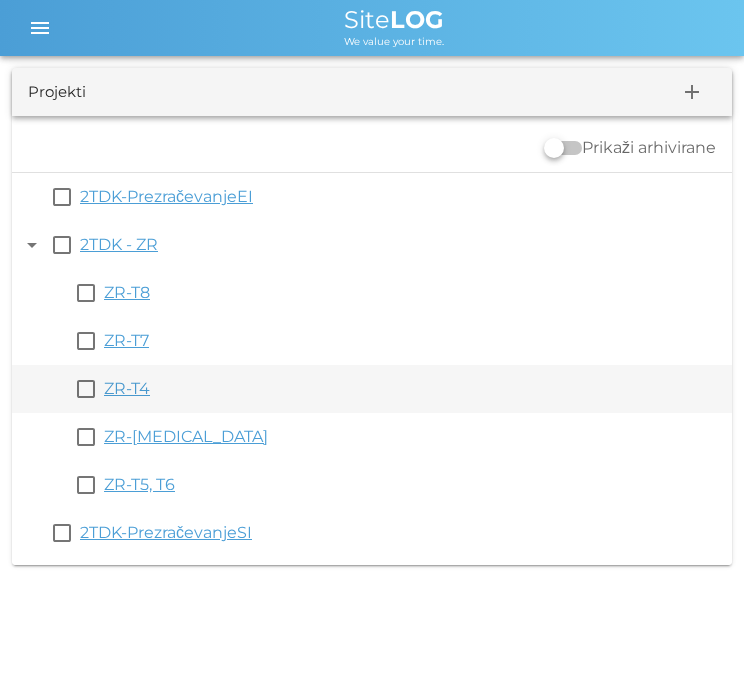 click on "ZR-T4" at bounding box center [127, 388] 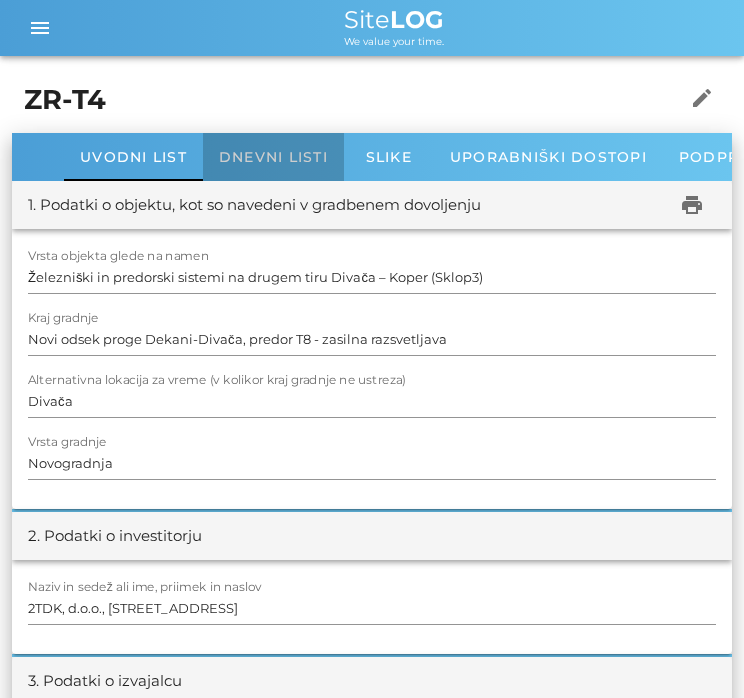click on "Dnevni listi" at bounding box center [273, 157] 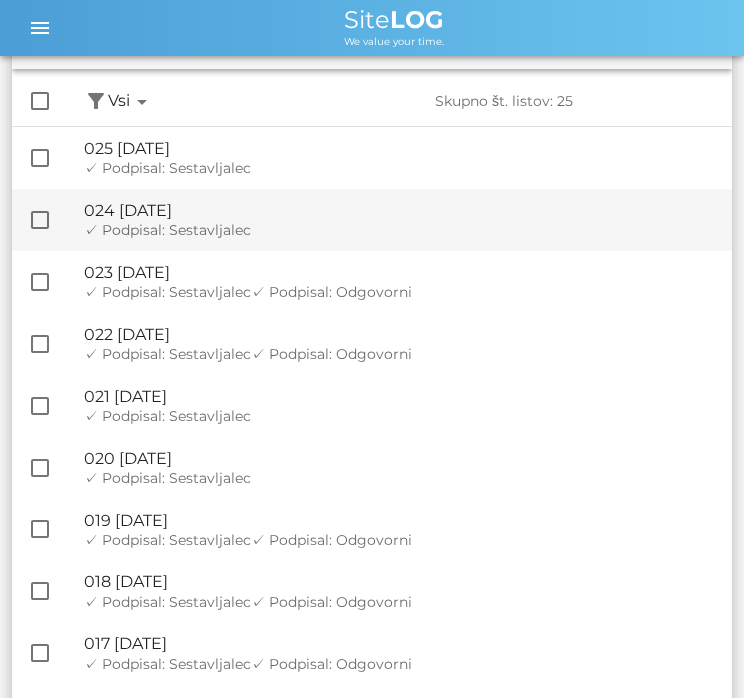 scroll, scrollTop: 80, scrollLeft: 0, axis: vertical 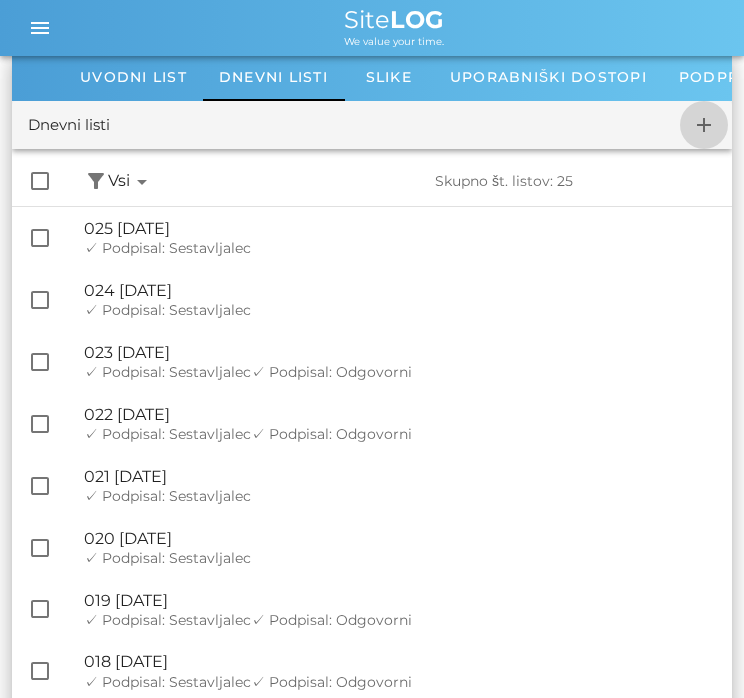 click on "add" at bounding box center (704, 125) 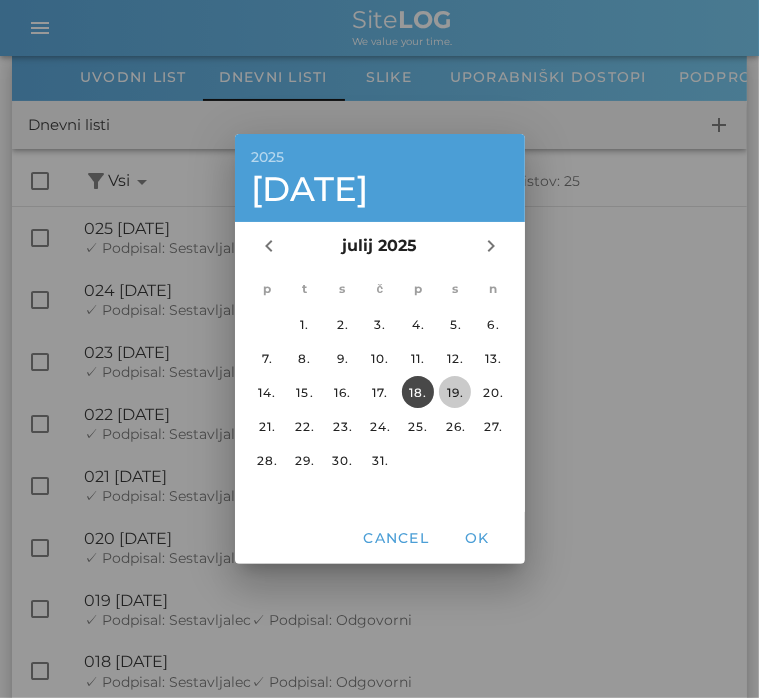 click on "19." at bounding box center (455, 392) 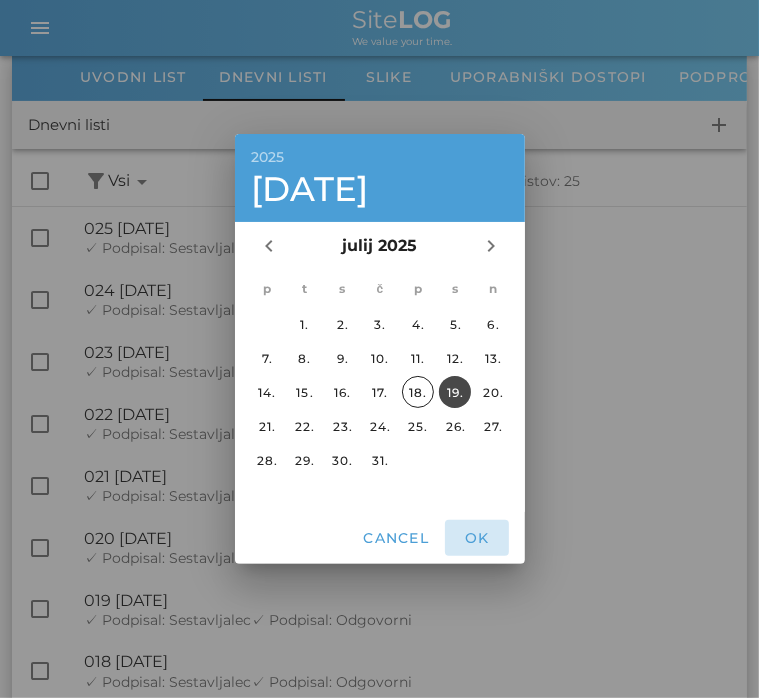click on "OK" at bounding box center (477, 538) 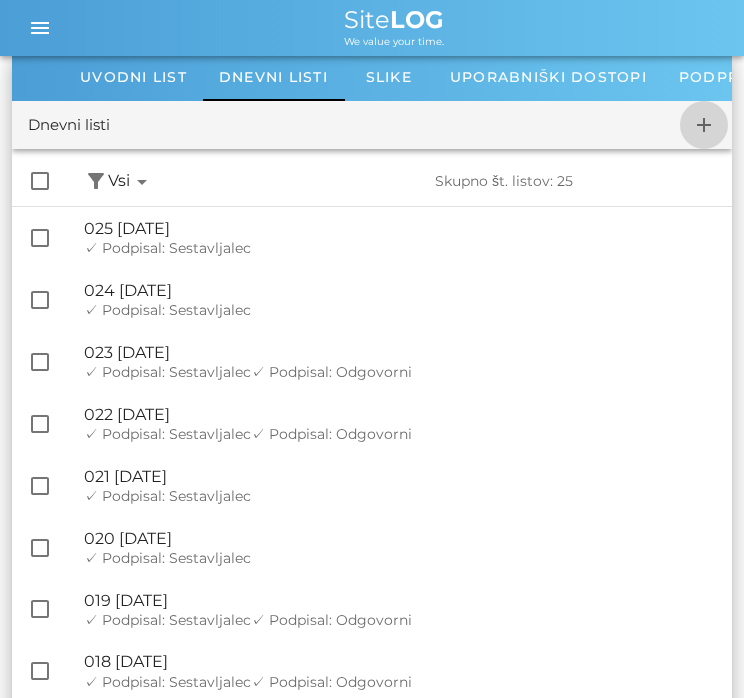 checkbox on "false" 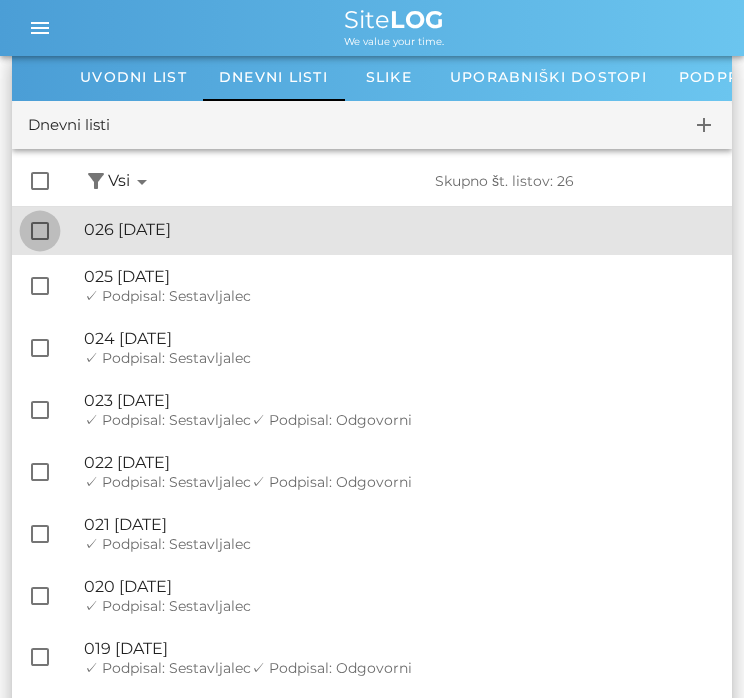 click at bounding box center (40, 231) 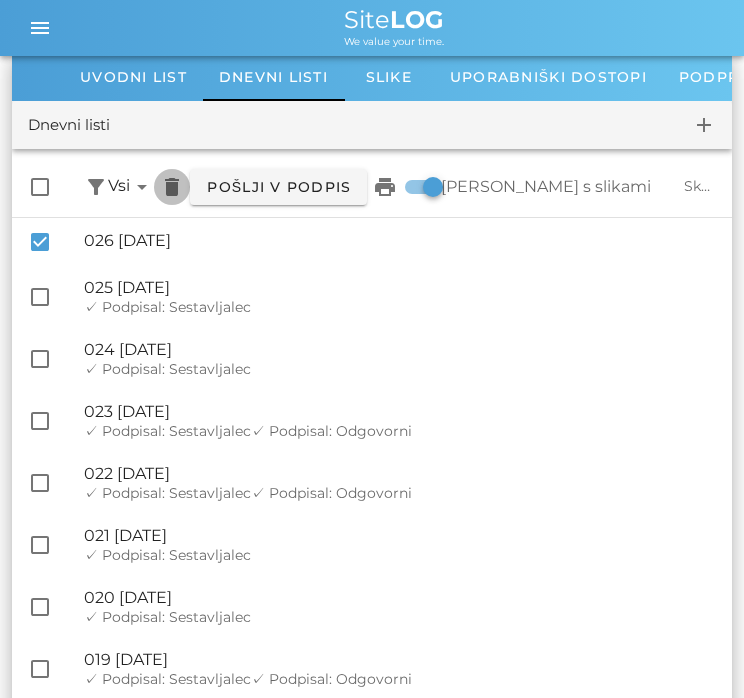 click on "delete" at bounding box center [172, 187] 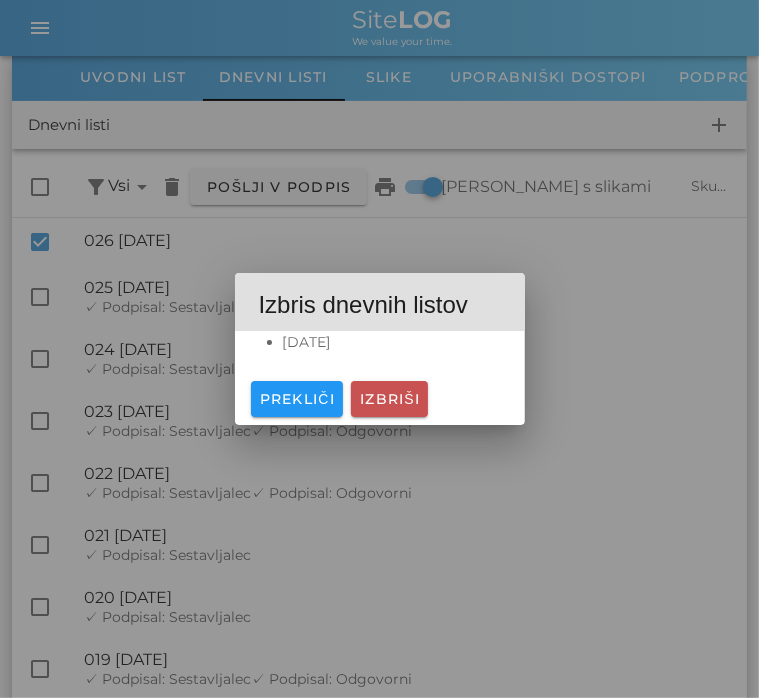 click on "Izbriši" at bounding box center (389, 399) 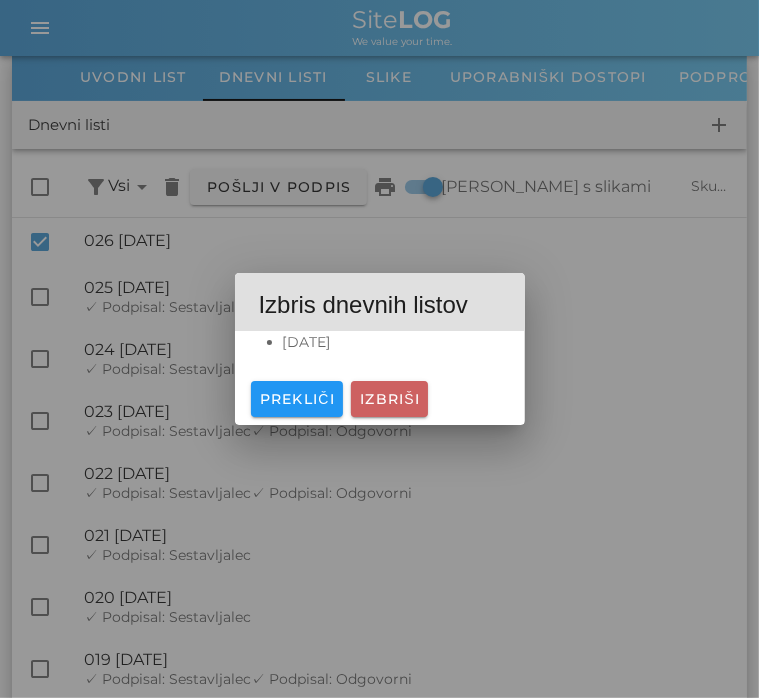 checkbox on "false" 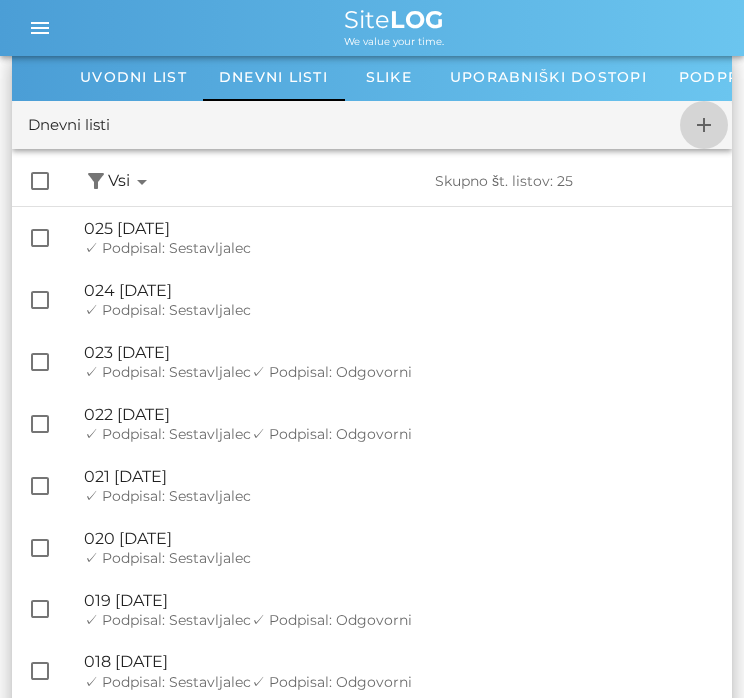 click on "add" at bounding box center (704, 125) 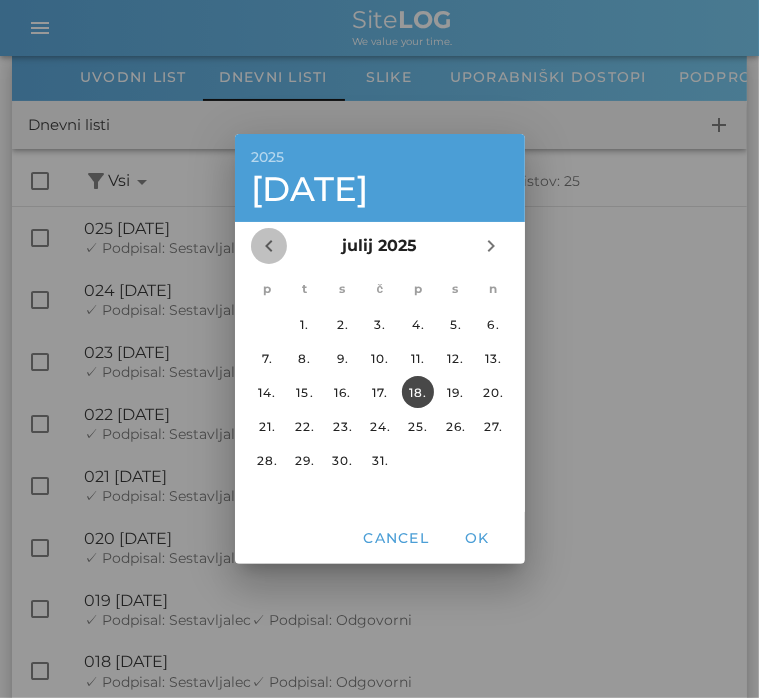 click on "chevron_left" at bounding box center (269, 246) 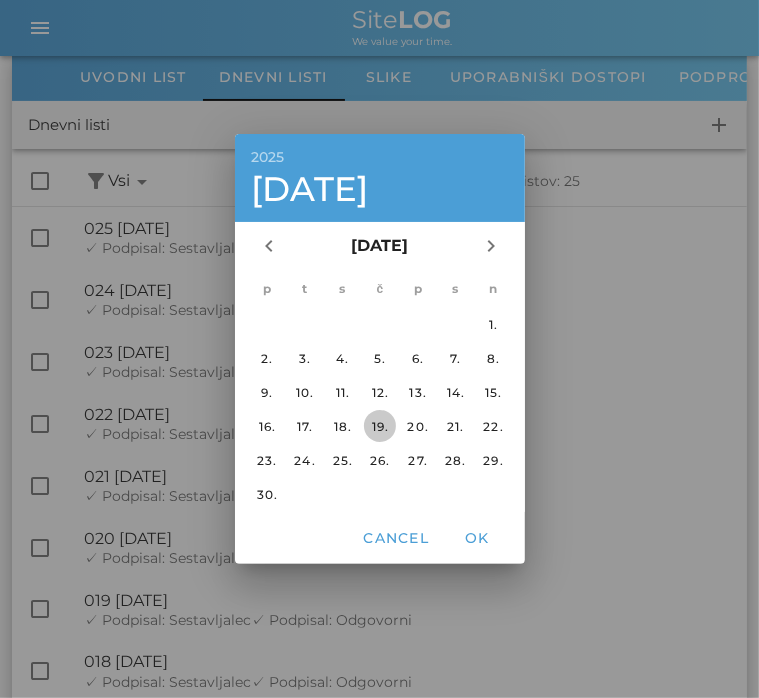click on "19." at bounding box center (379, 426) 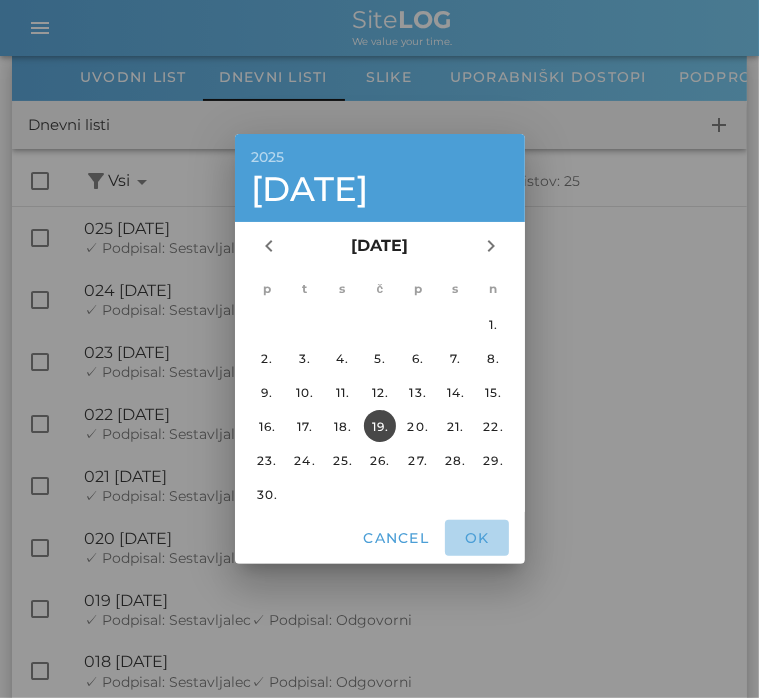 click on "OK" at bounding box center [477, 538] 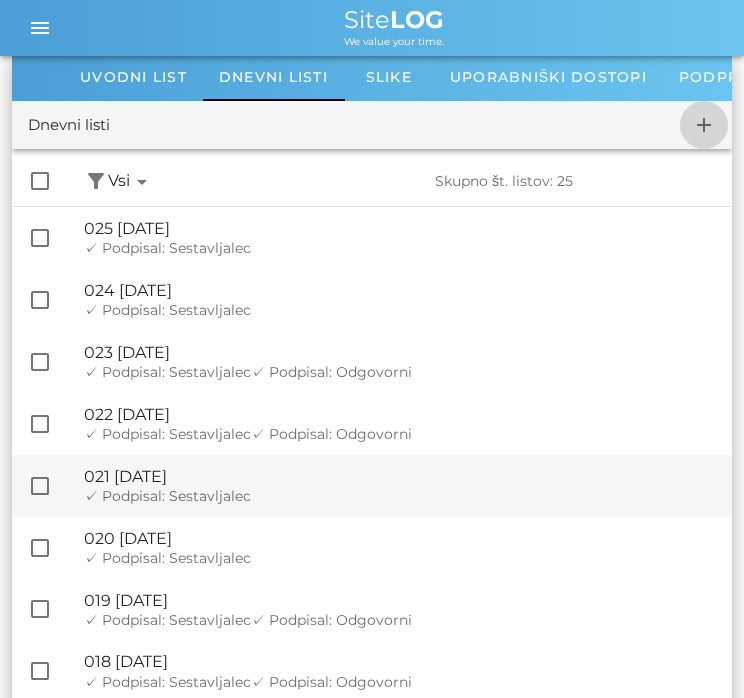 checkbox on "false" 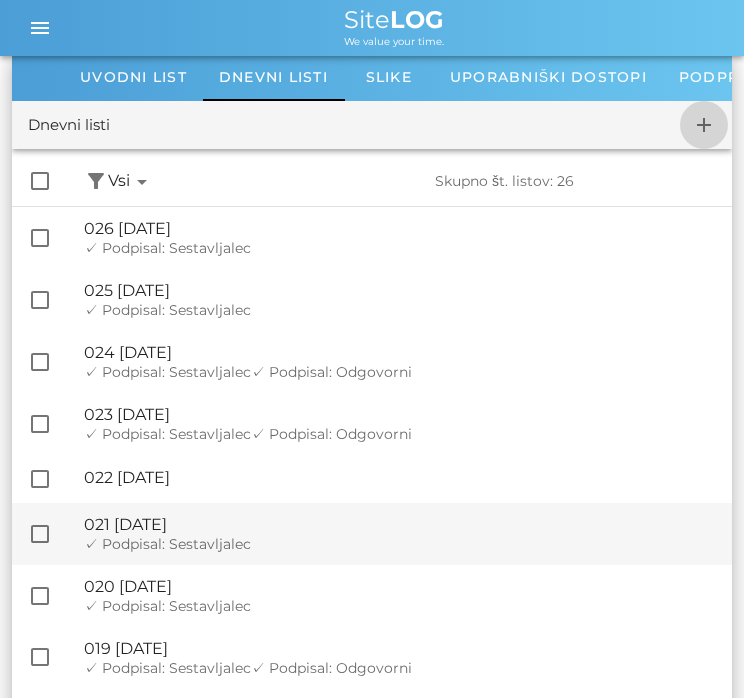 scroll, scrollTop: 182, scrollLeft: 0, axis: vertical 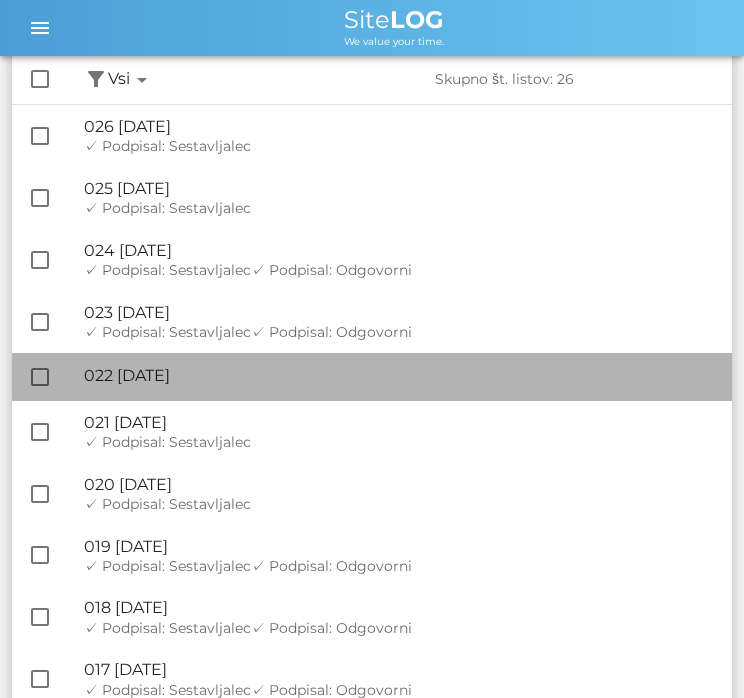 click on "🔏  022 [DATE]  ✓ Podpisal: Nadzornik  ✓ Podpisal: Sestavljalec  ✓ Podpisal: Odgovorni" at bounding box center [400, 376] 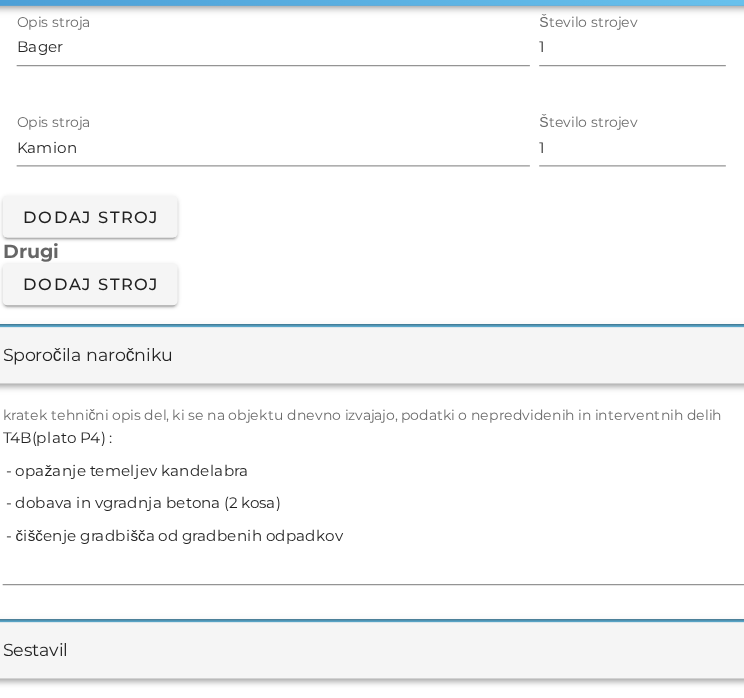 scroll, scrollTop: 1780, scrollLeft: 0, axis: vertical 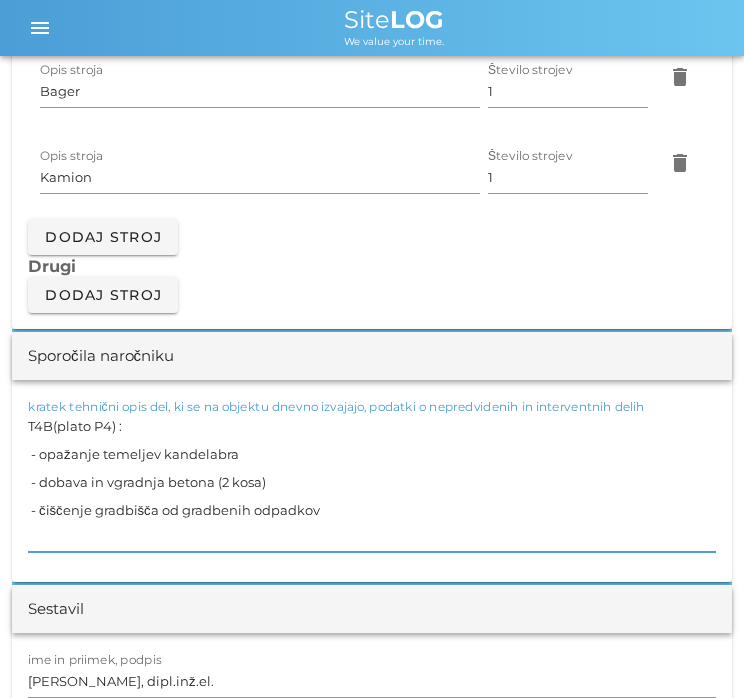 drag, startPoint x: 321, startPoint y: 516, endPoint x: -51, endPoint y: 355, distance: 405.34552 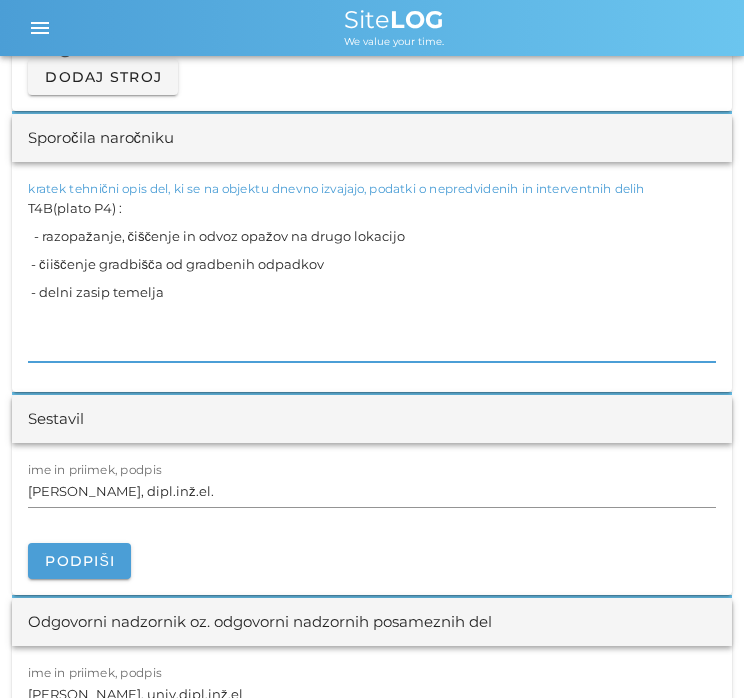 scroll, scrollTop: 1996, scrollLeft: 0, axis: vertical 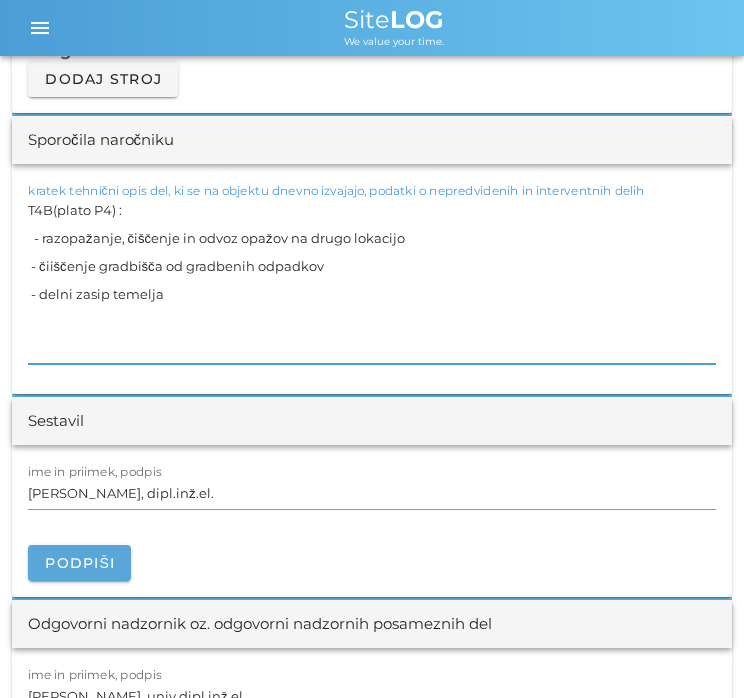 type on "T4B(plato P4) :
- razopažanje, čiščenje in odvoz opažov na drugo lokacijo
- čiiščenje gradbišča od gradbenih odpadkov
- delni zasip temelja" 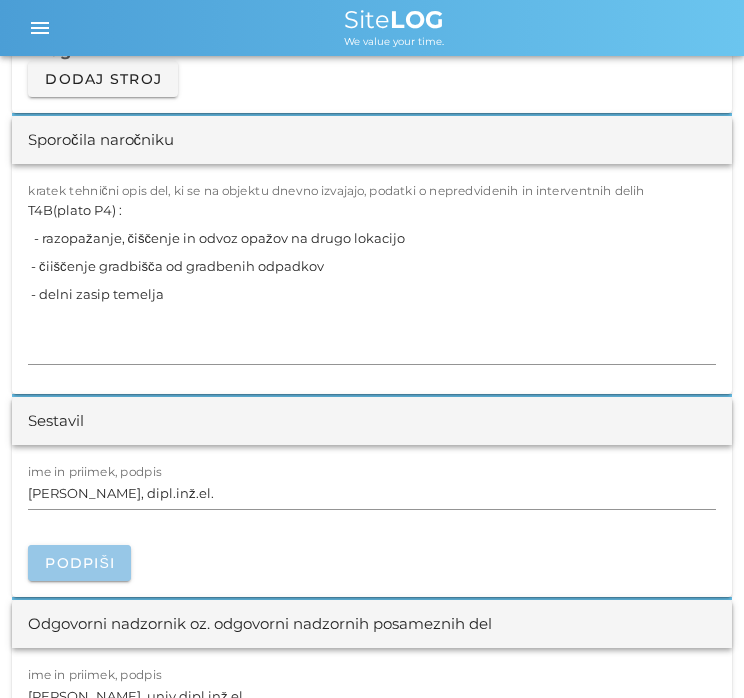 click on "Podpiši" at bounding box center (79, 563) 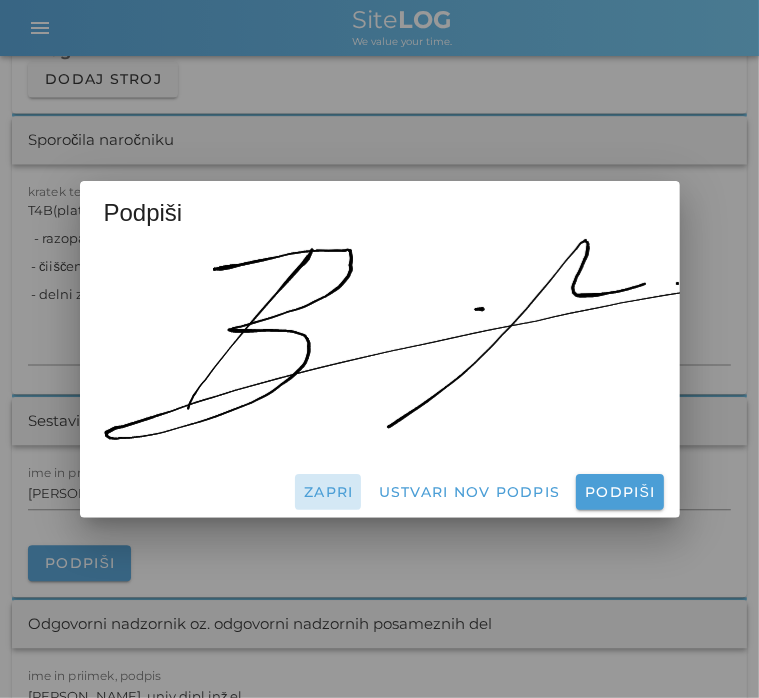 click at bounding box center (616, 590) 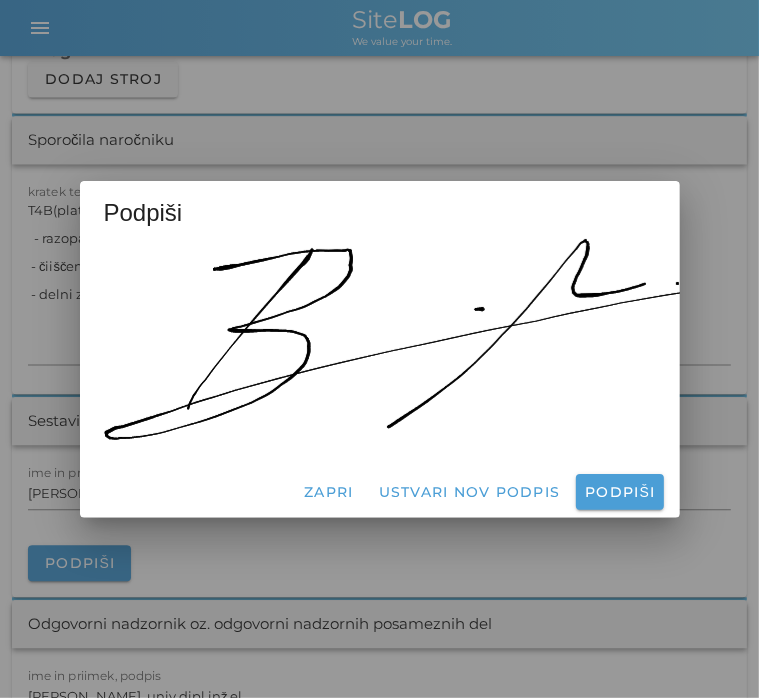 click at bounding box center [379, 349] 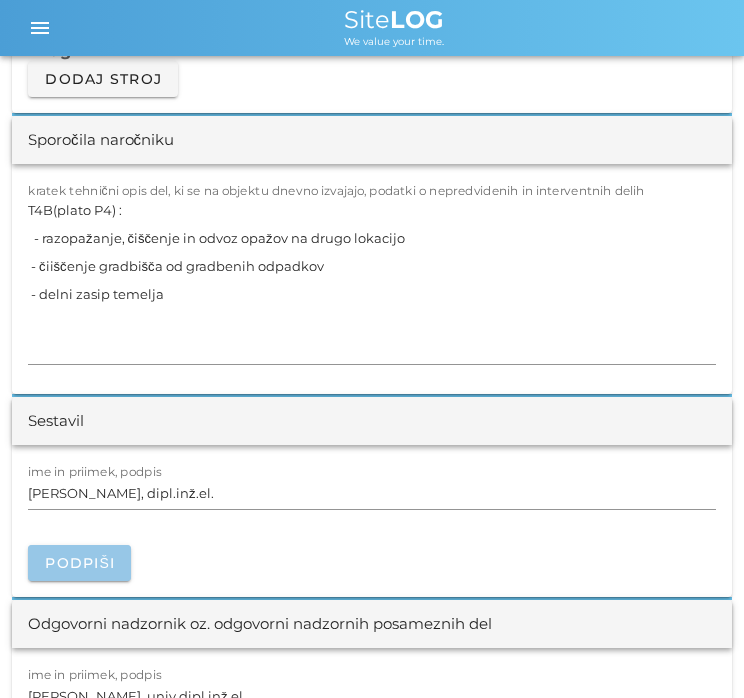click on "Podpiši" at bounding box center (79, 563) 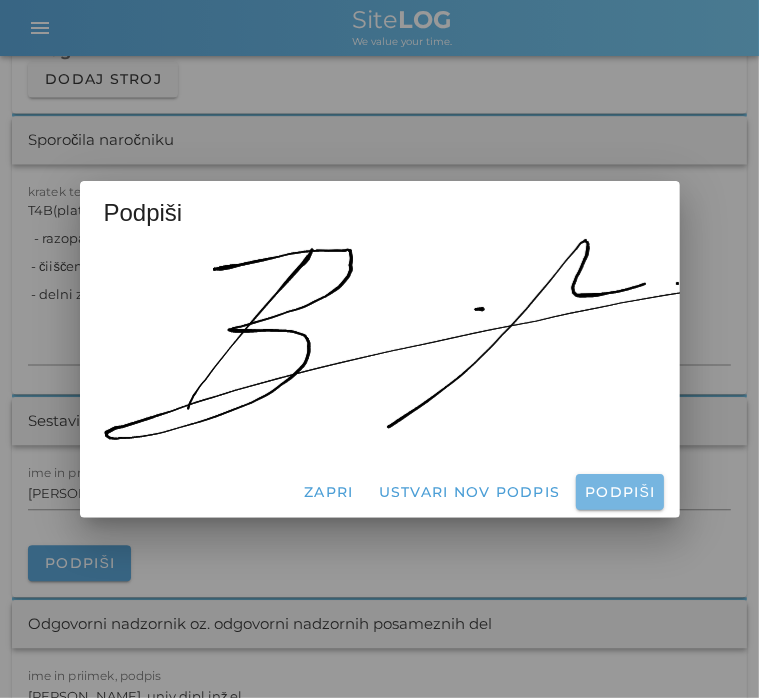 click on "Podpiši" at bounding box center [619, 492] 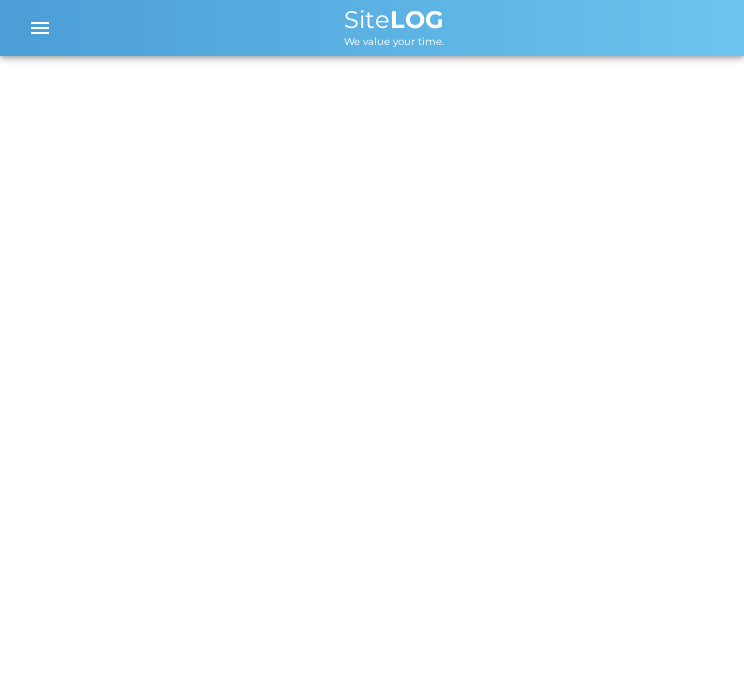 scroll, scrollTop: 0, scrollLeft: 0, axis: both 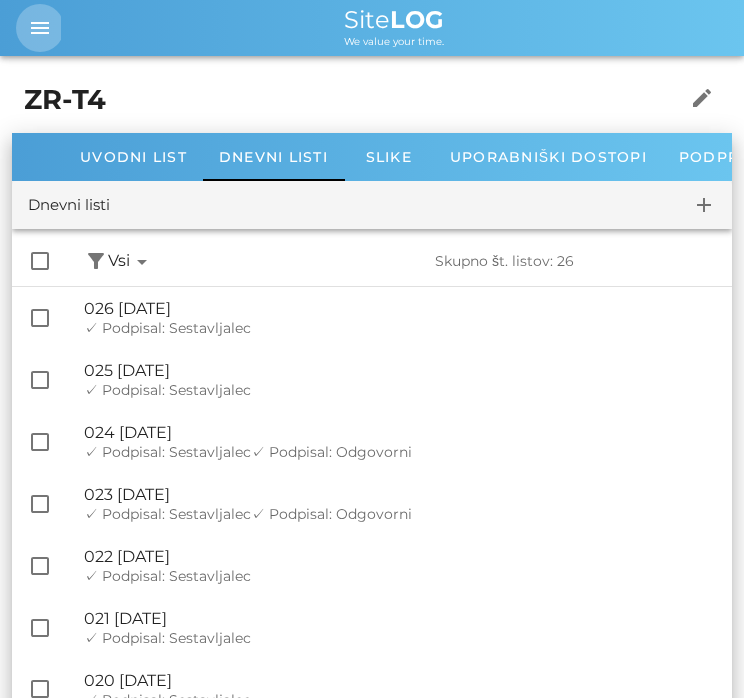 click on "menu" at bounding box center (40, 28) 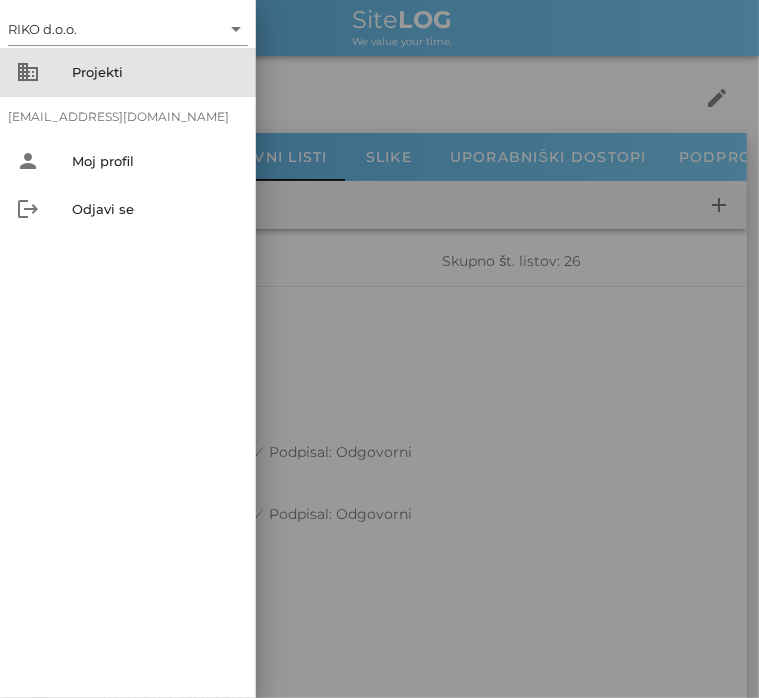 click on "Projekti" at bounding box center [156, 72] 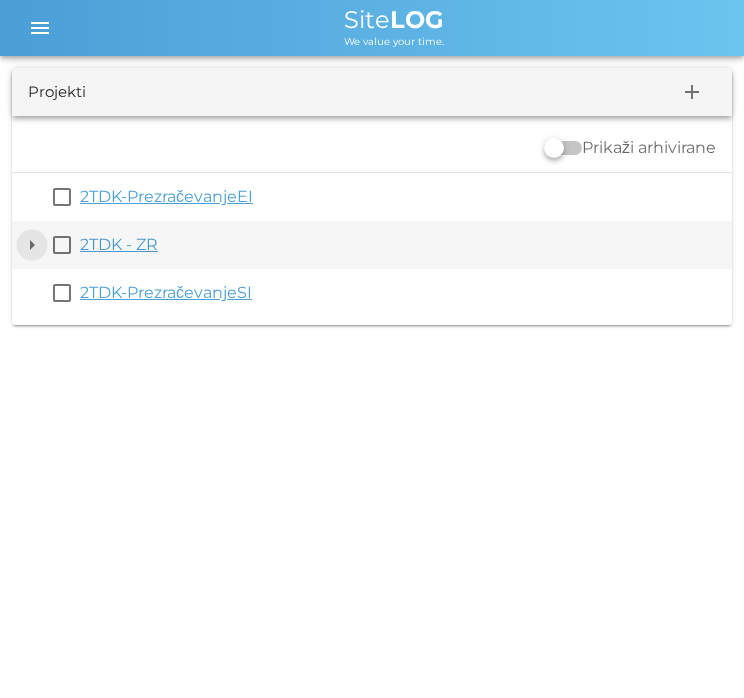click on "arrow_drop_down" at bounding box center [32, 245] 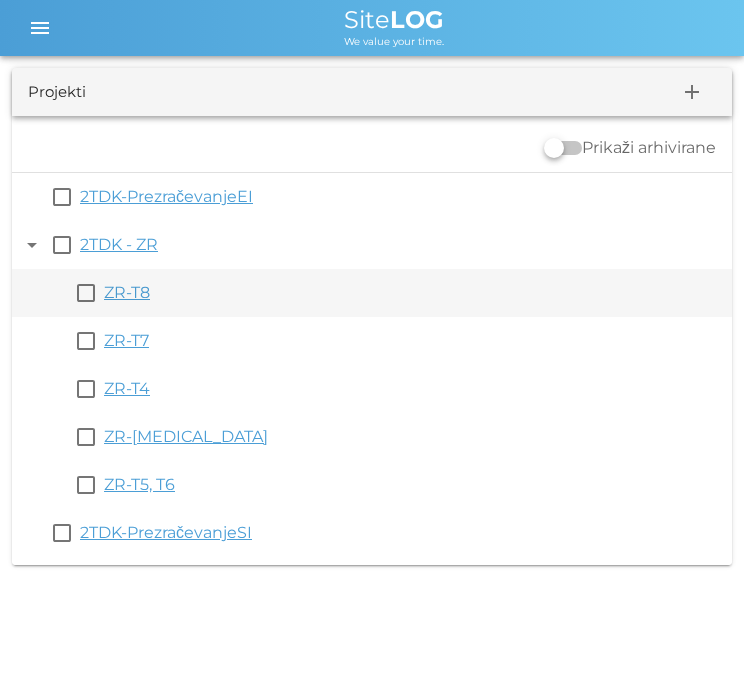click on "ZR-T8" at bounding box center [127, 292] 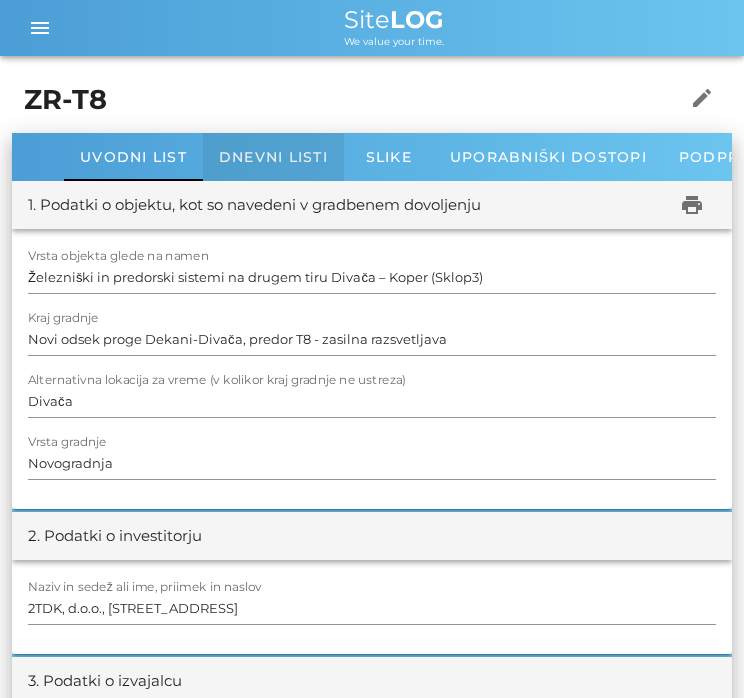 click on "Dnevni listi" at bounding box center (273, 157) 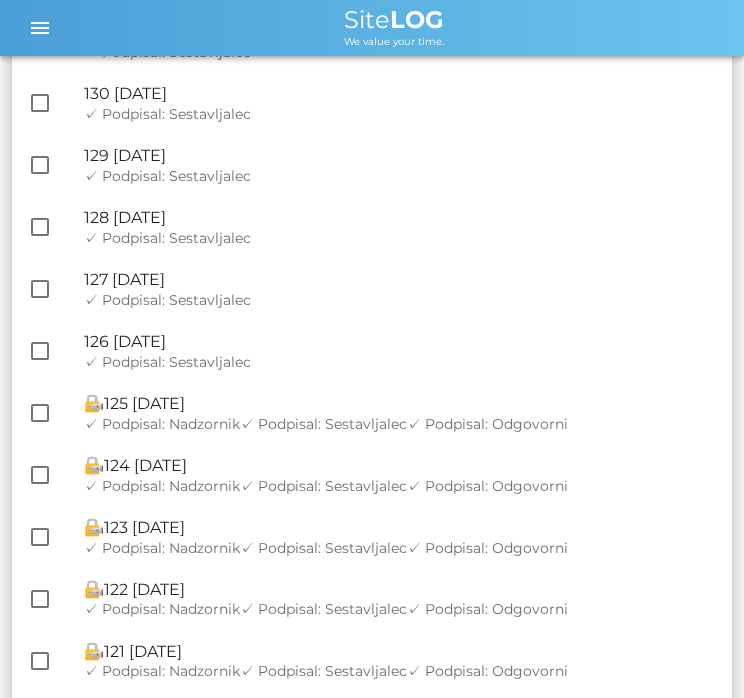 scroll, scrollTop: 908, scrollLeft: 0, axis: vertical 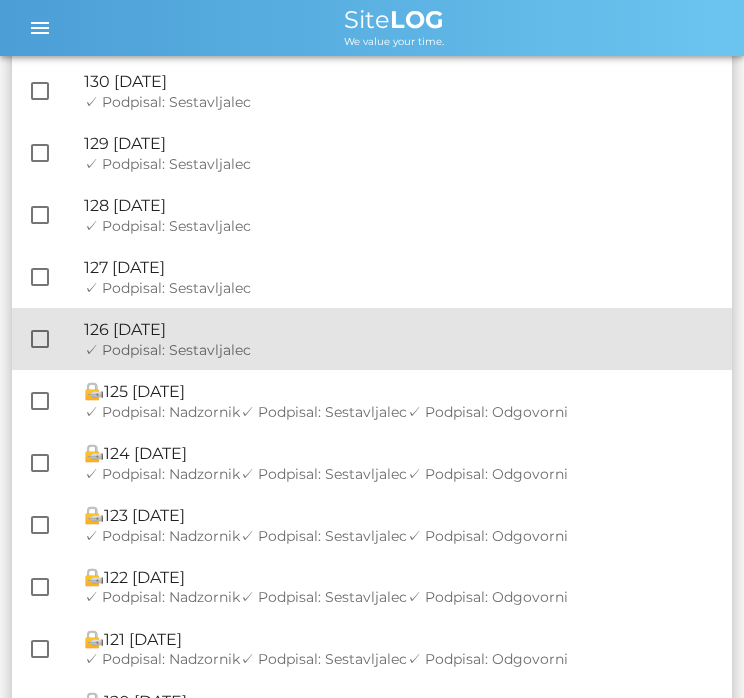 click on "🔏  126 [DATE]  ✓ Podpisal: Nadzornik  ✓ Podpisal: Sestavljalec  ✓ Podpisal: Odgovorni" at bounding box center [400, 339] 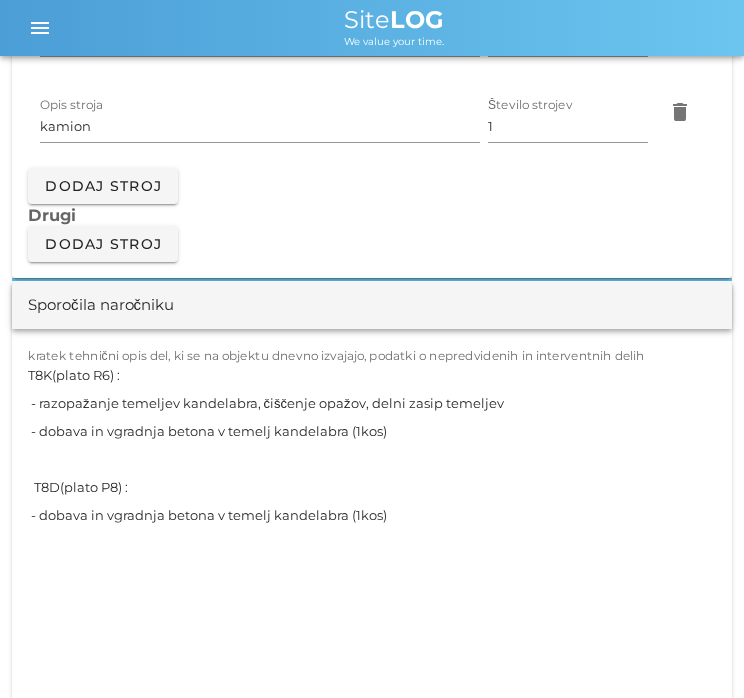 scroll, scrollTop: 1868, scrollLeft: 0, axis: vertical 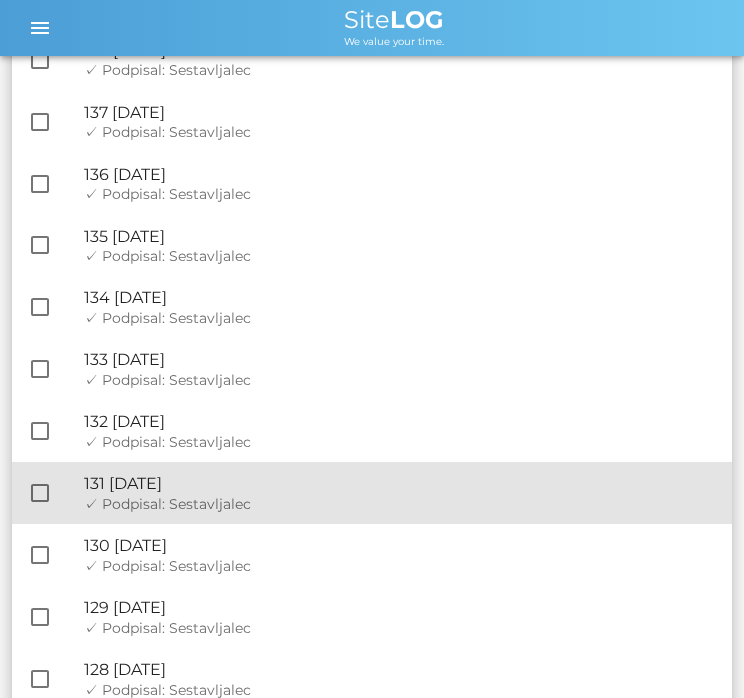 click on "🔏  131 [DATE]  ✓ Podpisal: Nadzornik  ✓ Podpisal: Sestavljalec  ✓ Podpisal: Odgovorni" at bounding box center (400, 493) 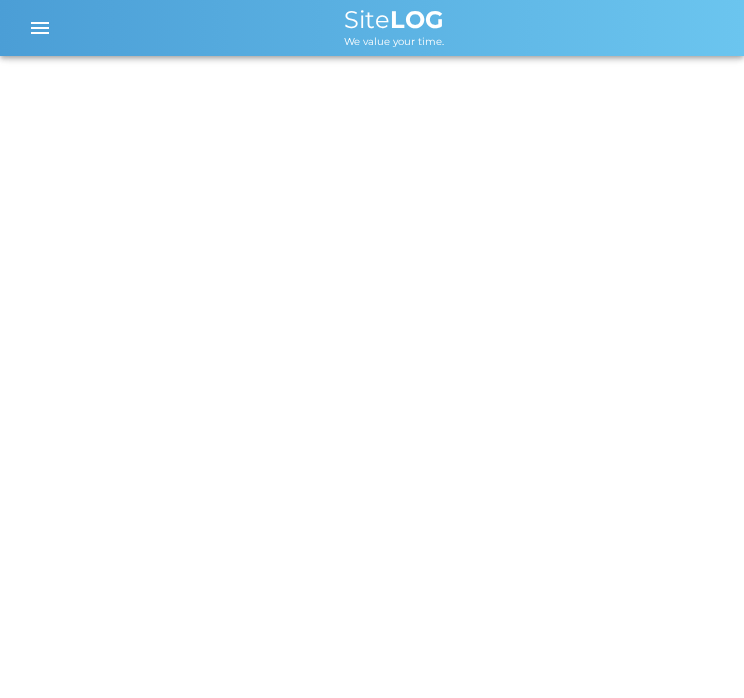 scroll, scrollTop: 0, scrollLeft: 0, axis: both 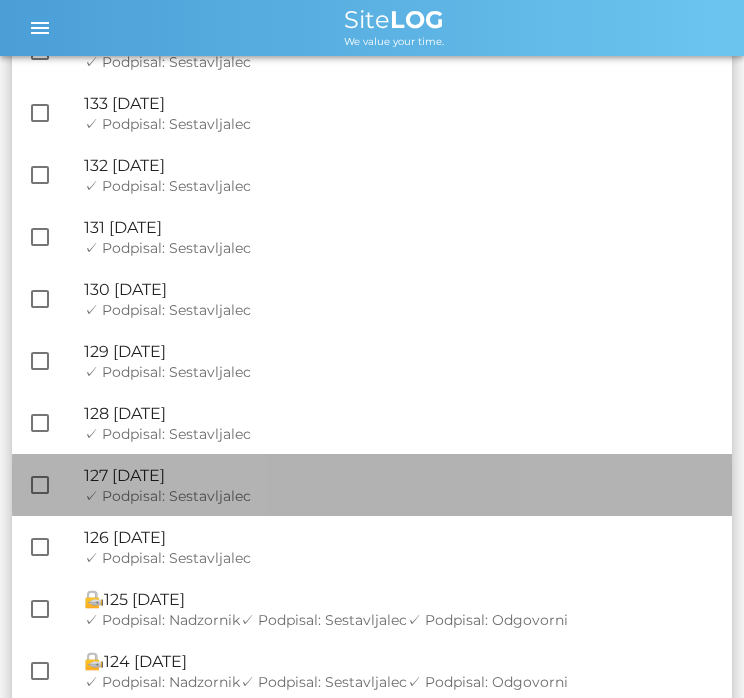 click on "🔏  127 [DATE]" at bounding box center (400, 475) 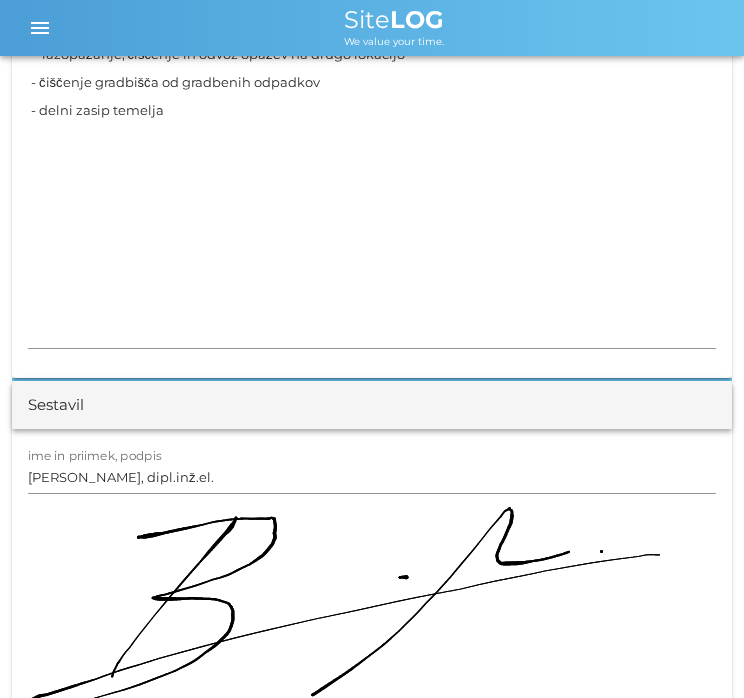 scroll, scrollTop: 1632, scrollLeft: 0, axis: vertical 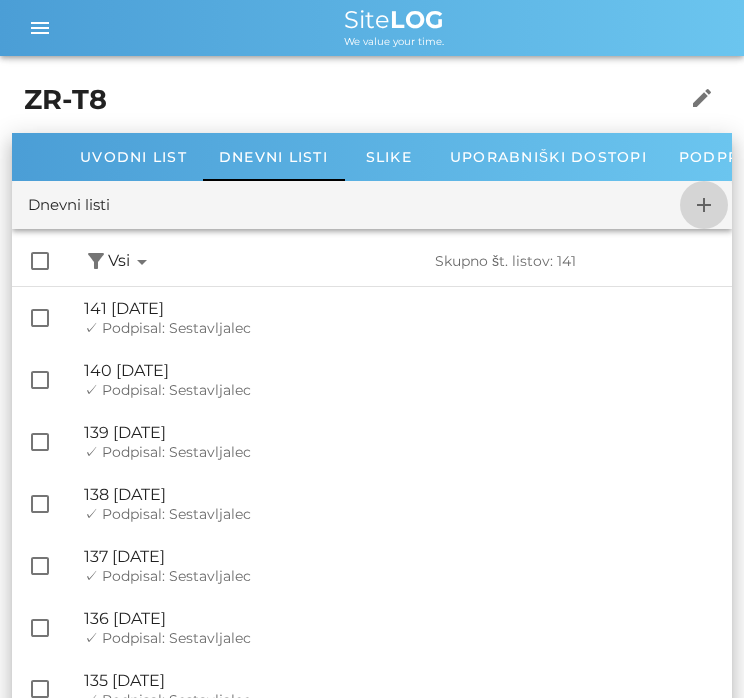 click on "add" at bounding box center (704, 205) 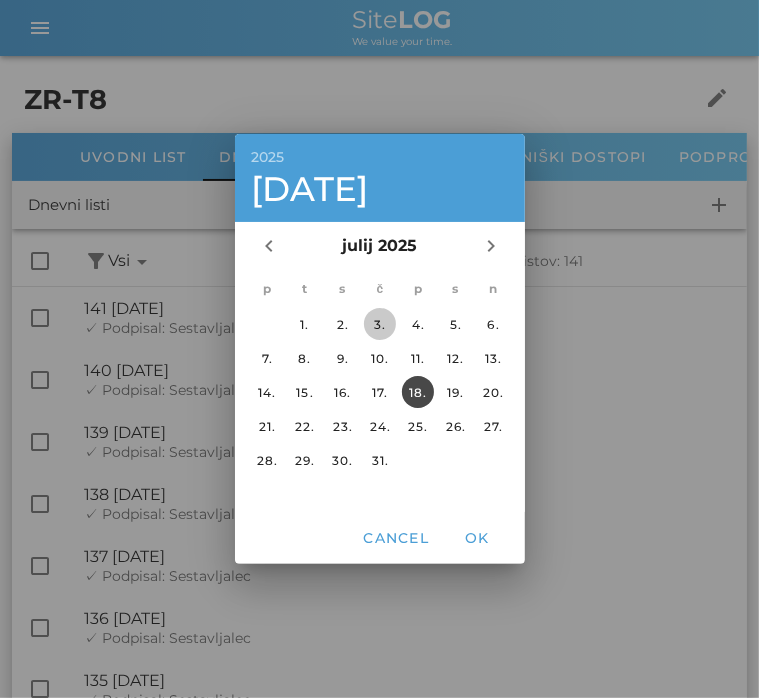 click on "3." at bounding box center (379, 324) 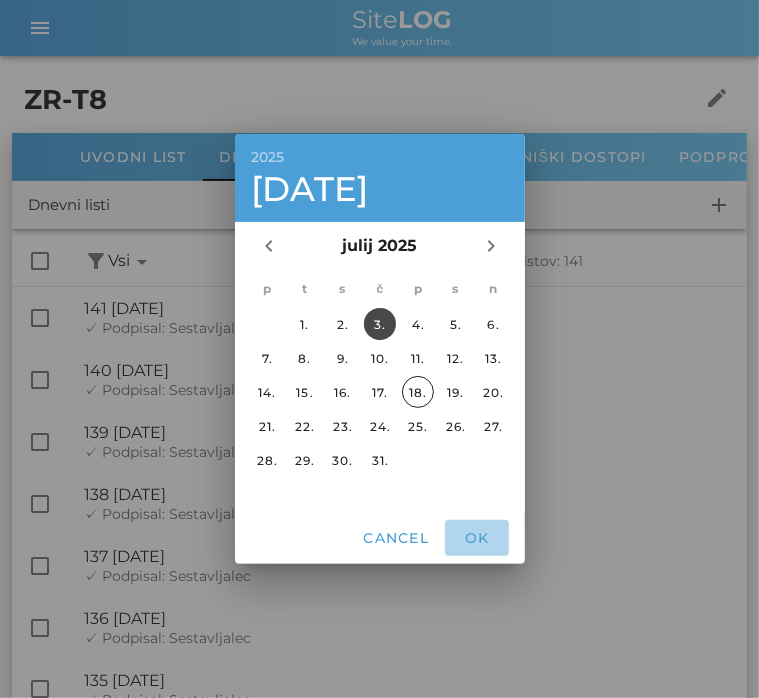 click on "OK" at bounding box center (477, 538) 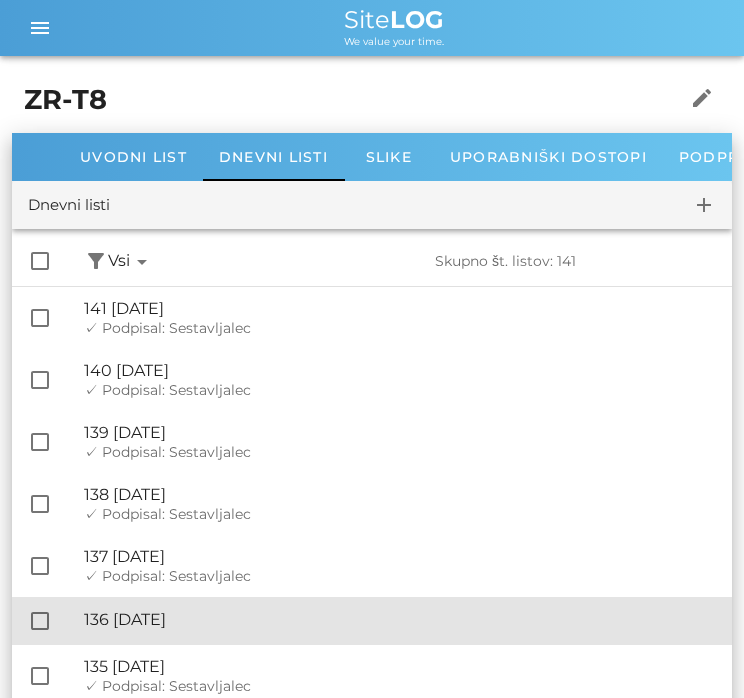 click on "🔏  136 [DATE]" at bounding box center [400, 619] 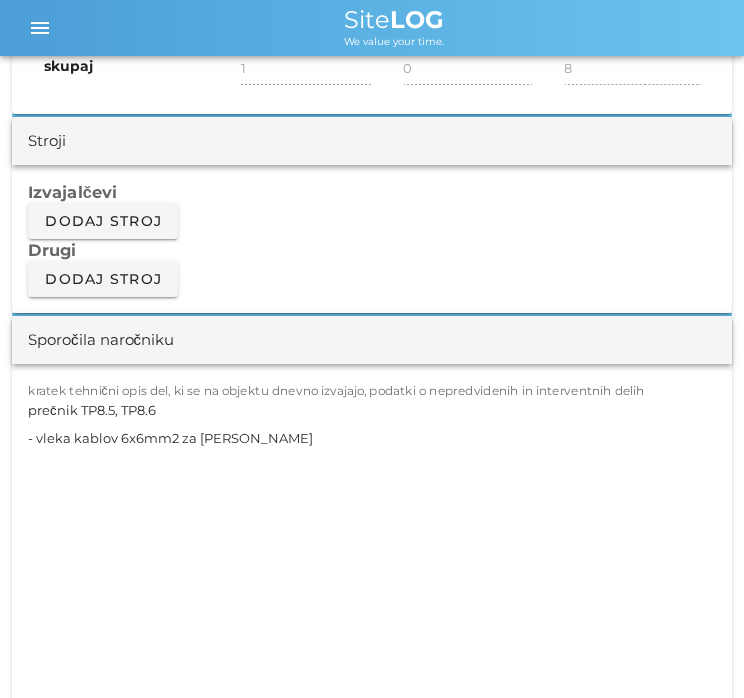 scroll, scrollTop: 1626, scrollLeft: 0, axis: vertical 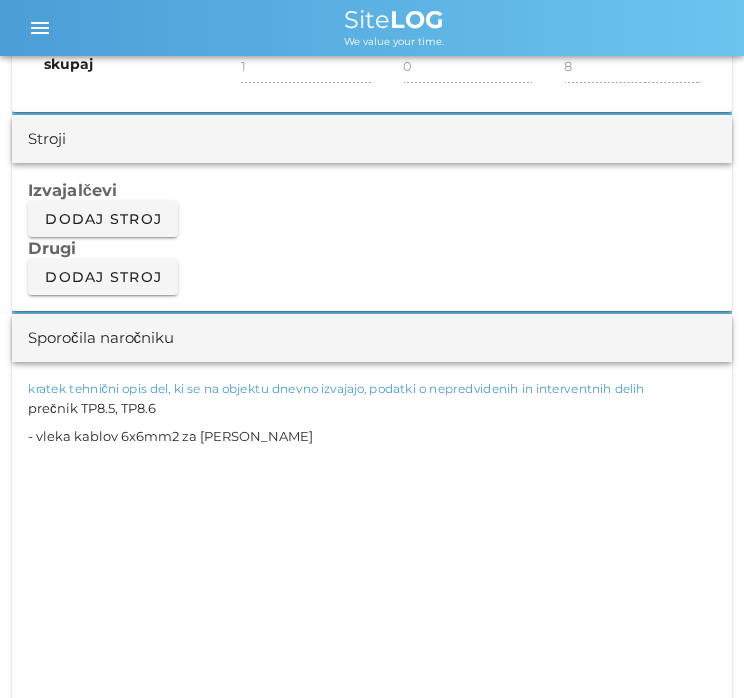 click on "prečnik TP8.5, TP8.6
- vleka kablov 6x6mm2 za [PERSON_NAME]" at bounding box center [372, 604] 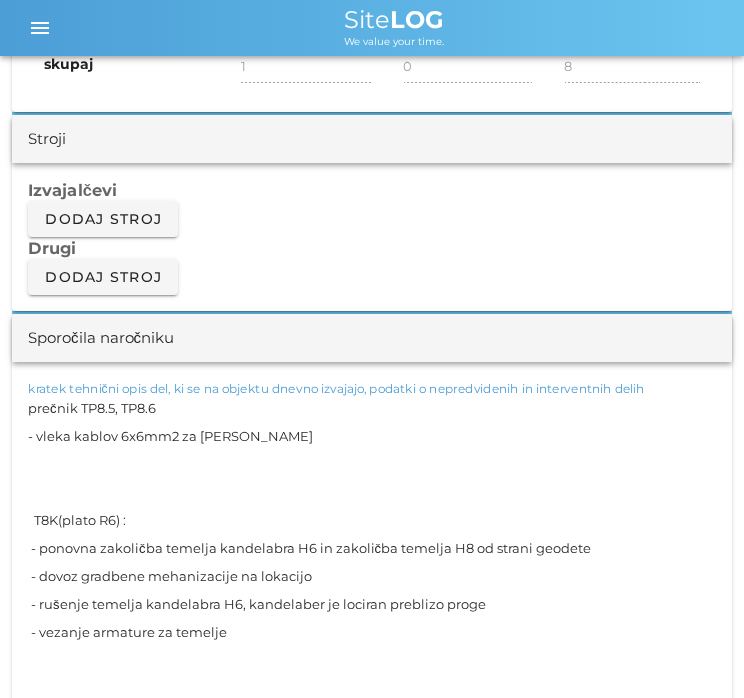 scroll, scrollTop: 1630, scrollLeft: 0, axis: vertical 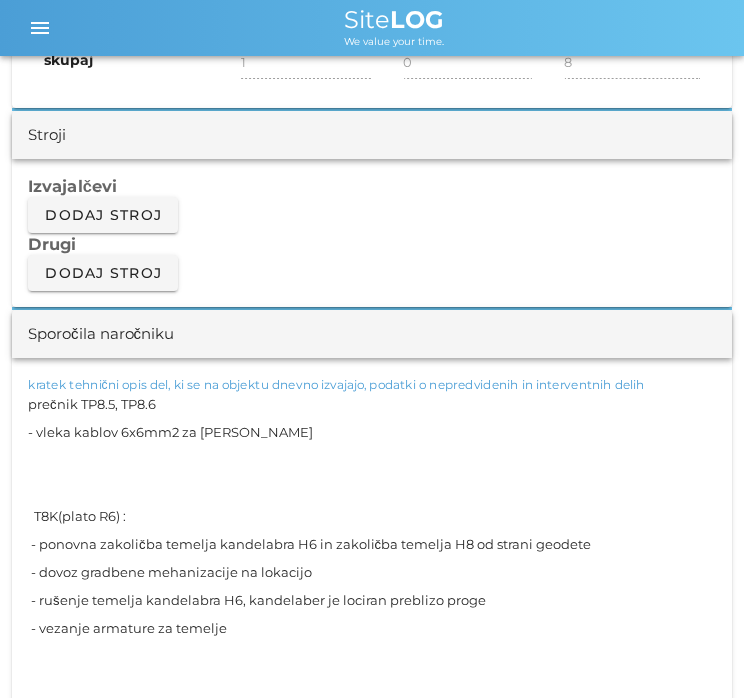 drag, startPoint x: 39, startPoint y: 490, endPoint x: 11, endPoint y: 353, distance: 139.83205 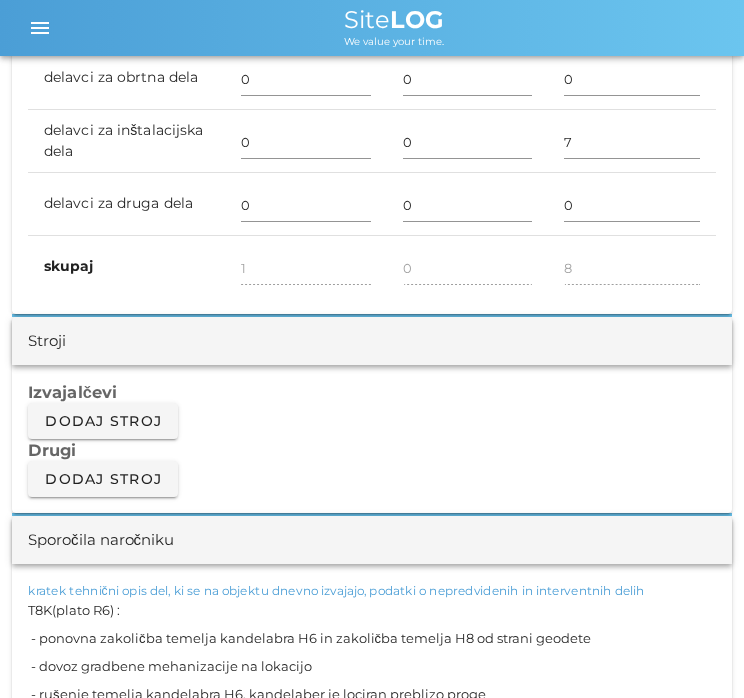 scroll, scrollTop: 1362, scrollLeft: 0, axis: vertical 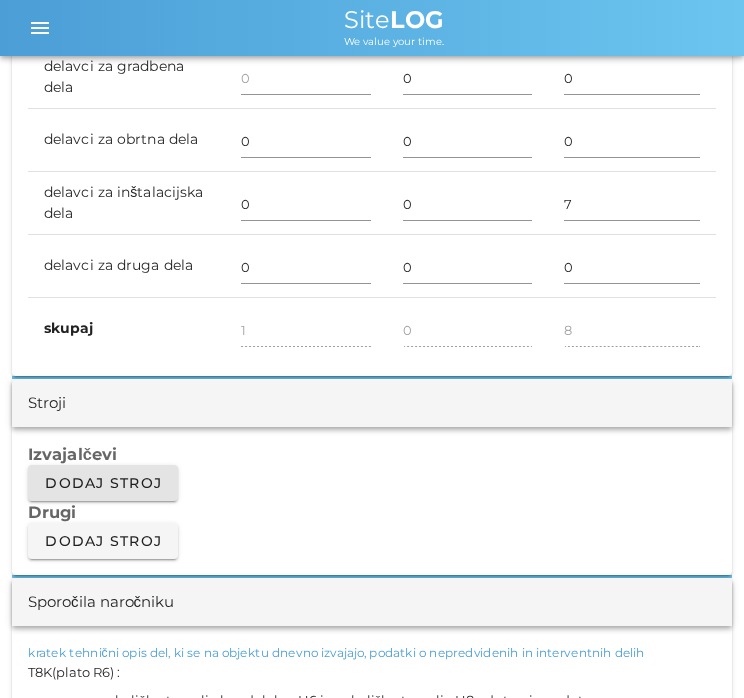 type on "T8K(plato R6) :
- ponovna zakoličba temelja kandelabra H6 in zakoličba temelja H8 od strani geodete
- dovoz gradbene mehanizacije na lokacijo
- rušenje temelja kandelabra H6, kandelaber je lociran preblizo proge
- vezanje armature za temelje" 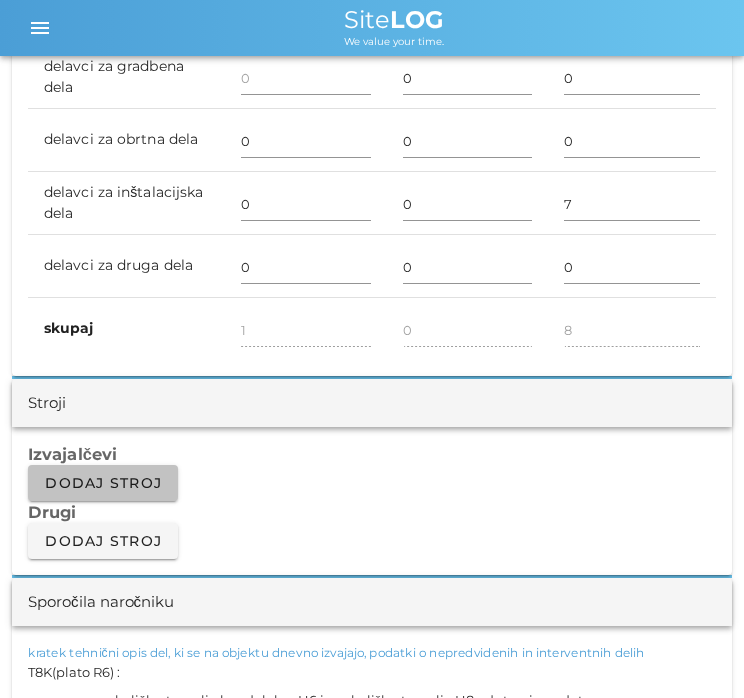 click on "Dodaj stroj" at bounding box center [103, 483] 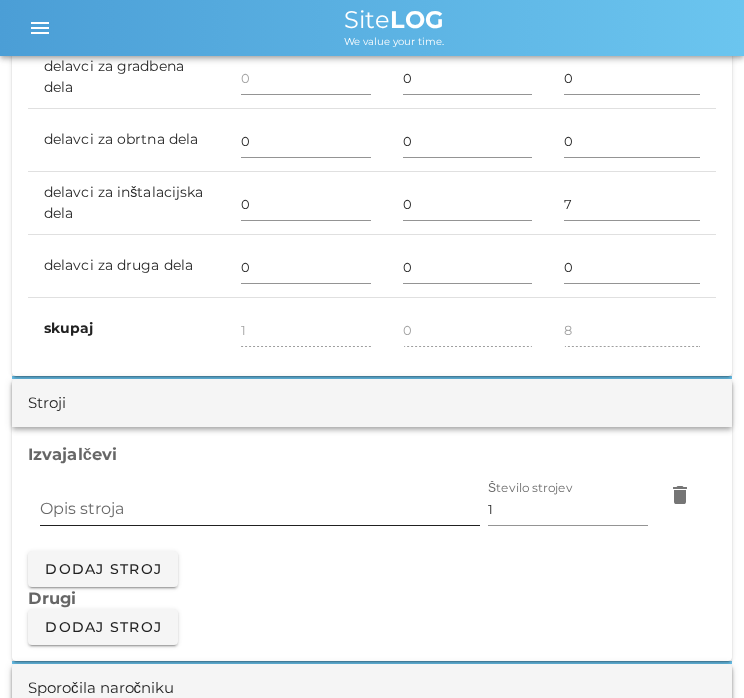 click on "Opis stroja" at bounding box center (260, 509) 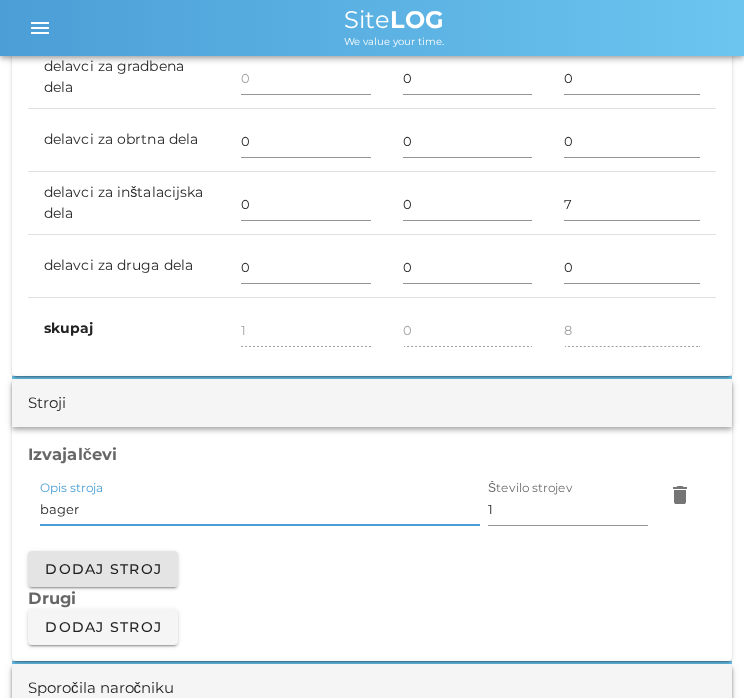 type on "bager" 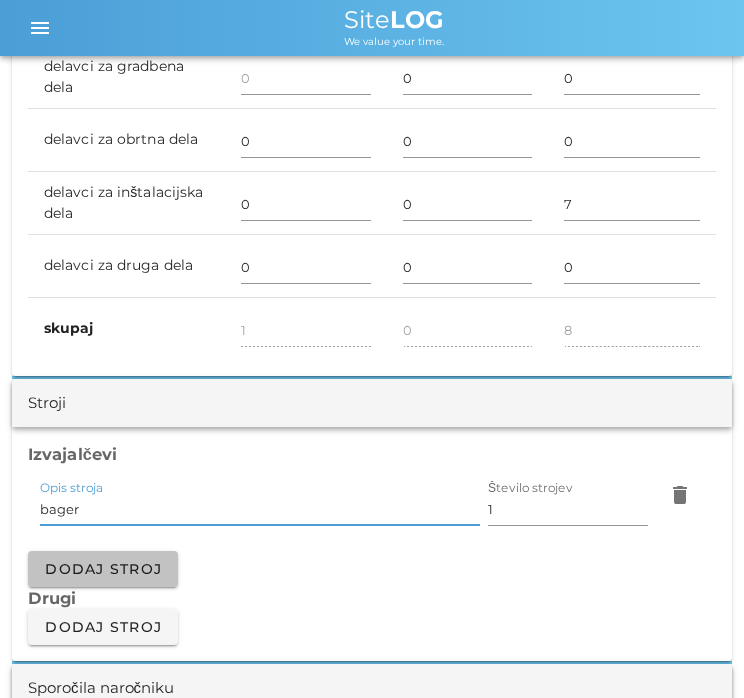 click on "Dodaj stroj" at bounding box center [103, 569] 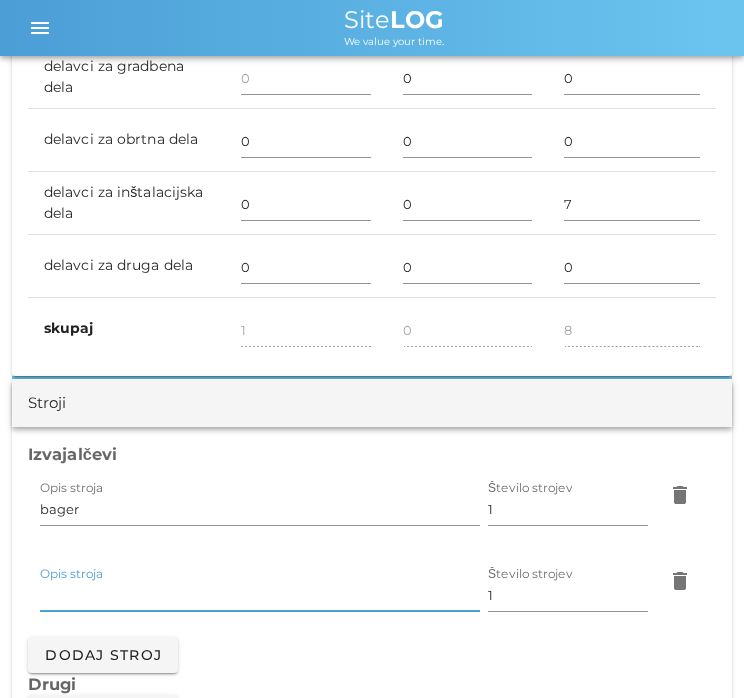 click on "Opis stroja" at bounding box center [260, 595] 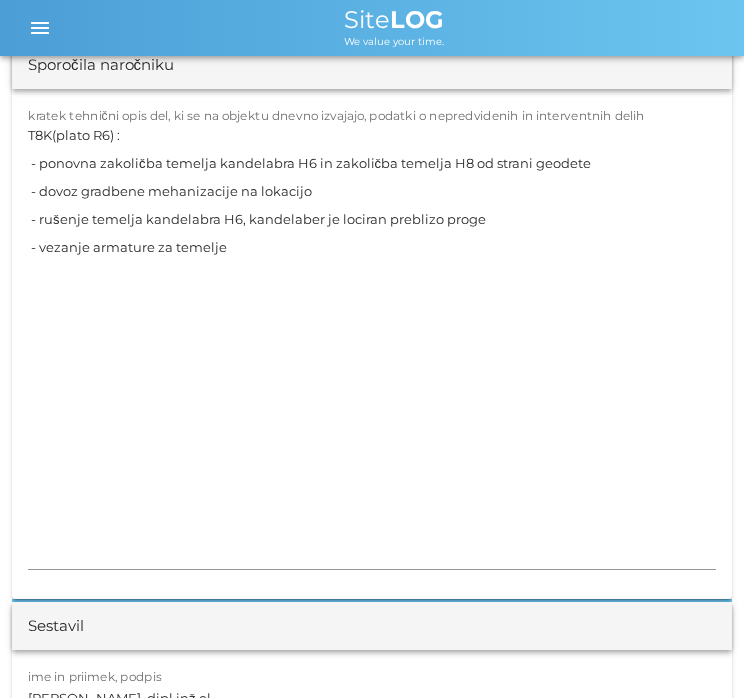 scroll, scrollTop: 2068, scrollLeft: 0, axis: vertical 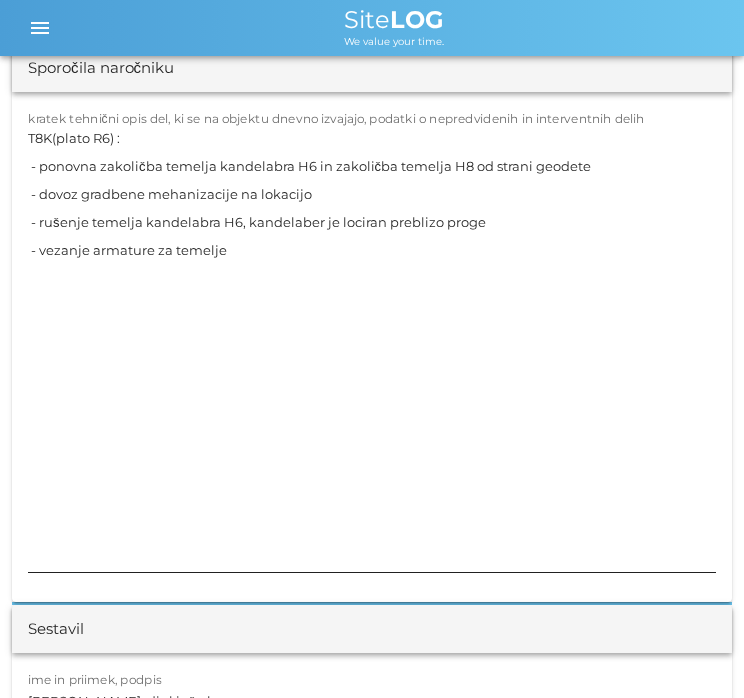 type on "tovornjak" 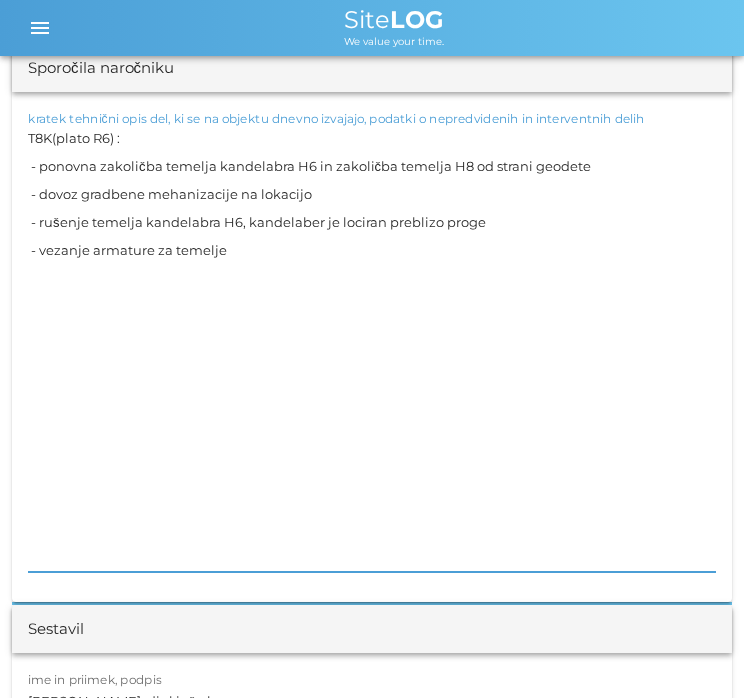 drag, startPoint x: 73, startPoint y: 531, endPoint x: -8, endPoint y: 283, distance: 260.8927 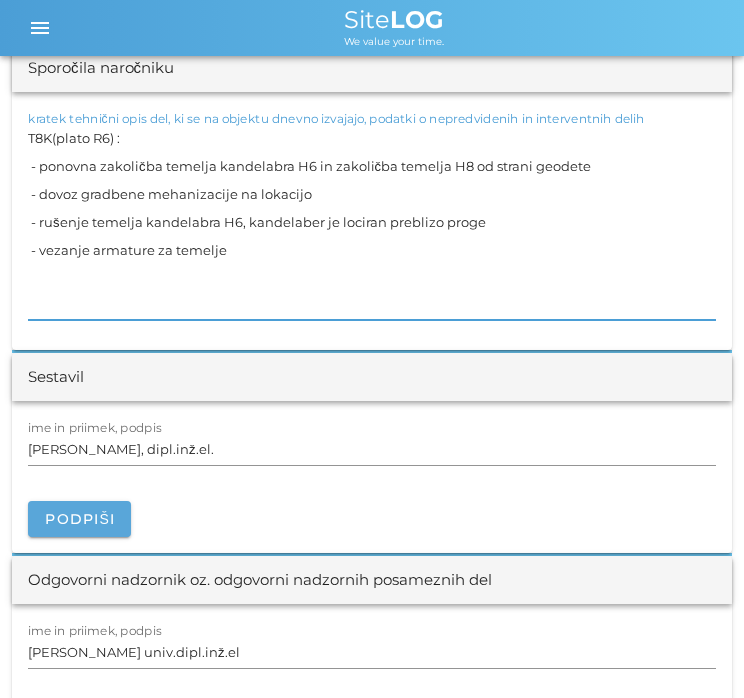 type on "T8K(plato R6) :
- ponovna zakoličba temelja kandelabra H6 in zakoličba temelja H8 od strani geodete
- dovoz gradbene mehanizacije na lokacijo
- rušenje temelja kandelabra H6, kandelaber je lociran preblizo proge
- vezanje armature za temelje" 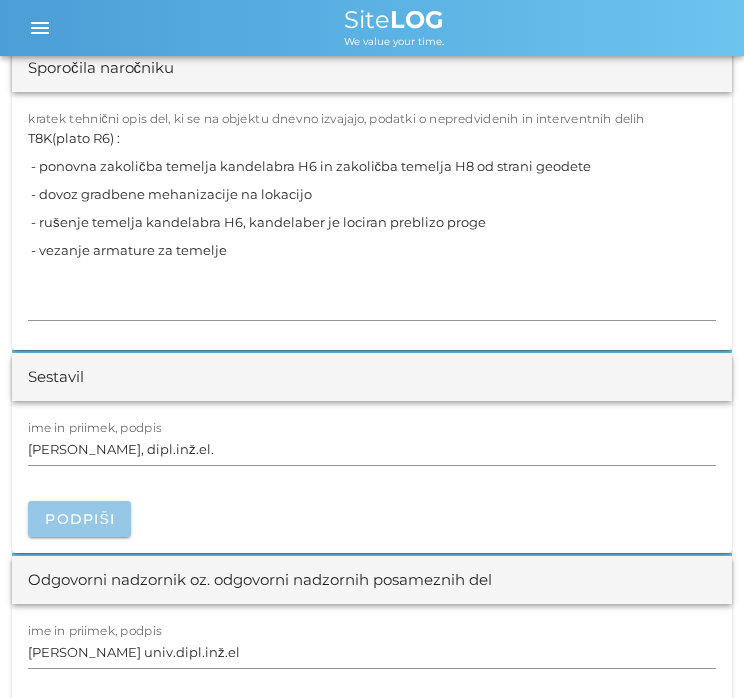 click on "Podpiši" at bounding box center [79, 519] 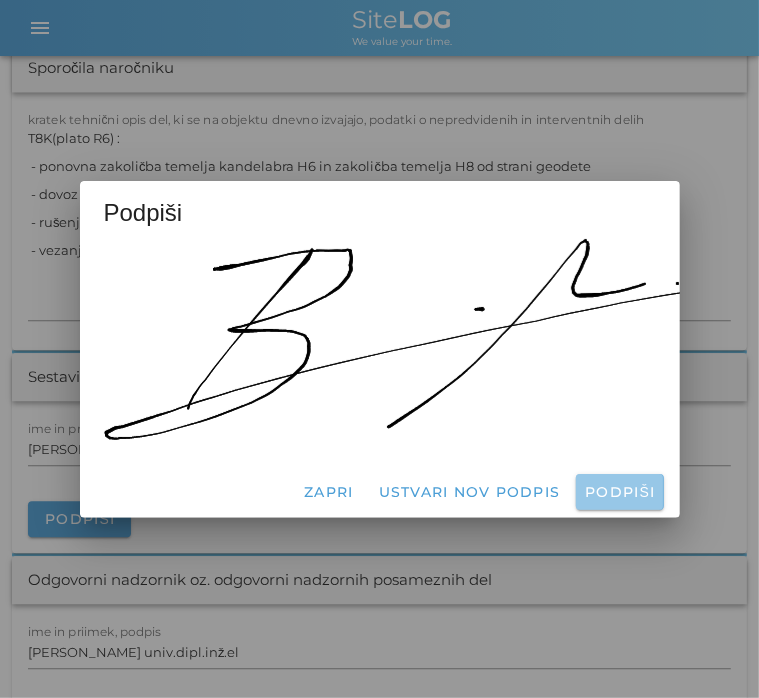 click on "Podpiši" at bounding box center [619, 492] 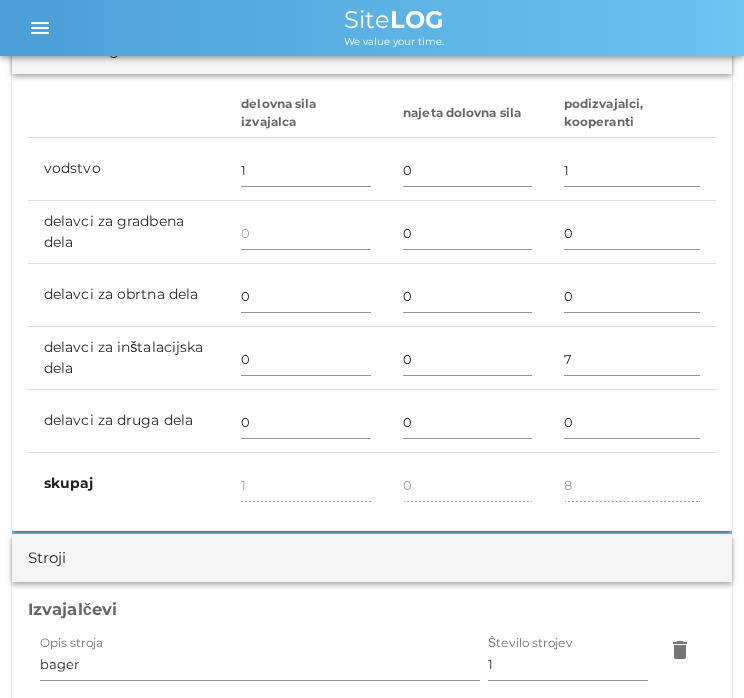 scroll, scrollTop: 1204, scrollLeft: 0, axis: vertical 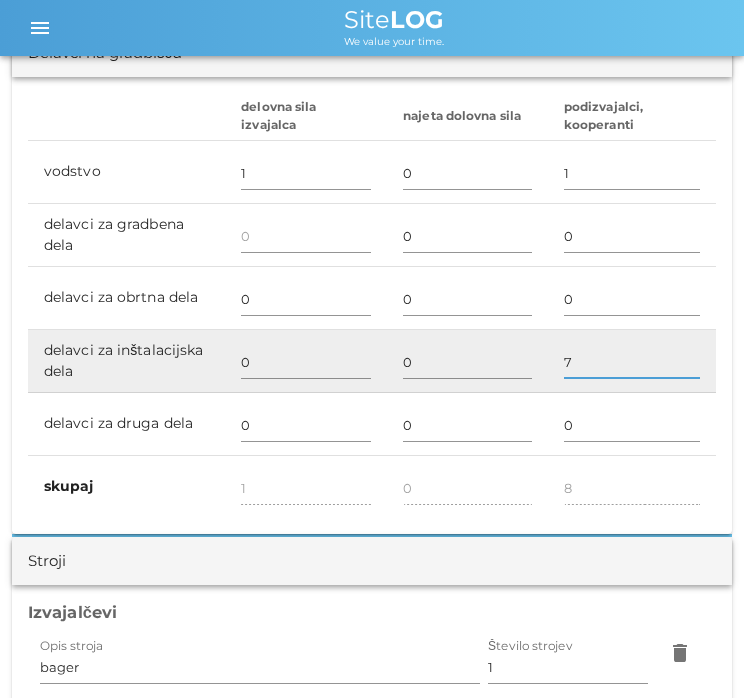click on "7" at bounding box center (632, 362) 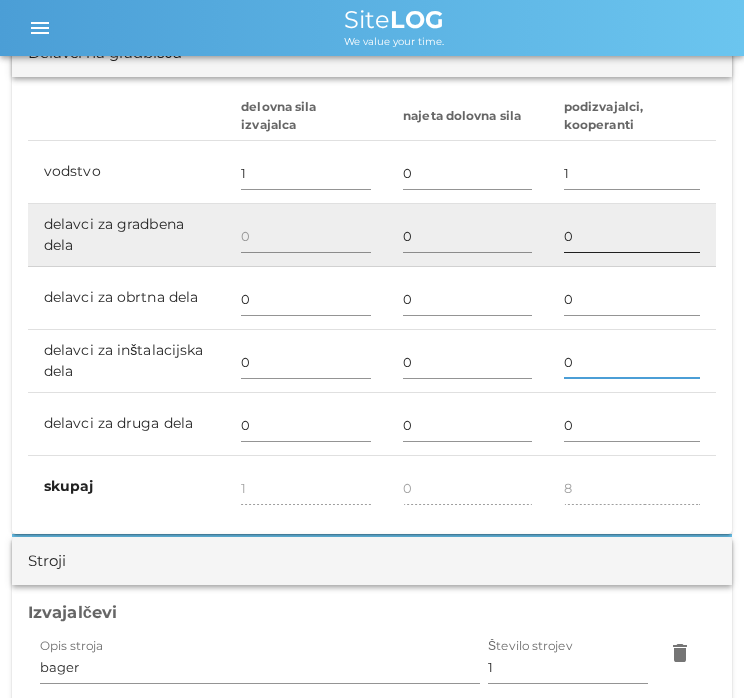 type on "0" 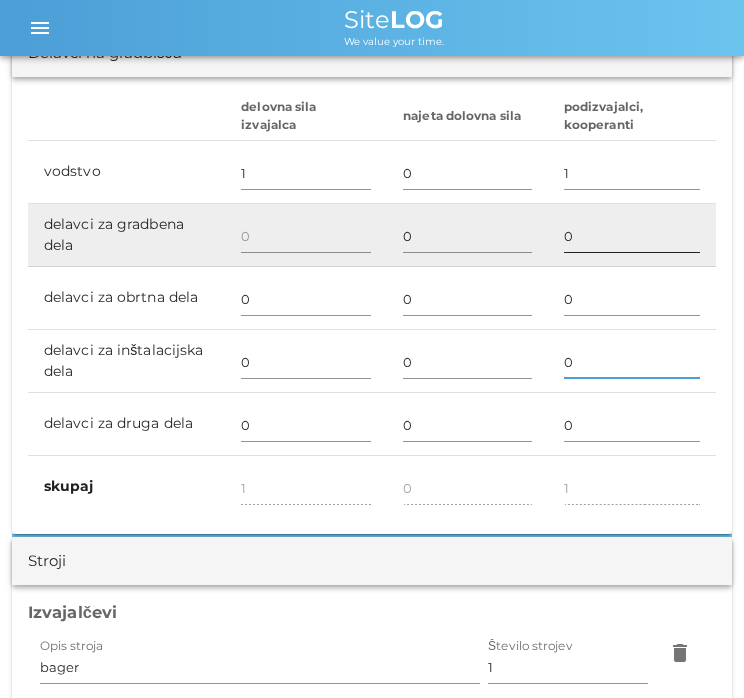 click on "0" at bounding box center [632, 236] 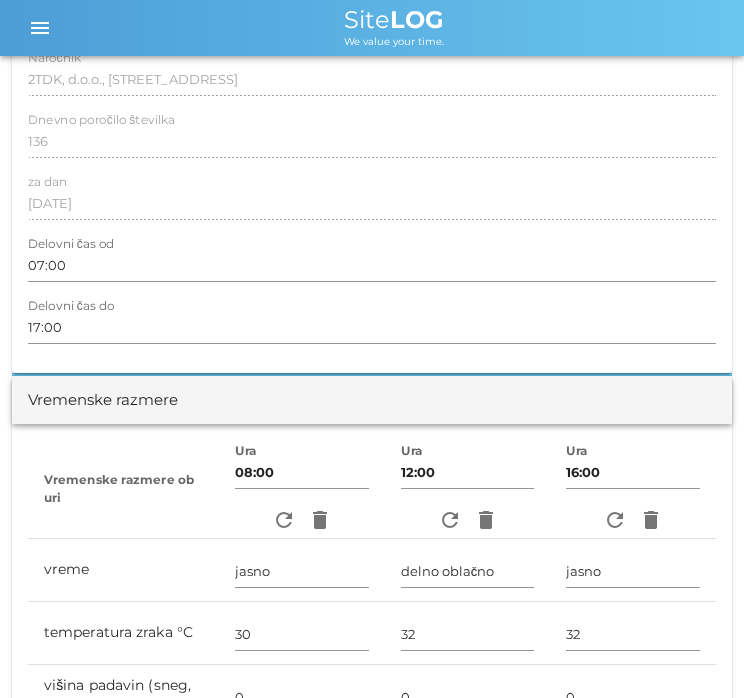 scroll, scrollTop: 292, scrollLeft: 0, axis: vertical 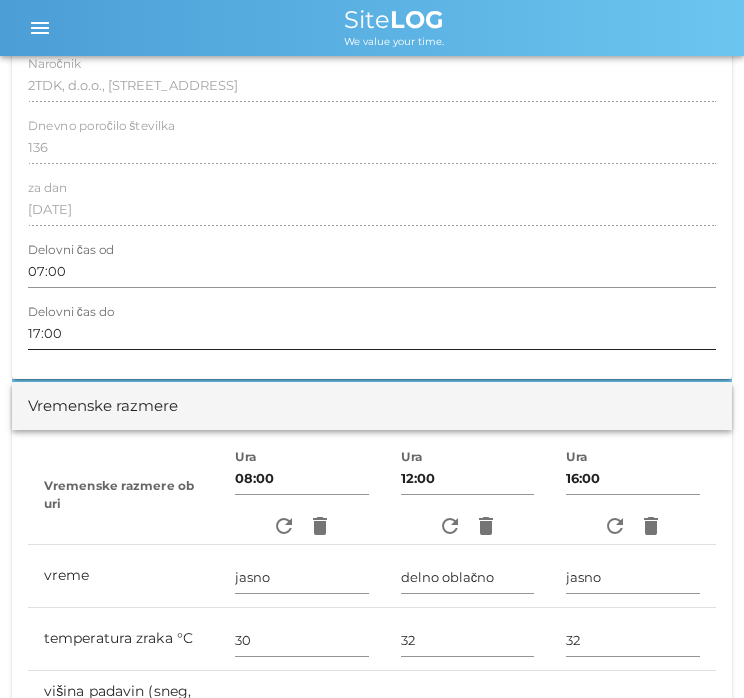 type on "6" 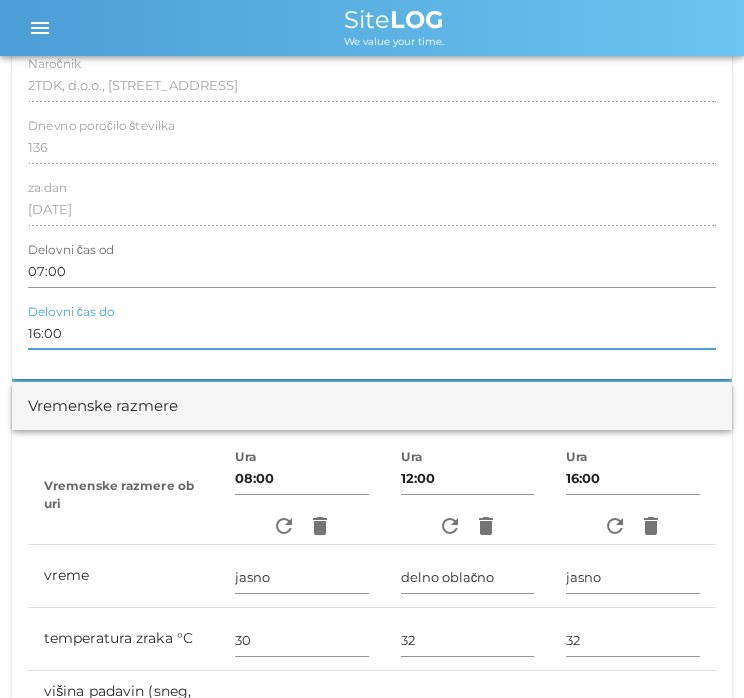 scroll, scrollTop: 0, scrollLeft: 0, axis: both 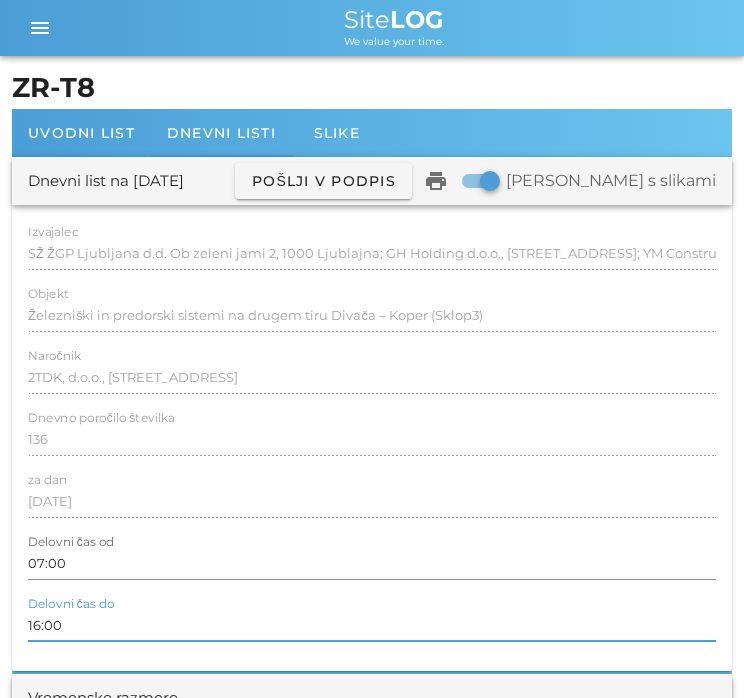 type on "16:00" 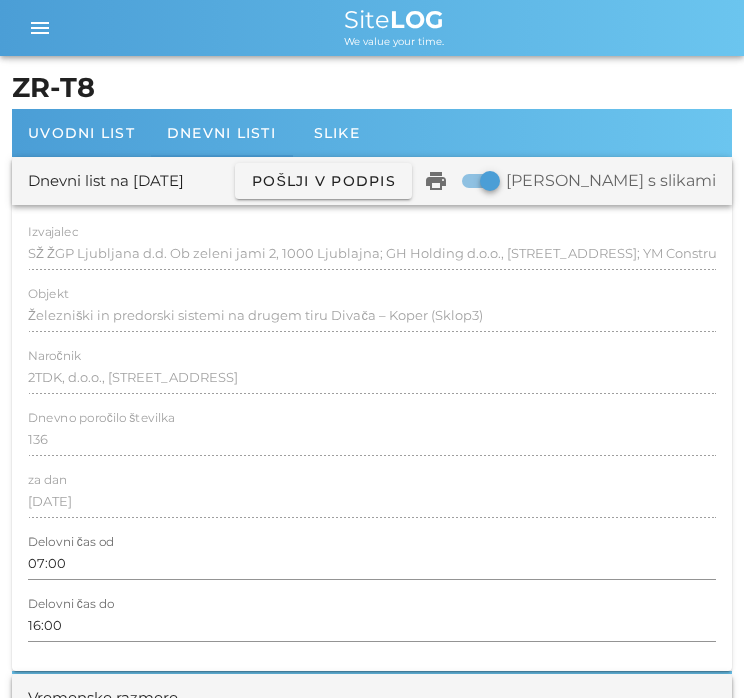 click on "ZR-T8" at bounding box center [372, 88] 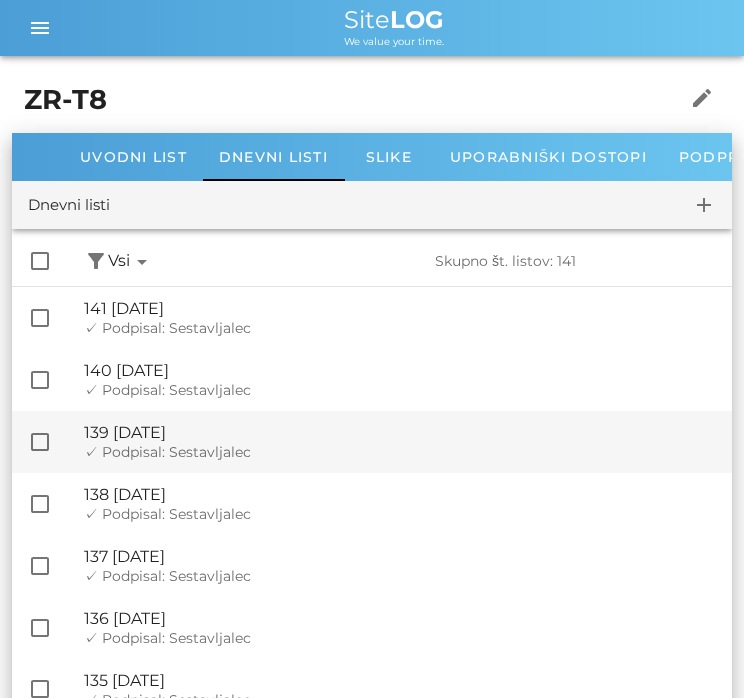 scroll, scrollTop: 88, scrollLeft: 0, axis: vertical 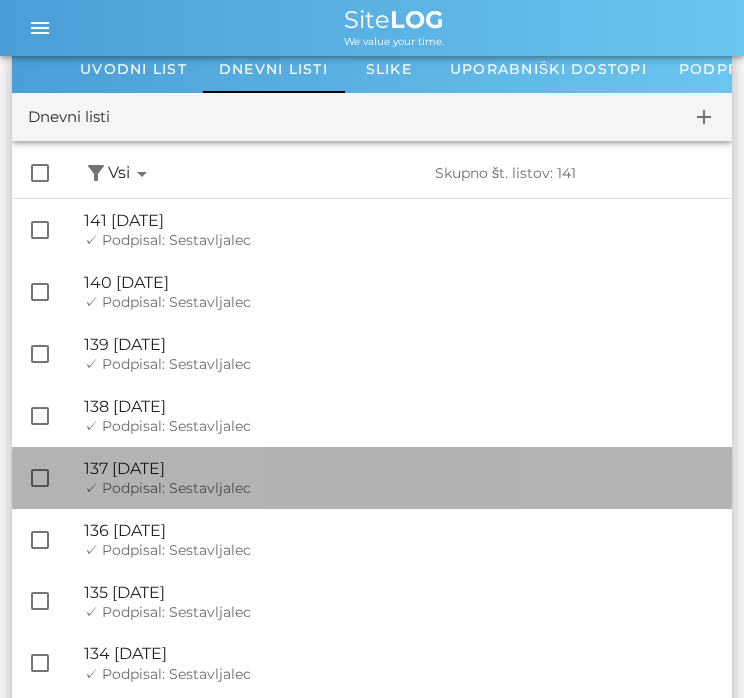 click on "🔏  137 [DATE]" at bounding box center (400, 468) 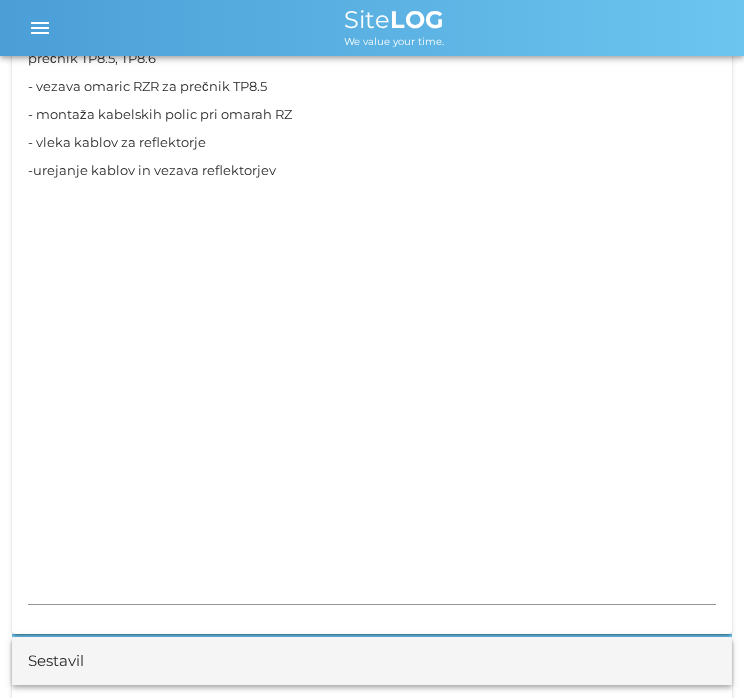 scroll, scrollTop: 1976, scrollLeft: 0, axis: vertical 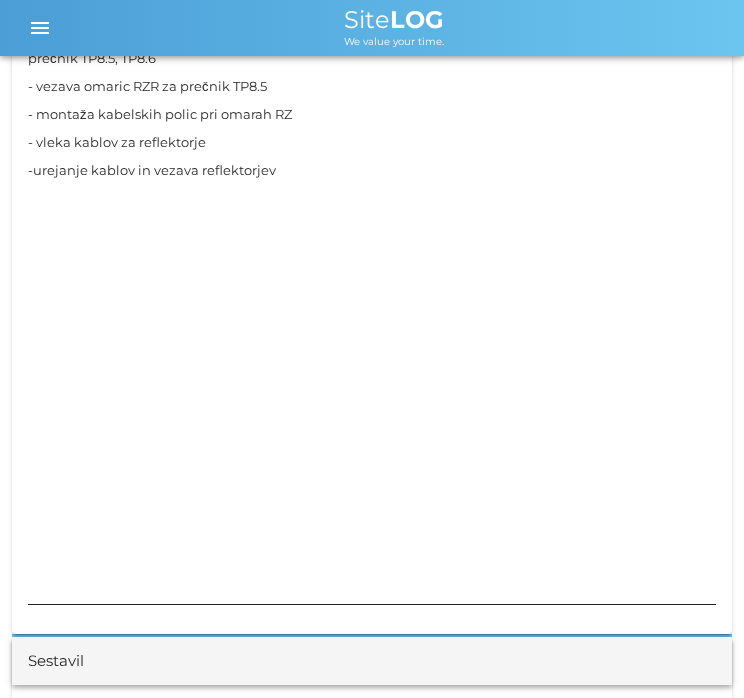 click on "prečnik TP8.5, TP8.6
- vezava omaric RZR za prečnik TP8.5
- montaža kabelskih polic pri omarah RZ
- vleka kablov za reflektorje
-urejanje kablov in vezava reflektorjev" at bounding box center [372, 324] 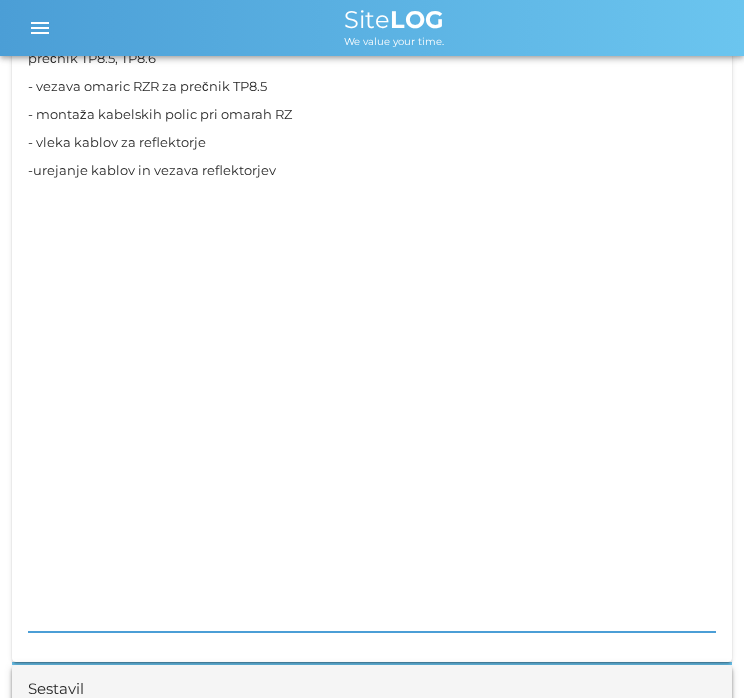 paste on "T8K(plato R6) :
- vezanje armature za temelje" 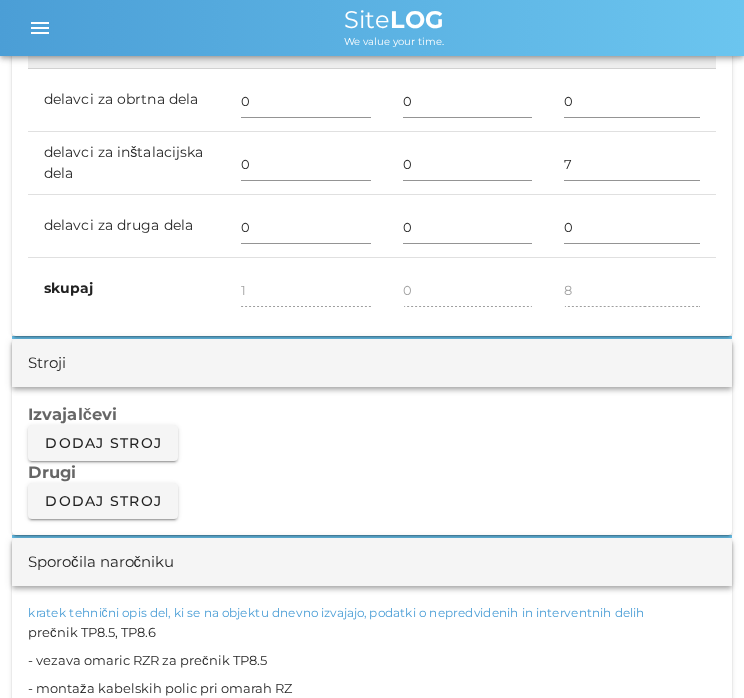 scroll, scrollTop: 1407, scrollLeft: 0, axis: vertical 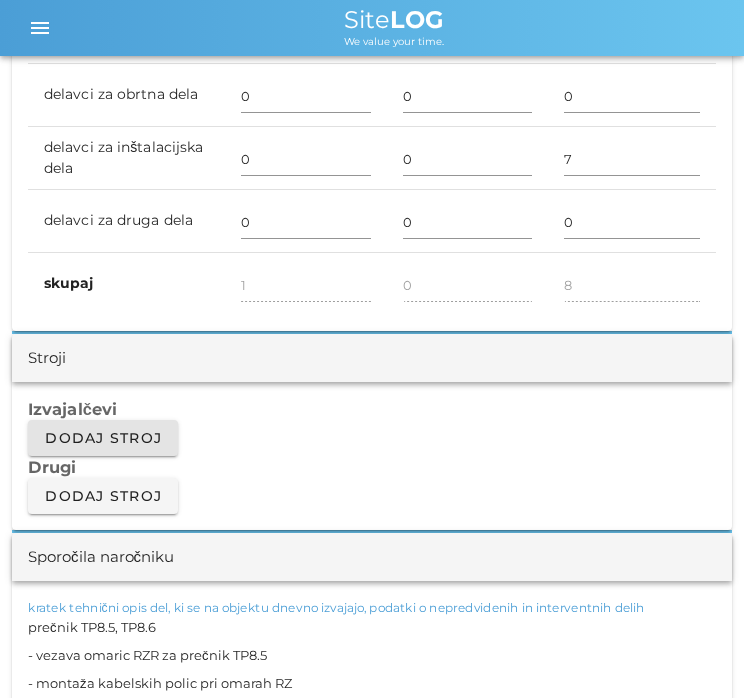 type on "prečnik TP8.5, TP8.6
- vezava omaric RZR za prečnik TP8.5
- montaža kabelskih polic pri omarah RZ
- vleka kablov za reflektorje
-urejanje kablov in vezava reflektorjev
T8K(plato R6) :
- vezanje armature za temelje" 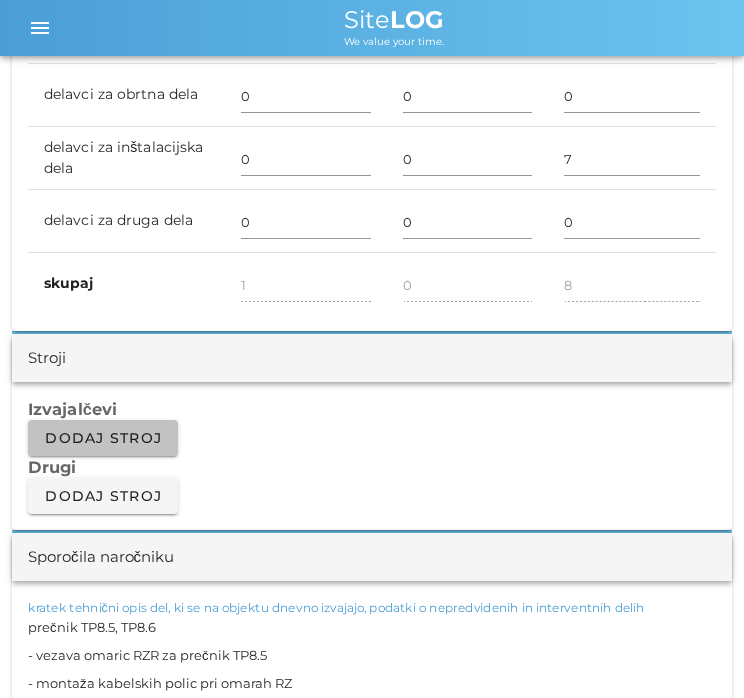 click on "Dodaj stroj" at bounding box center [103, 438] 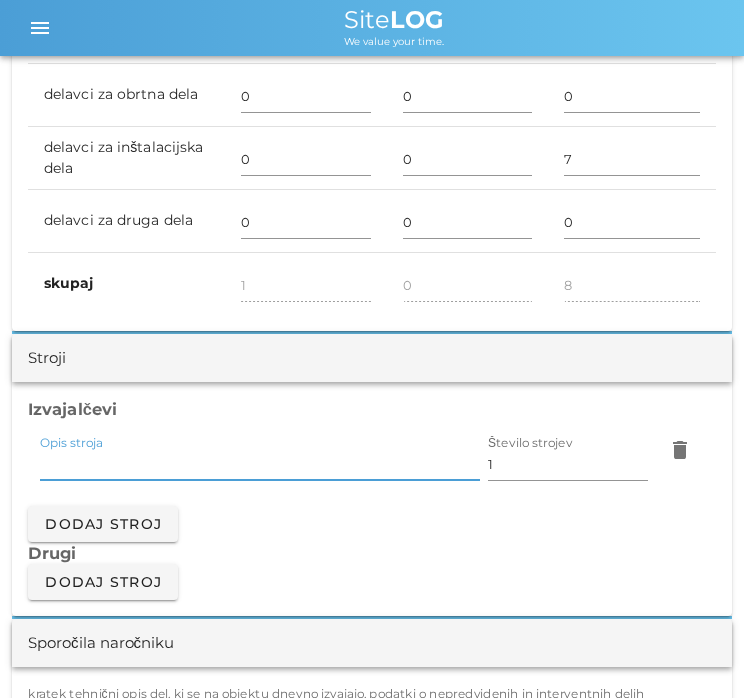 click on "Opis stroja" at bounding box center (260, 464) 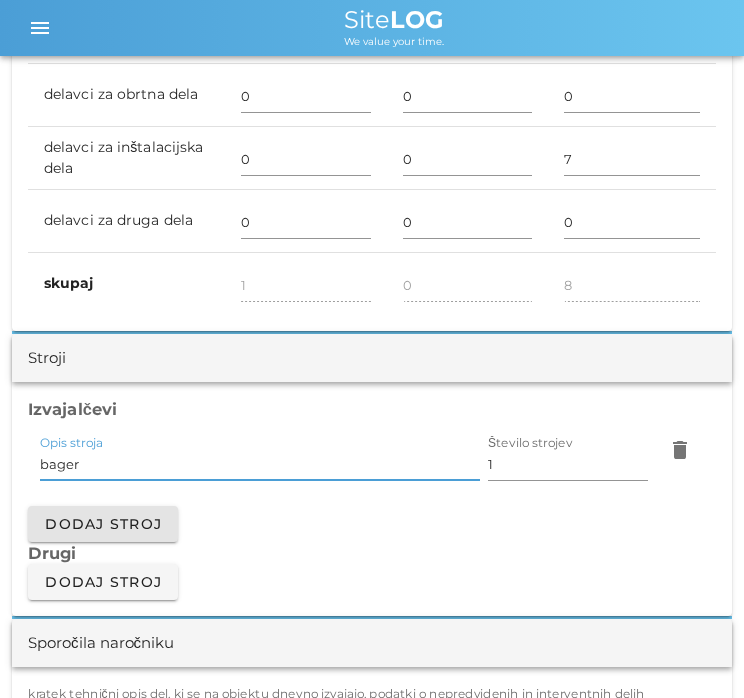 type on "bager" 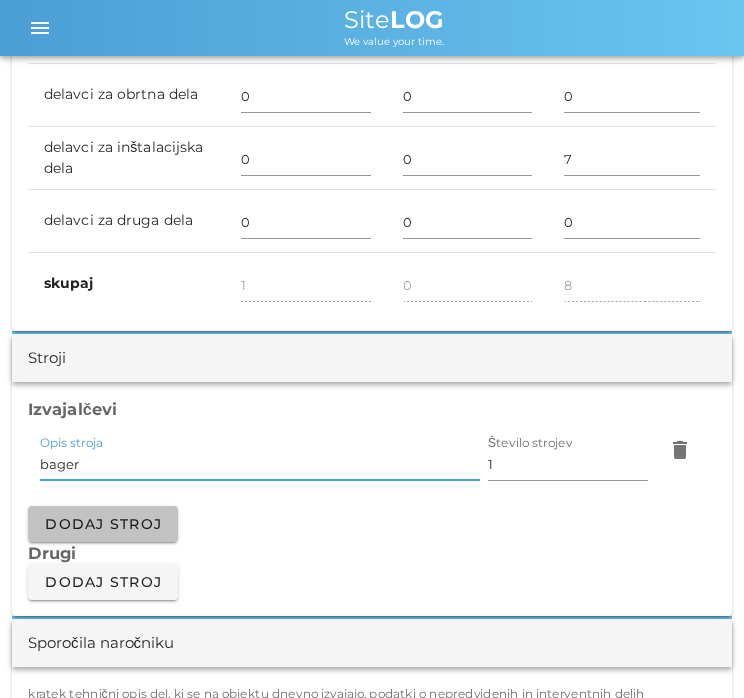 click on "Dodaj stroj" at bounding box center [103, 524] 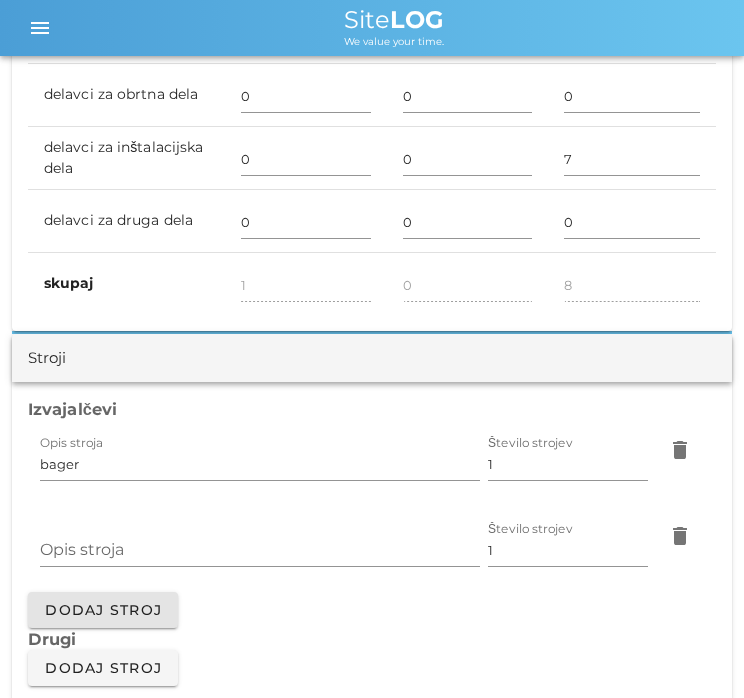 click on "Opis stroja" at bounding box center [260, 551] 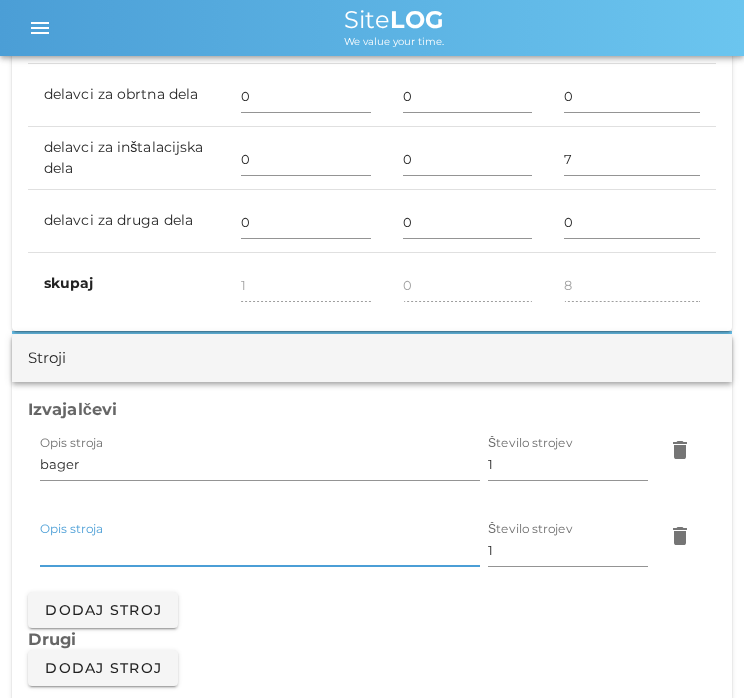 click on "Opis stroja" at bounding box center (260, 550) 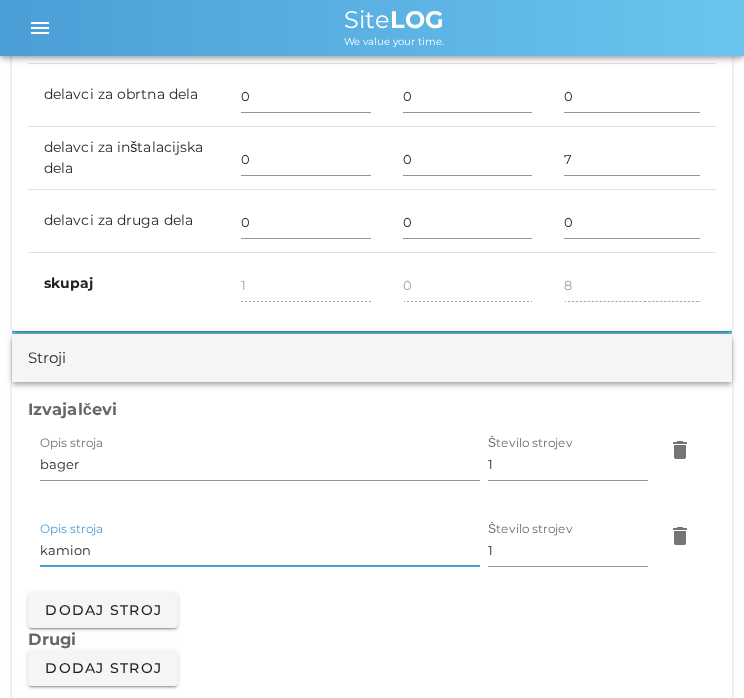 type on "kamion" 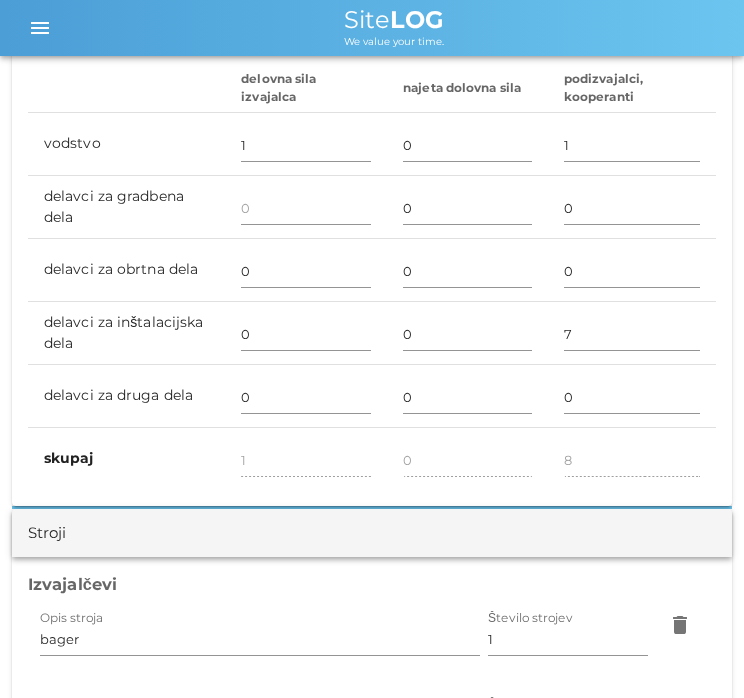 scroll, scrollTop: 1216, scrollLeft: 0, axis: vertical 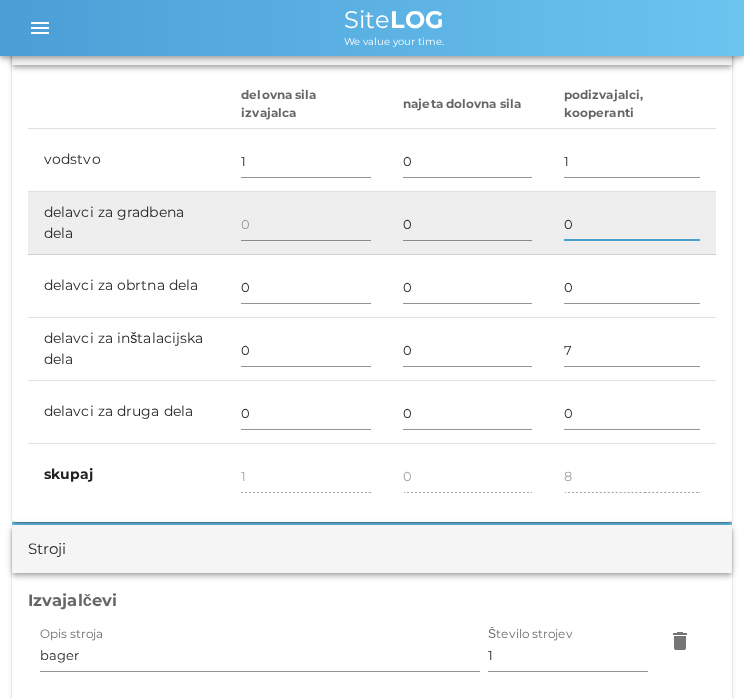 click on "0" at bounding box center [632, 224] 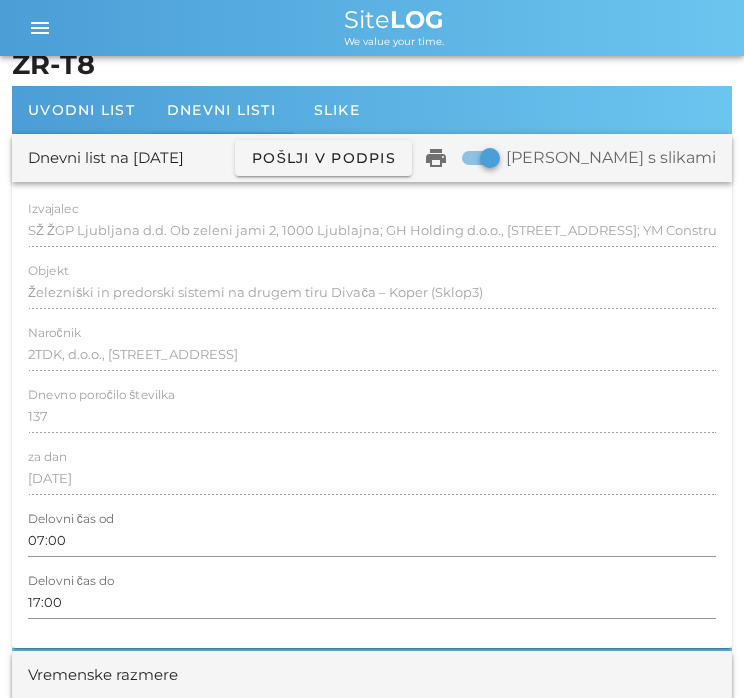 scroll, scrollTop: 20, scrollLeft: 0, axis: vertical 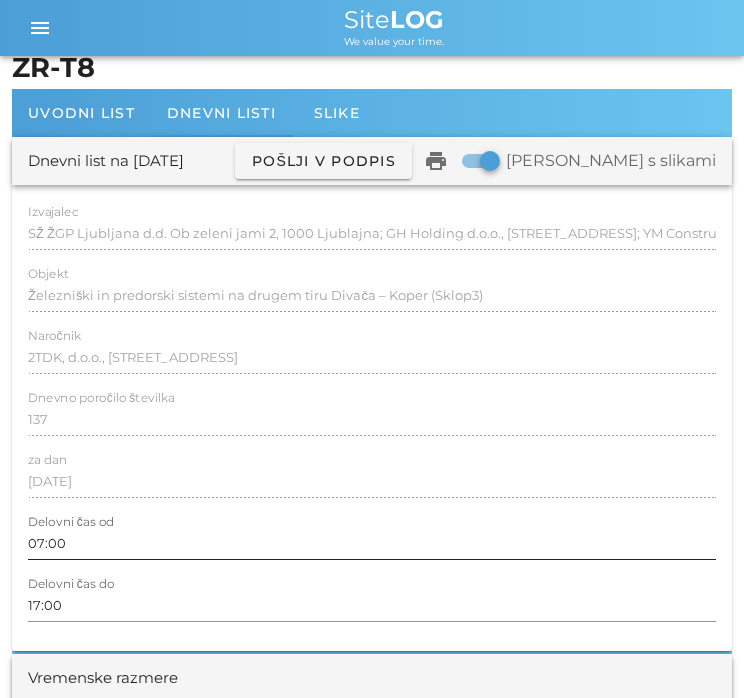 type on "6" 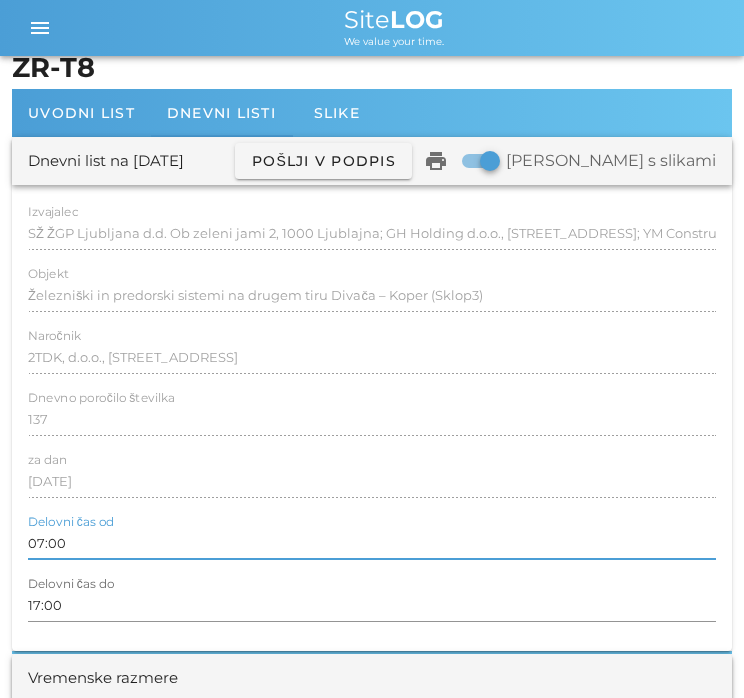 click on "07:00" at bounding box center [372, 543] 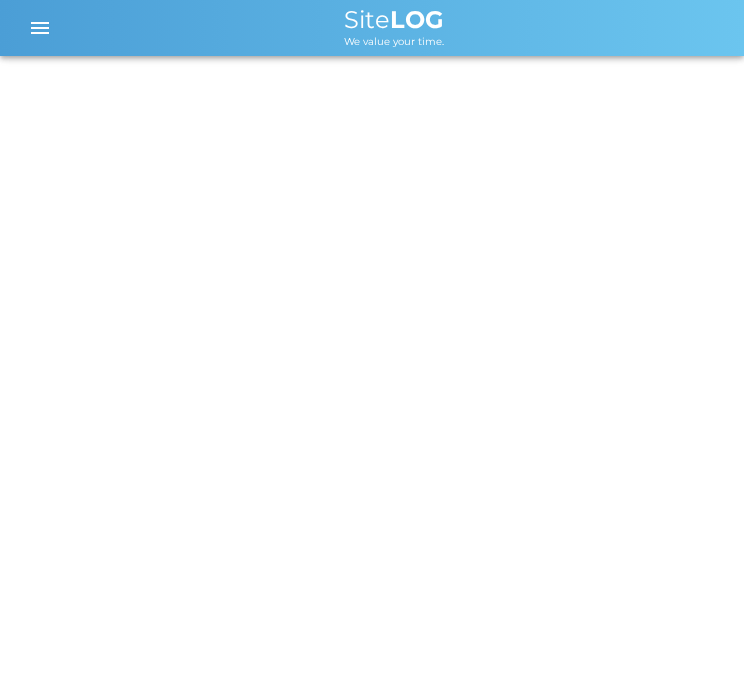 scroll, scrollTop: 0, scrollLeft: 0, axis: both 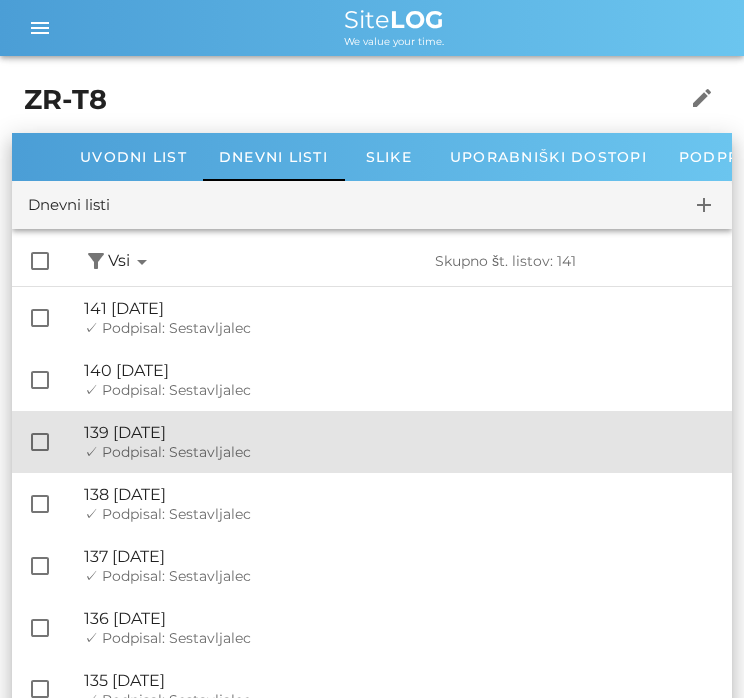 click on "✓ Podpisal: Nadzornik  ✓ Podpisal: Sestavljalec  ✓ Podpisal: Odgovorni" at bounding box center (400, 452) 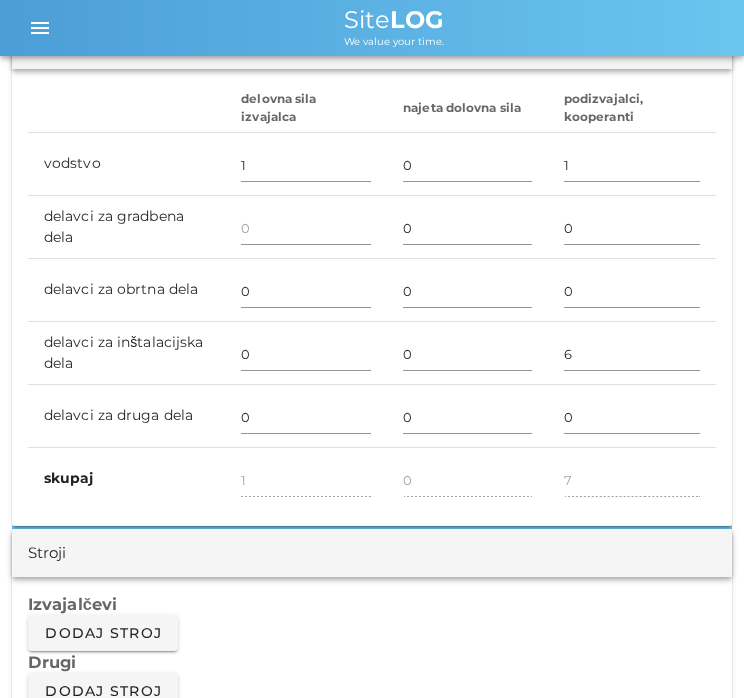 scroll, scrollTop: 1212, scrollLeft: 0, axis: vertical 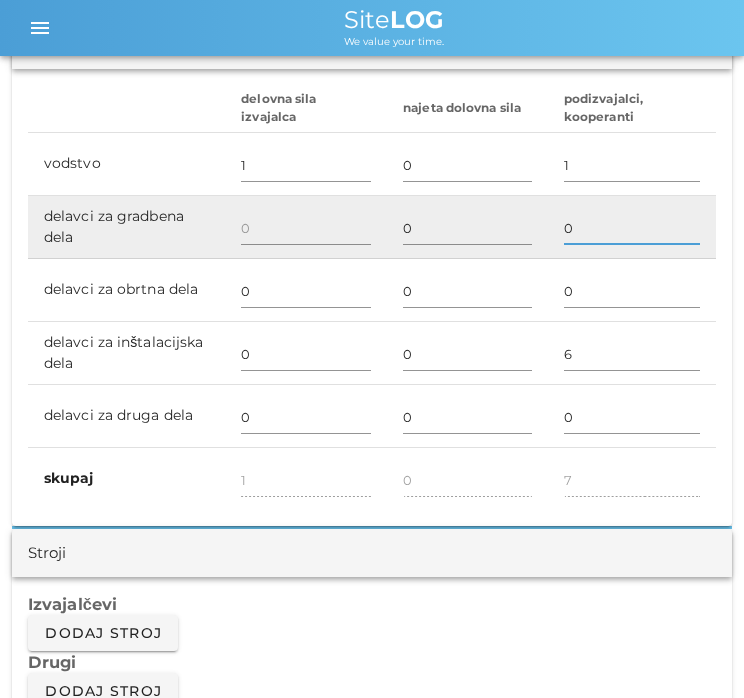 click on "0" at bounding box center [632, 228] 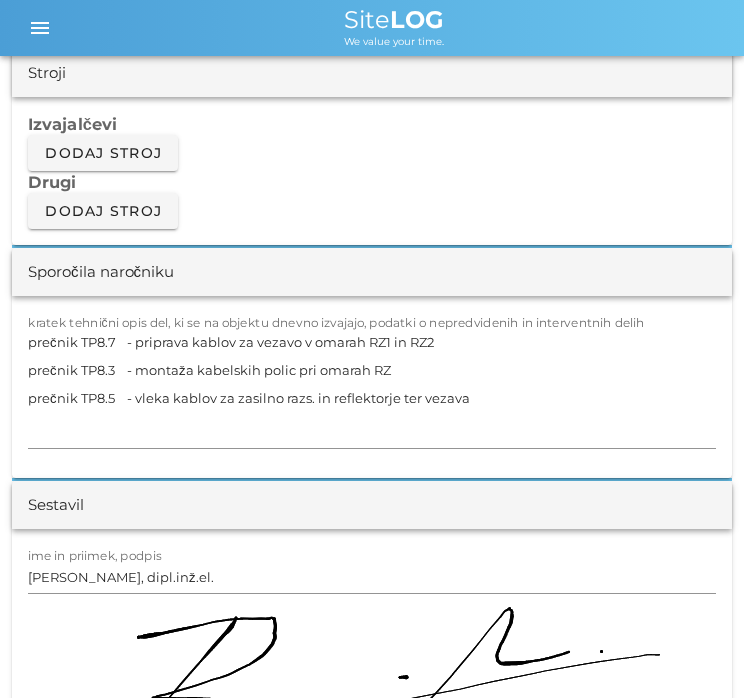 scroll, scrollTop: 1694, scrollLeft: 0, axis: vertical 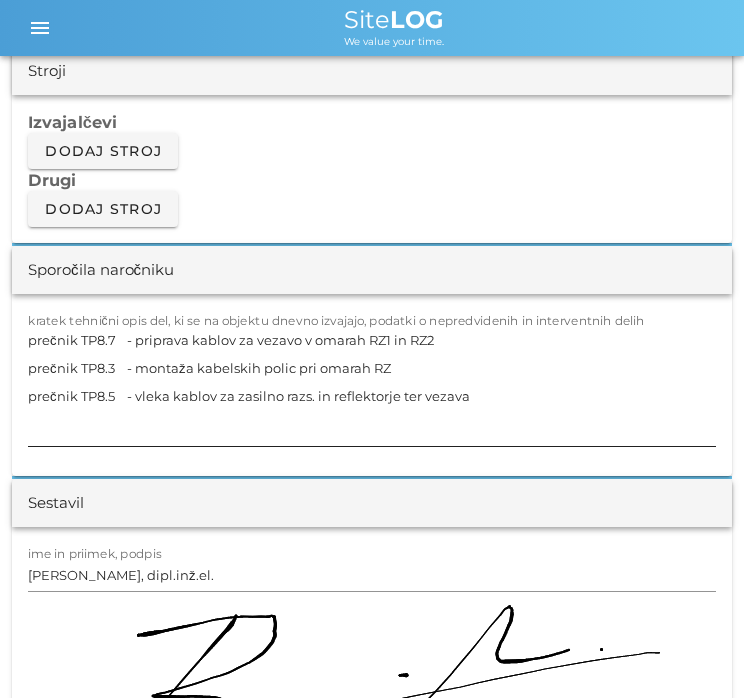 type on "6" 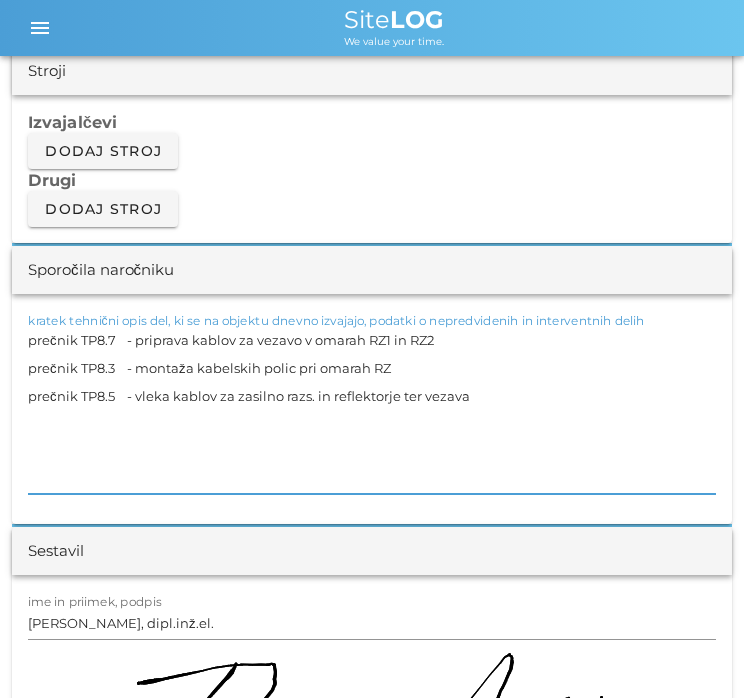 paste on "T8K(plato R6) :
- vezanje armature za temelje" 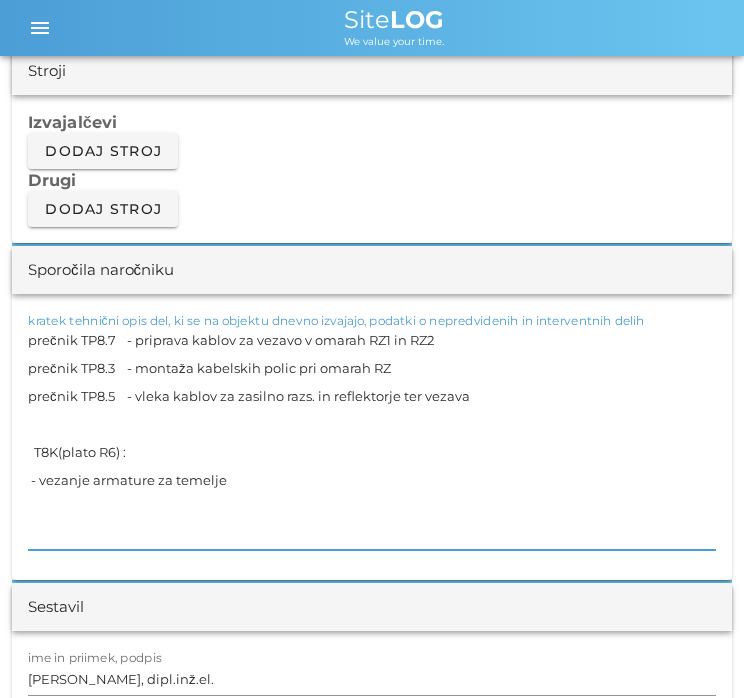 type on "prečnik TP8.7	 - priprava kablov za vezavo v omarah RZ1 in RZ2
prečnik TP8.3	 - montaža kabelskih polic pri omarah RZ
prečnik TP8.5	 - vleka kablov za zasilno razs. in reflektorje ter vezava
T8K(plato R6) :
- vezanje armature za temelje" 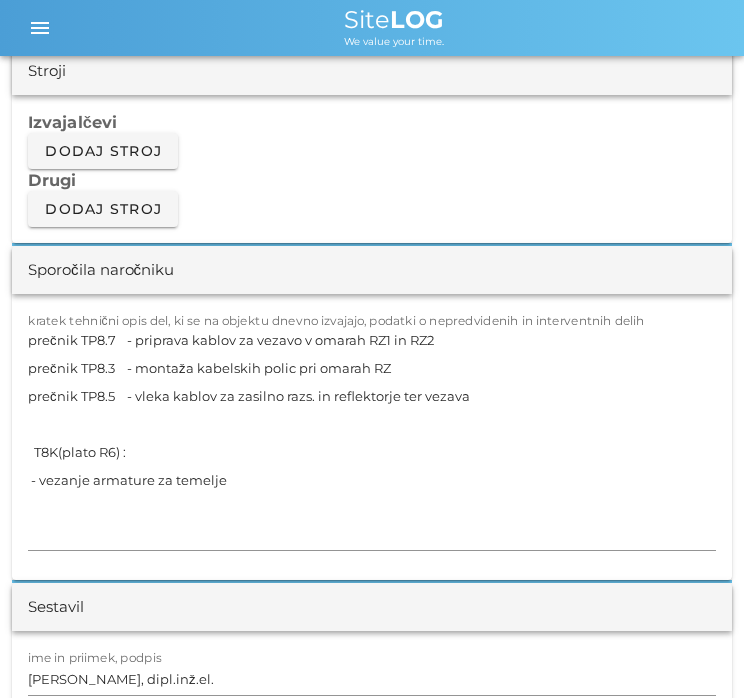click on "Izvajalčevi" at bounding box center [372, 122] 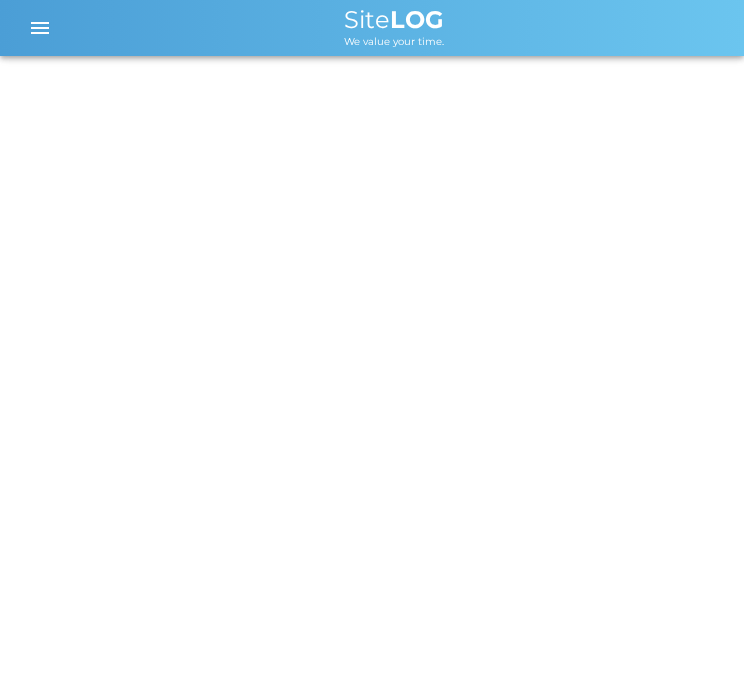 scroll, scrollTop: 0, scrollLeft: 0, axis: both 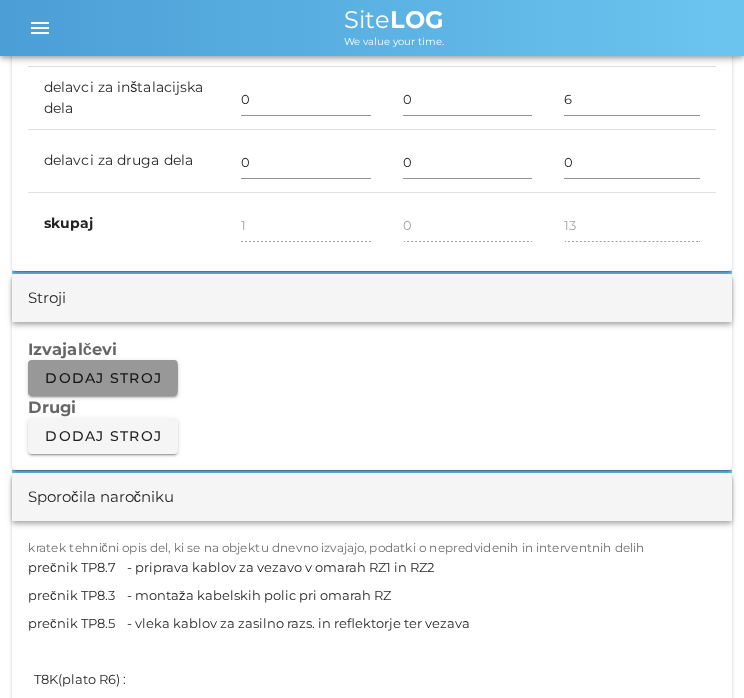 click on "Dodaj stroj" at bounding box center [103, 378] 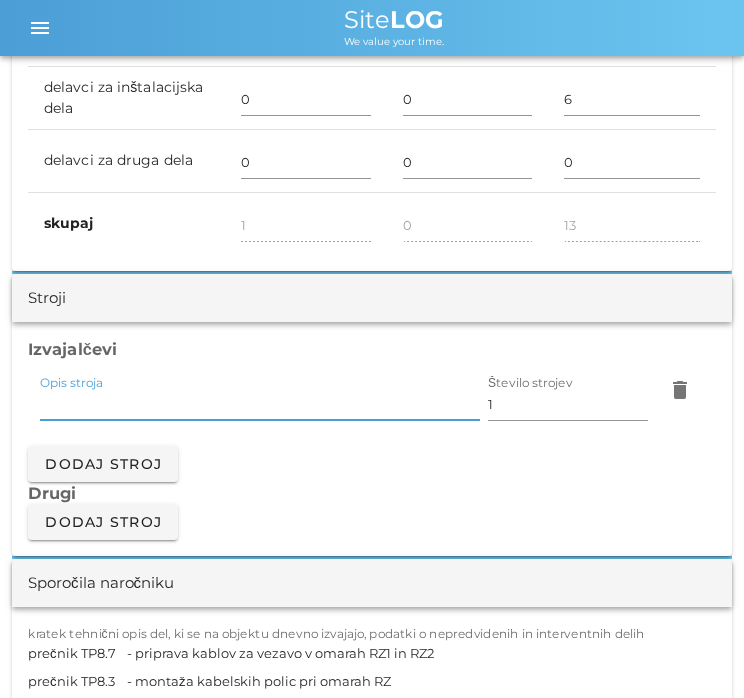 click on "Opis stroja" at bounding box center (260, 404) 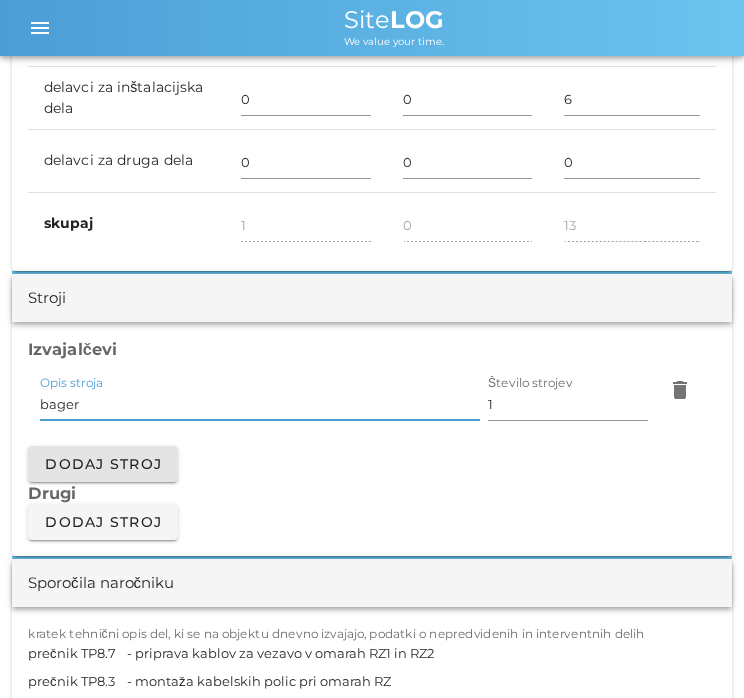 type on "bager" 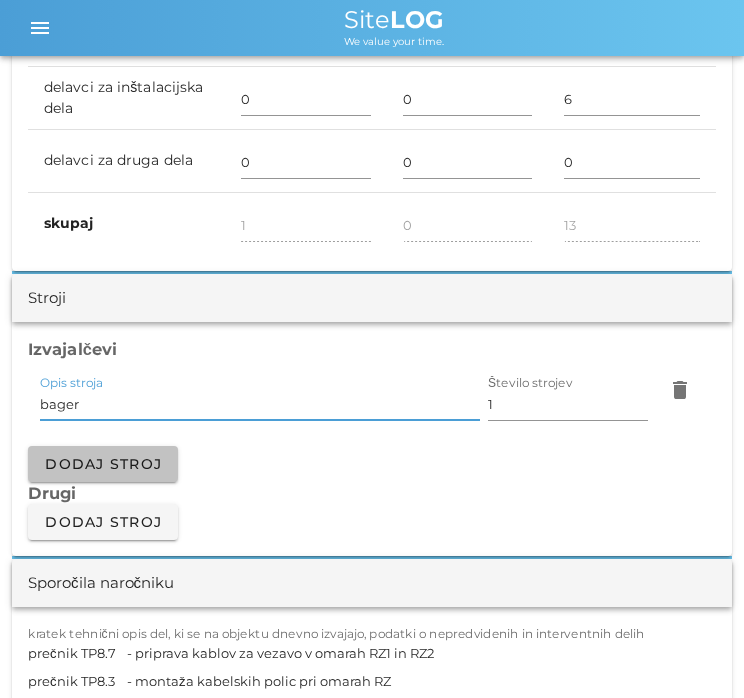 click on "Dodaj stroj" at bounding box center (103, 464) 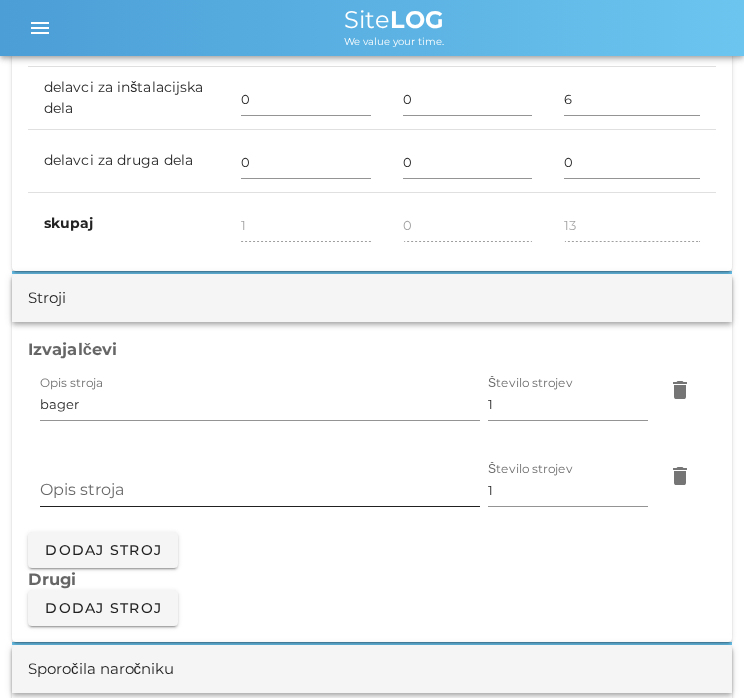 click on "Opis stroja" at bounding box center [260, 490] 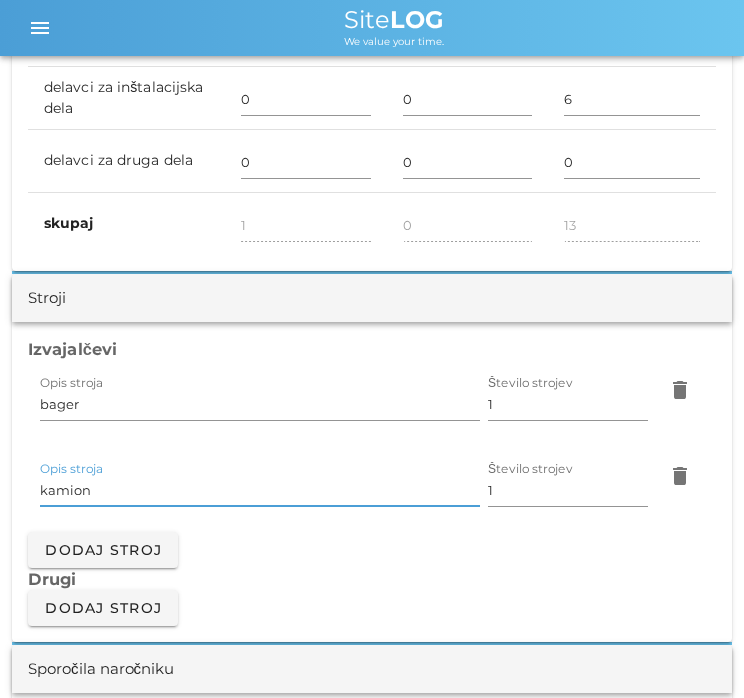type on "kamion" 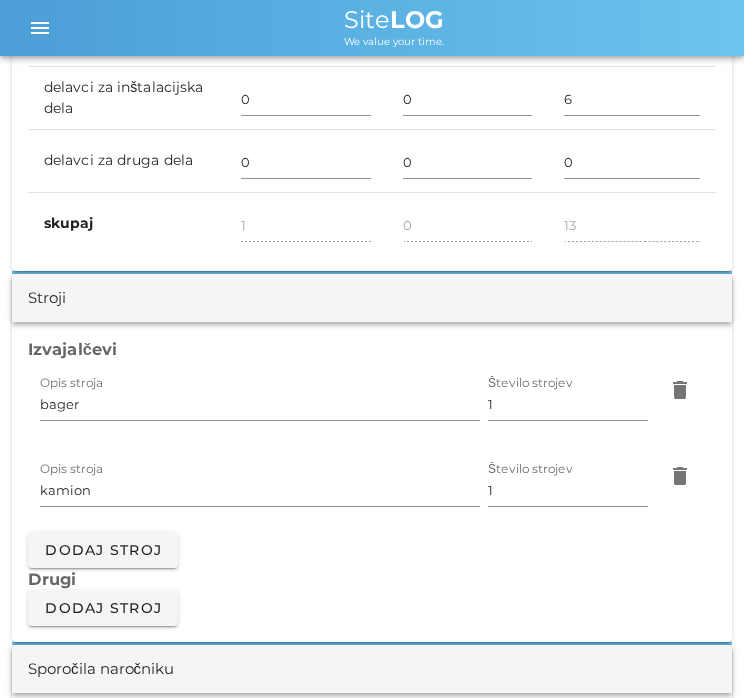 click on "Izvajalčevi Opis stroja bager Število strojev 1 delete Opis stroja kamion Število strojev 1 delete  Dodaj stroj  Drugi  Dodaj stroj" at bounding box center (372, 482) 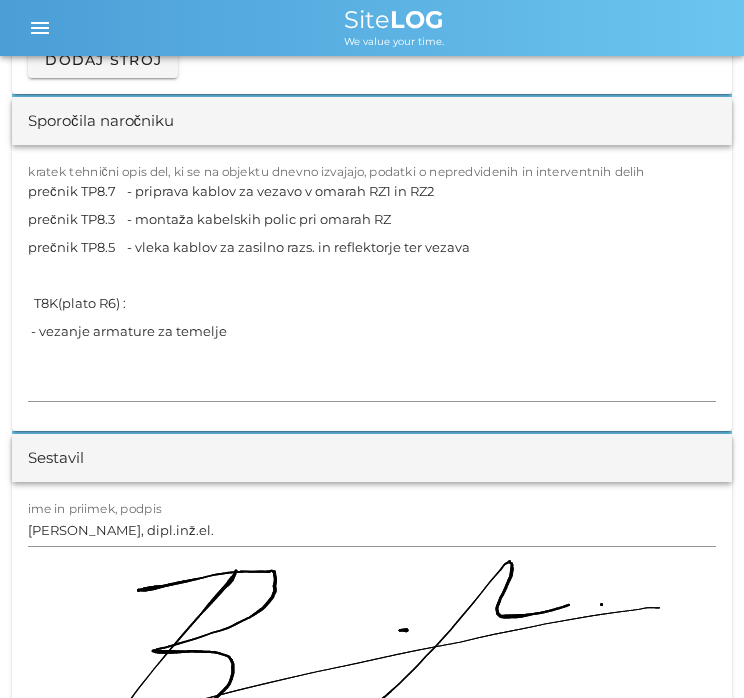 scroll, scrollTop: 2016, scrollLeft: 0, axis: vertical 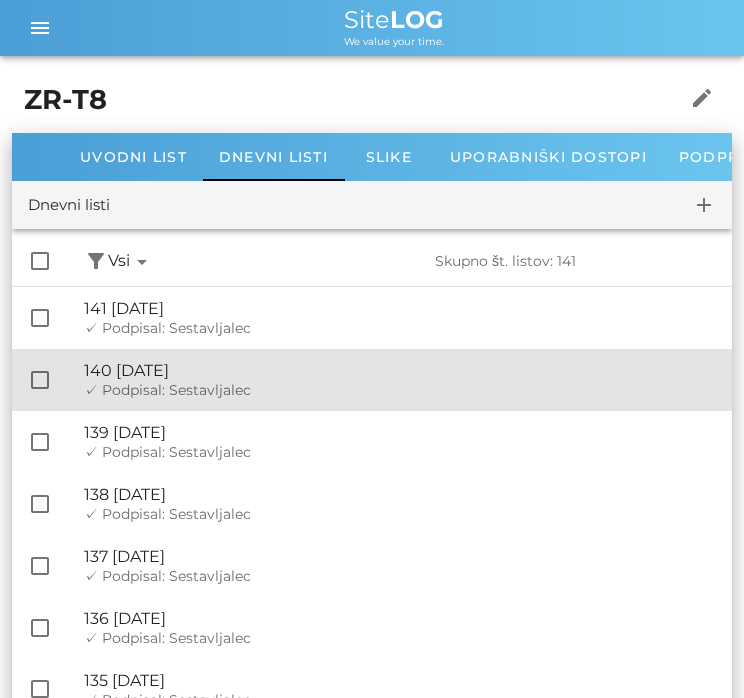 click on "🔏  140 [DATE]" at bounding box center (400, 370) 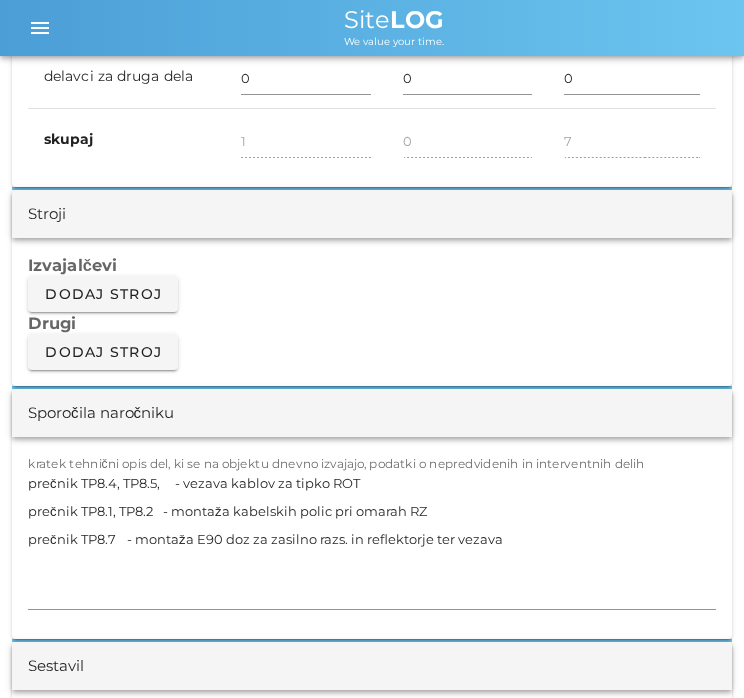 scroll, scrollTop: 1555, scrollLeft: 0, axis: vertical 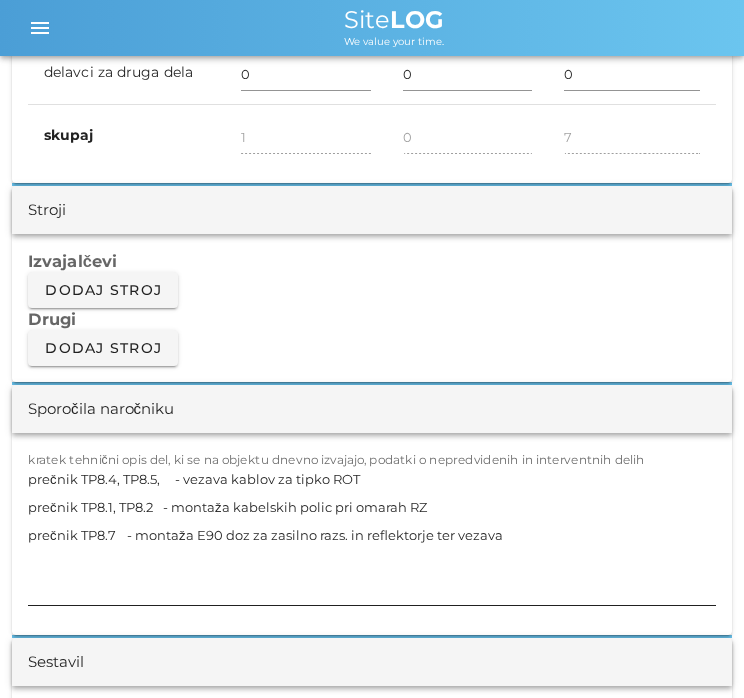 click on "prečnik TP8.4, TP8.5,	 - vezava kablov za tipko ROT
prečnik TP8.1, TP8.2	 - montaža kabelskih polic pri omarah RZ
prečnik TP8.7	 - montaža E90 doz za zasilno razs. in reflektorje ter vezava" at bounding box center (372, 535) 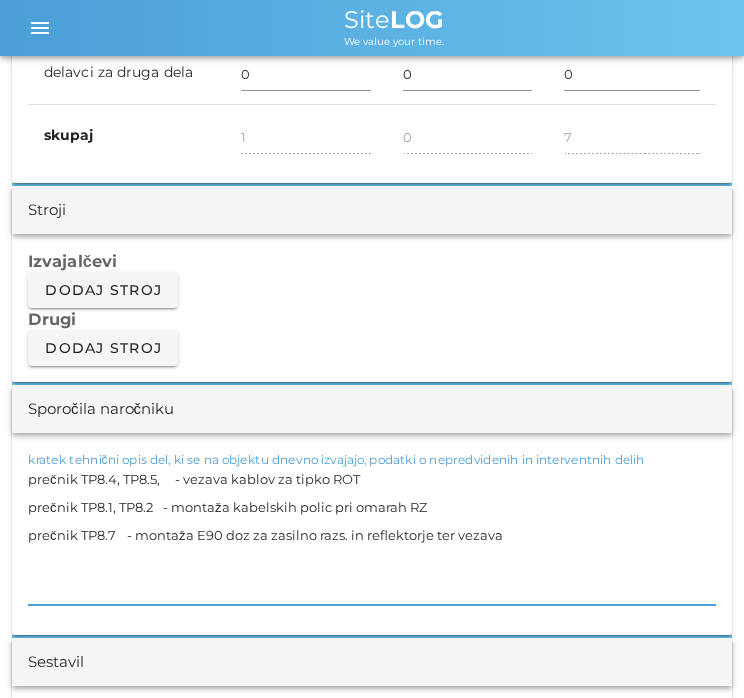 paste on "T8K(plato R6) :
- dobava in vgradnja podložnega betona v temelje kandelabra H8 in H6" 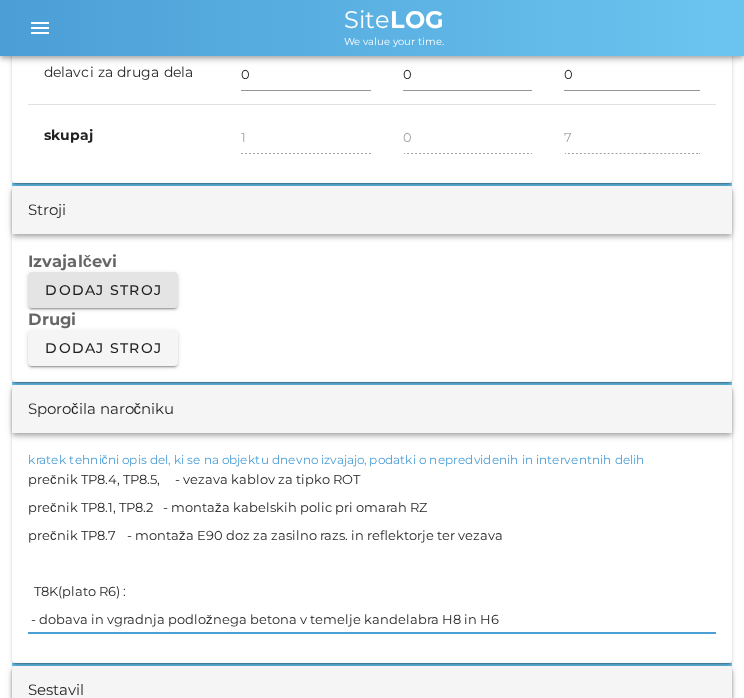 type on "prečnik TP8.4, TP8.5,	 - vezava kablov za tipko ROT
prečnik TP8.1, TP8.2	 - montaža kabelskih polic pri omarah RZ
prečnik TP8.7	 - montaža E90 doz za zasilno razs. in reflektorje ter vezava
T8K(plato R6) :
- dobava in vgradnja podložnega betona v temelje kandelabra H8 in H6" 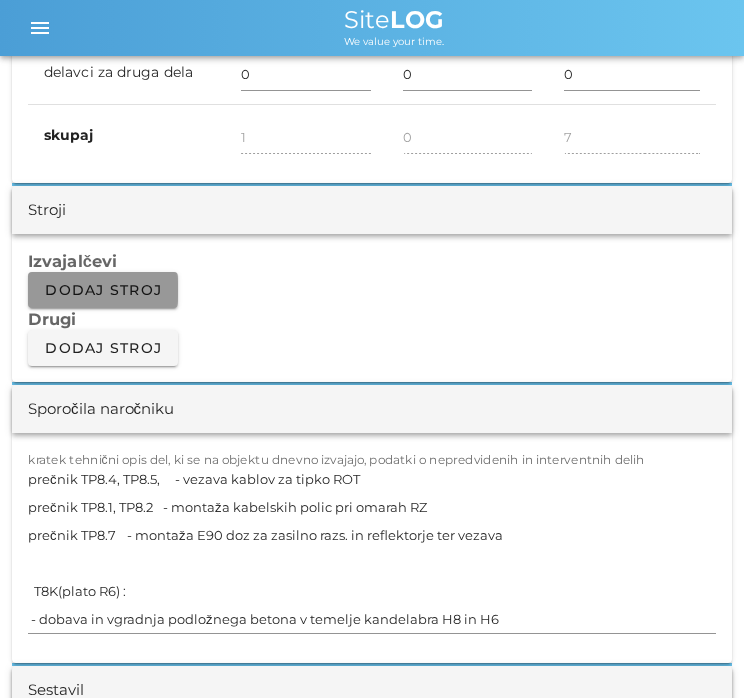 click on "Dodaj stroj" at bounding box center (103, 290) 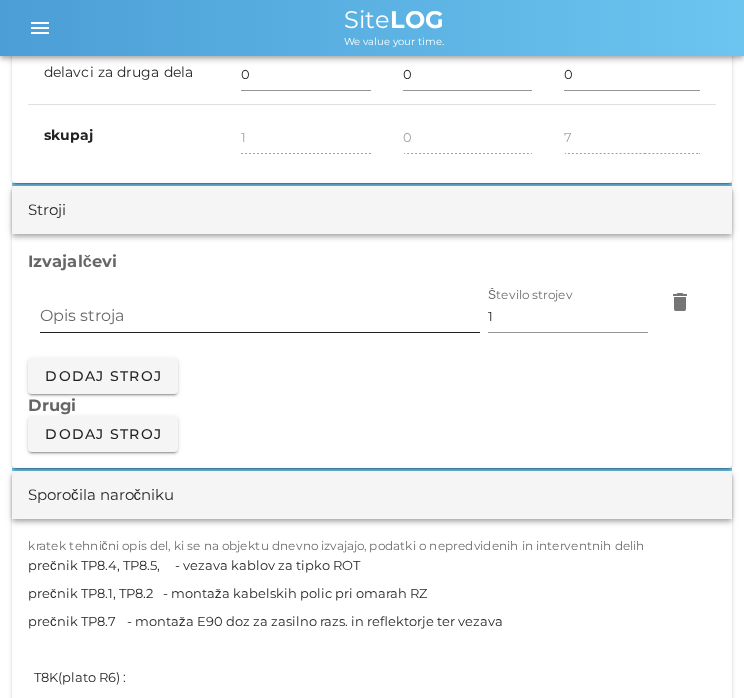 click on "Opis stroja" at bounding box center (260, 316) 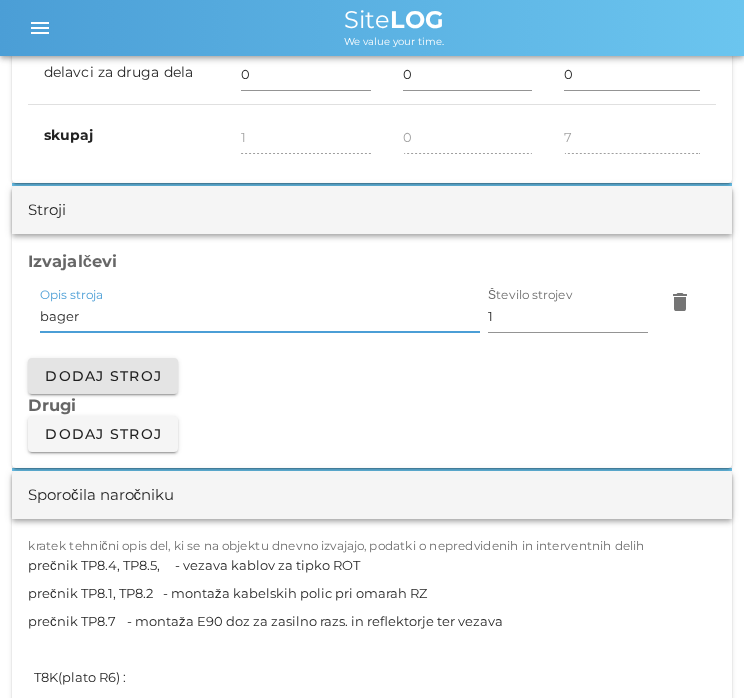 type on "bager" 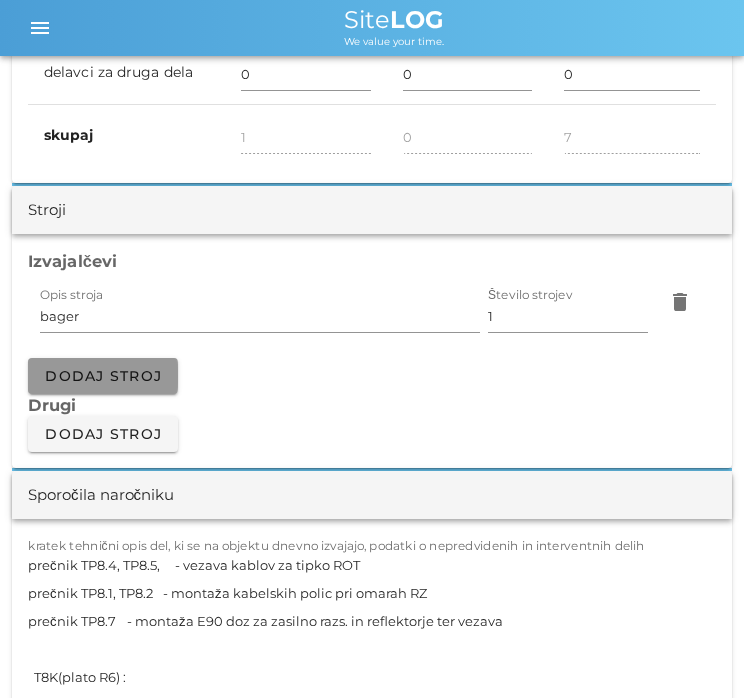 click on "Dodaj stroj" at bounding box center [103, 376] 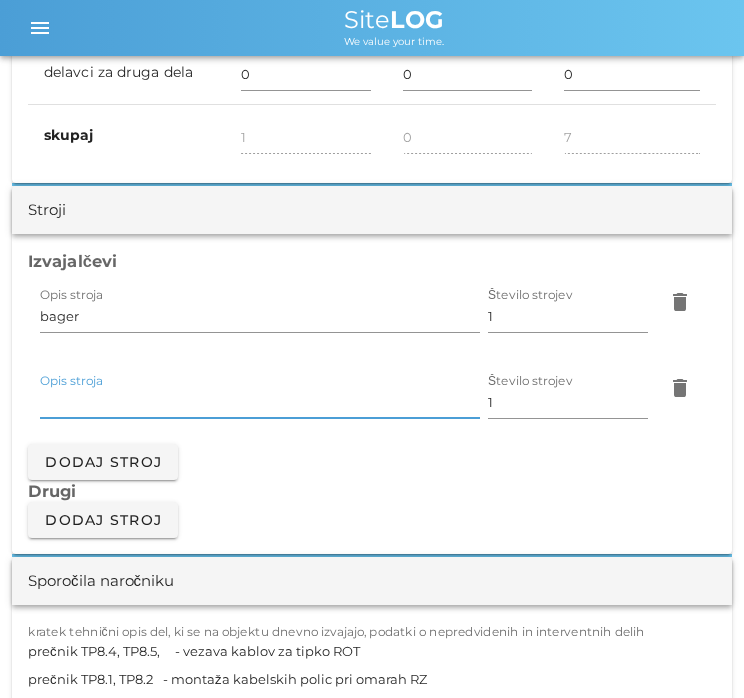 click on "Opis stroja" at bounding box center (260, 402) 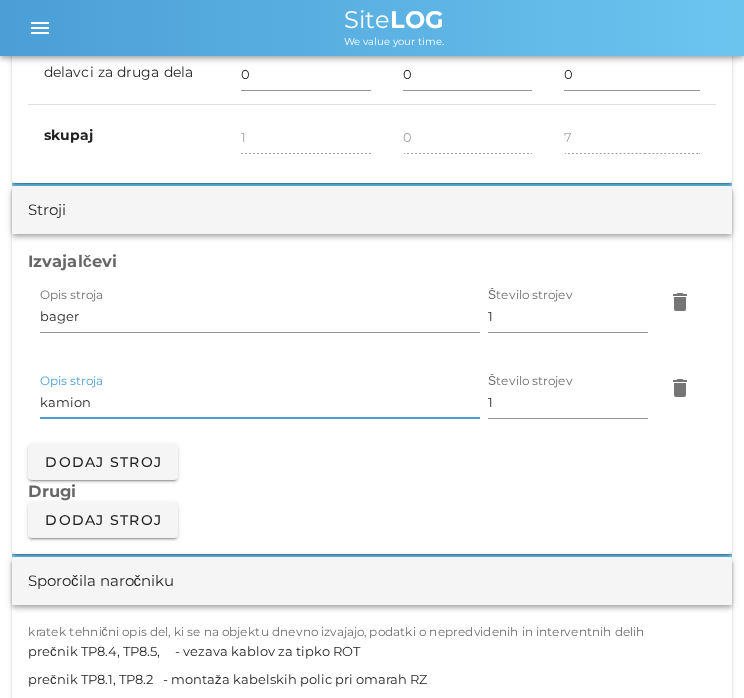 type on "kamion" 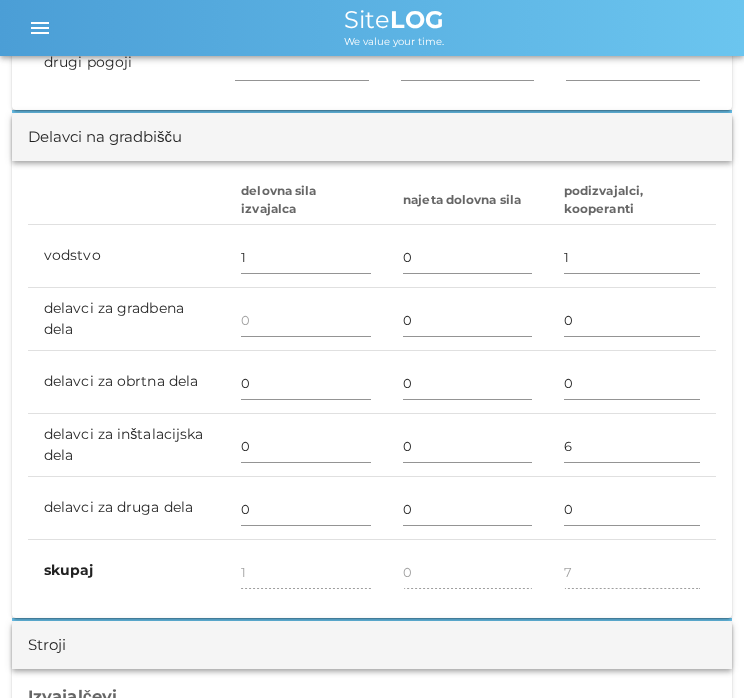 scroll, scrollTop: 1118, scrollLeft: 0, axis: vertical 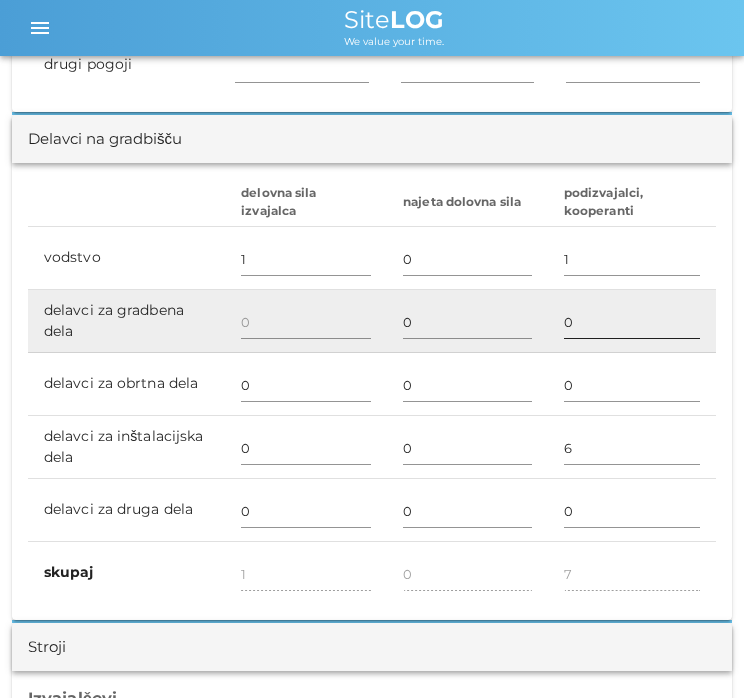 click on "0" at bounding box center [632, 322] 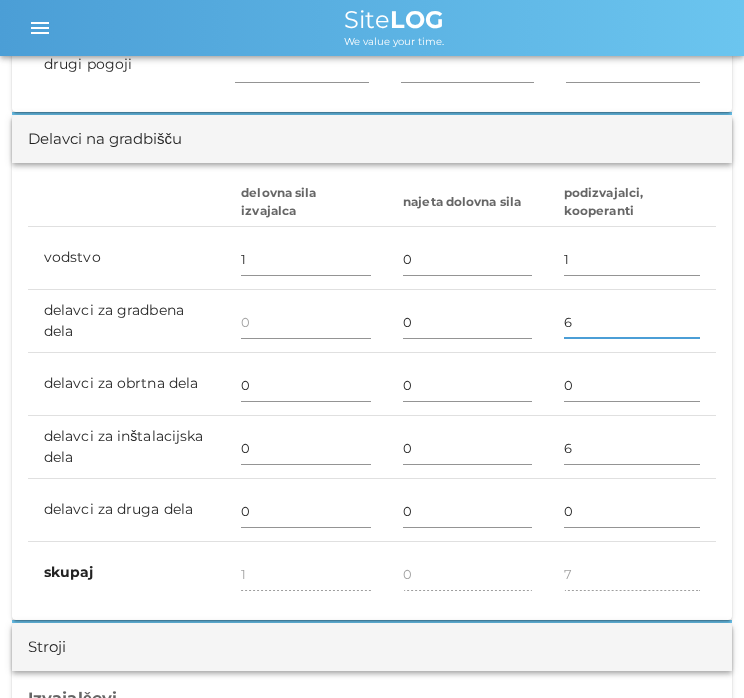 type on "6" 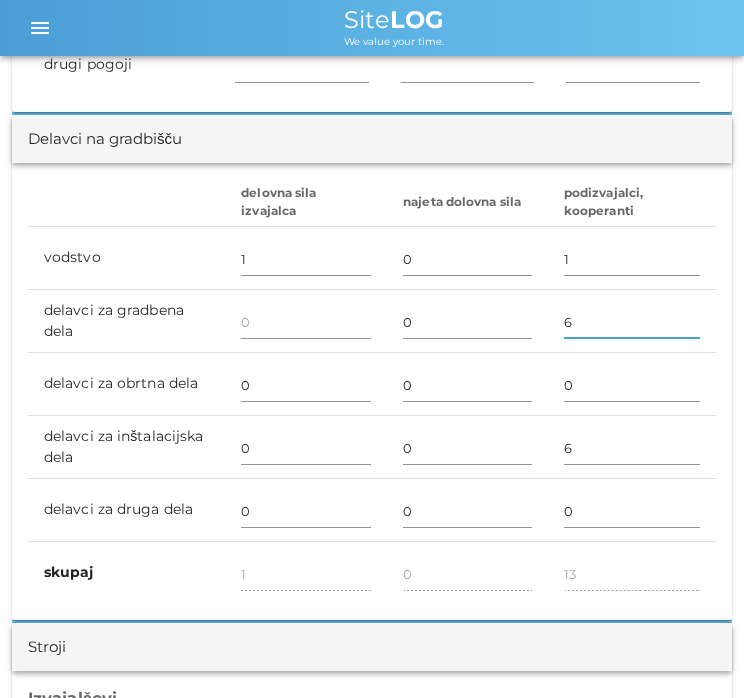 click at bounding box center (126, 203) 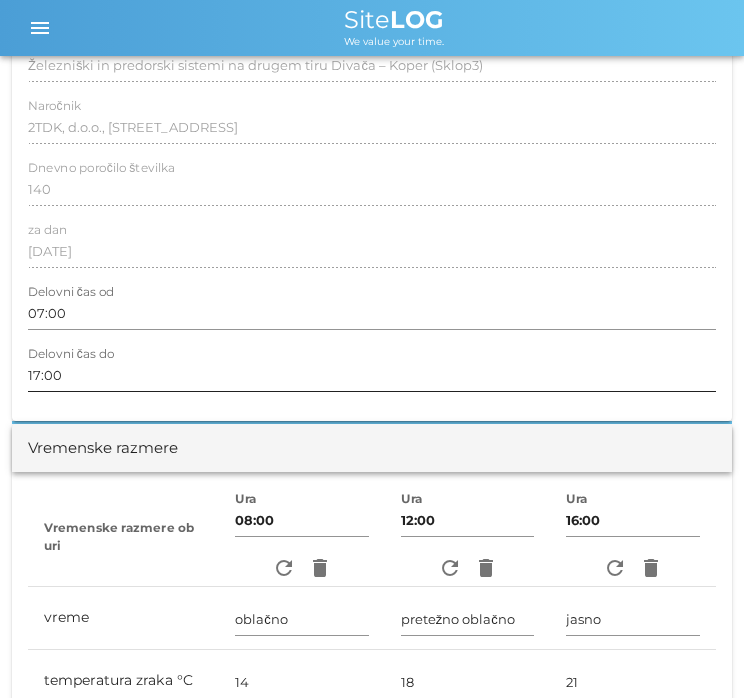 scroll, scrollTop: 252, scrollLeft: 0, axis: vertical 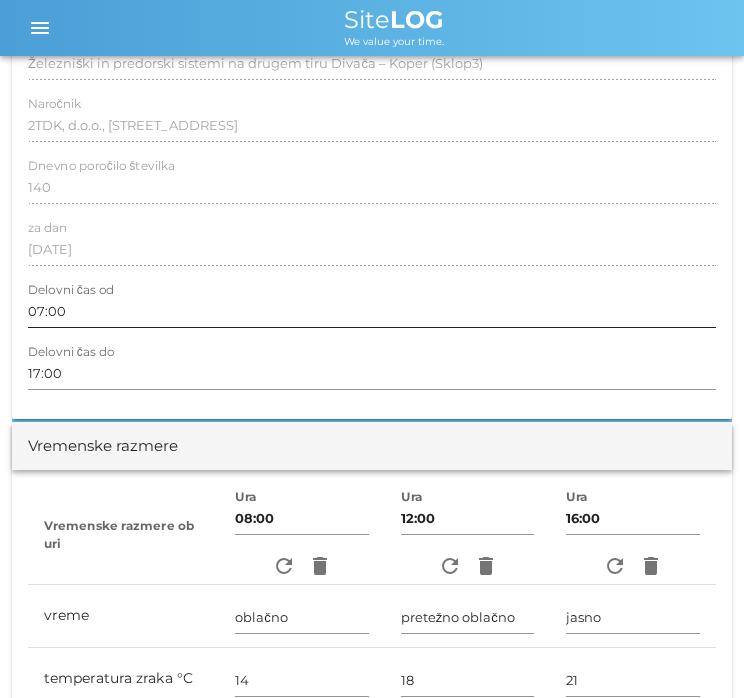 click on "Delovni čas od" at bounding box center [71, 290] 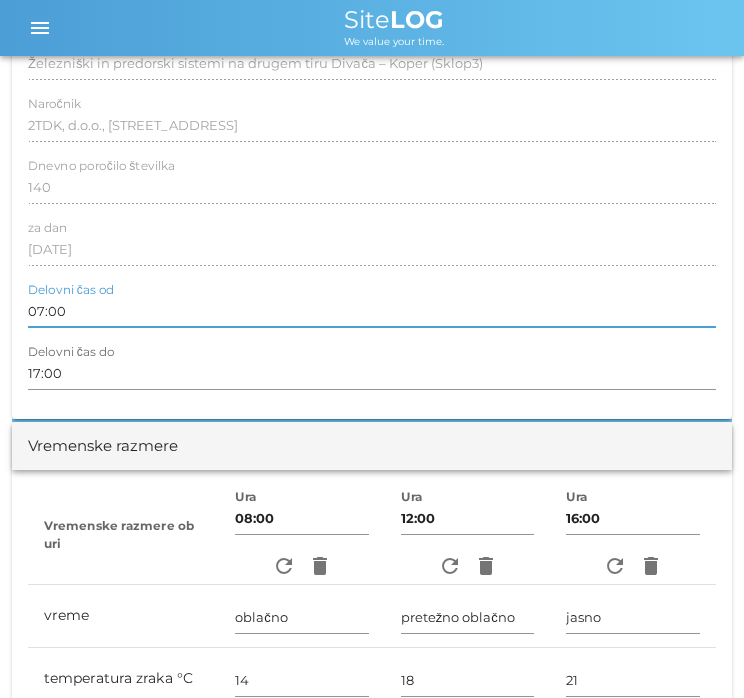 click on "07:00" at bounding box center [372, 311] 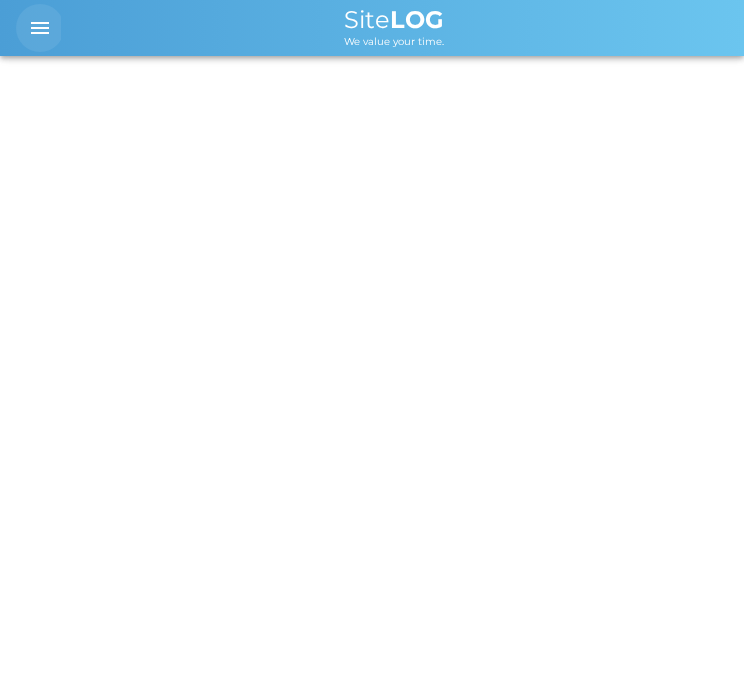scroll, scrollTop: 0, scrollLeft: 0, axis: both 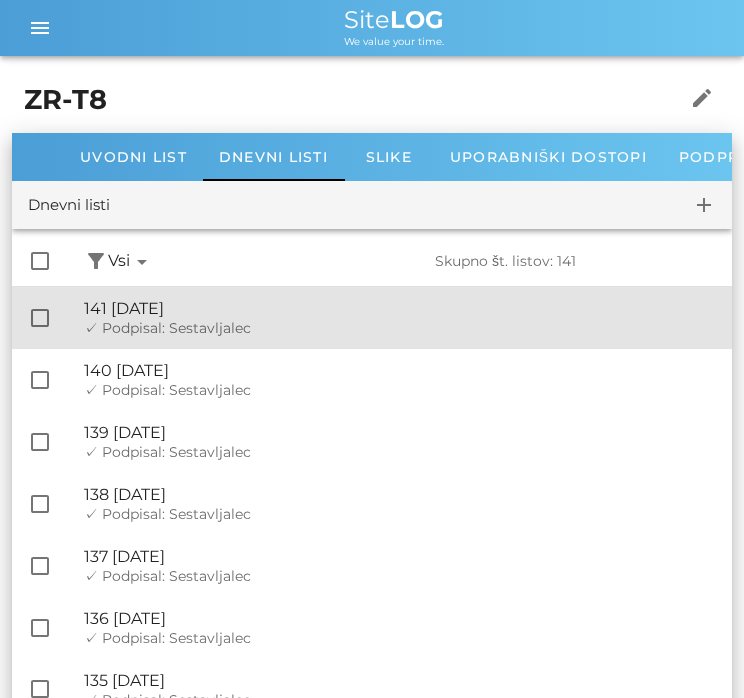 click on "✓ Podpisal: Sestavljalec" at bounding box center (167, 328) 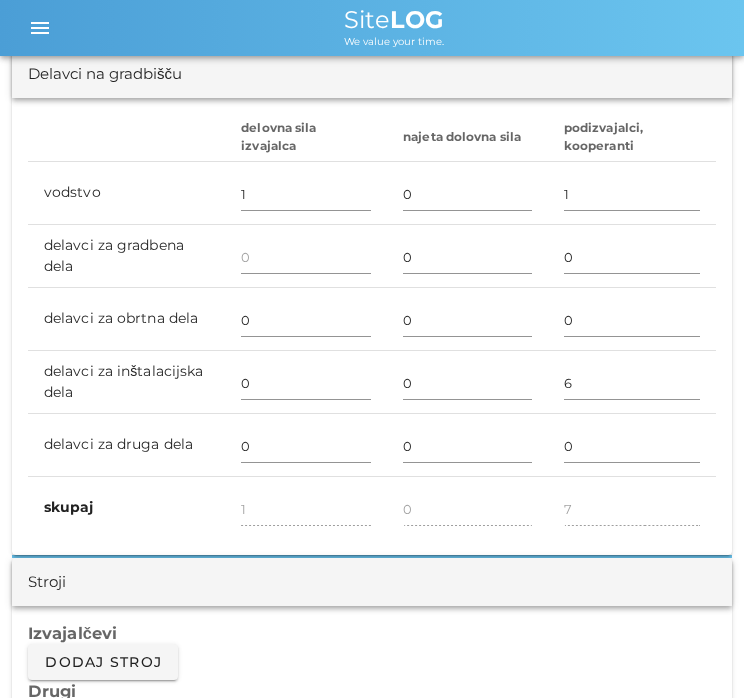 scroll, scrollTop: 1184, scrollLeft: 0, axis: vertical 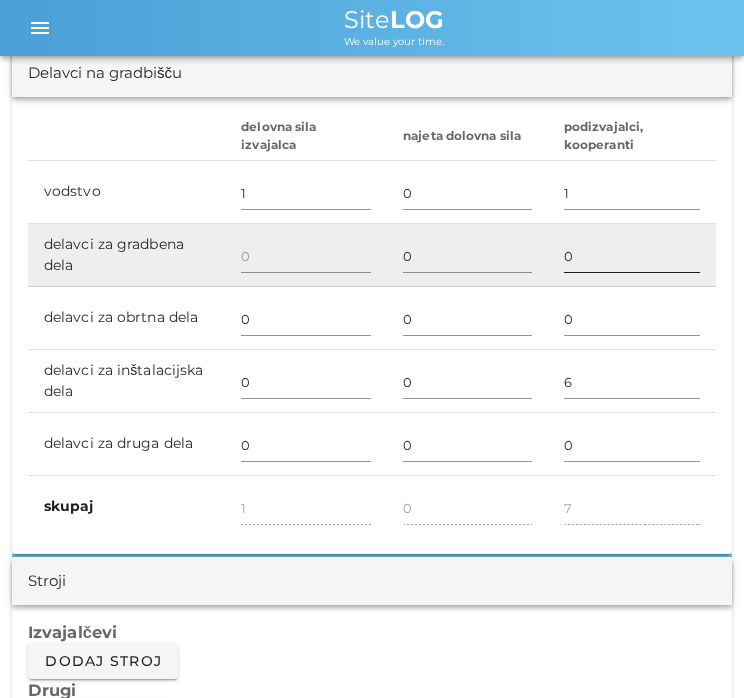 click on "0" at bounding box center (632, 256) 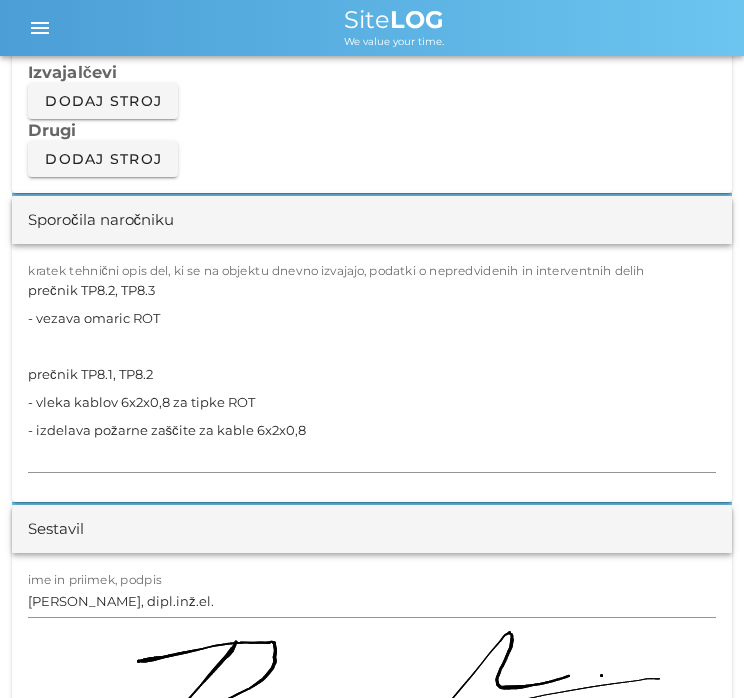scroll, scrollTop: 1748, scrollLeft: 0, axis: vertical 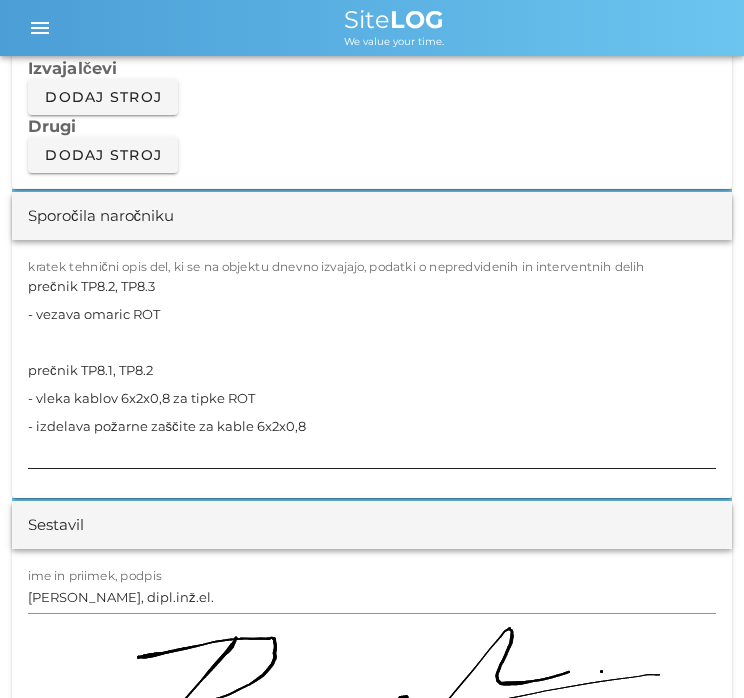 type on "6" 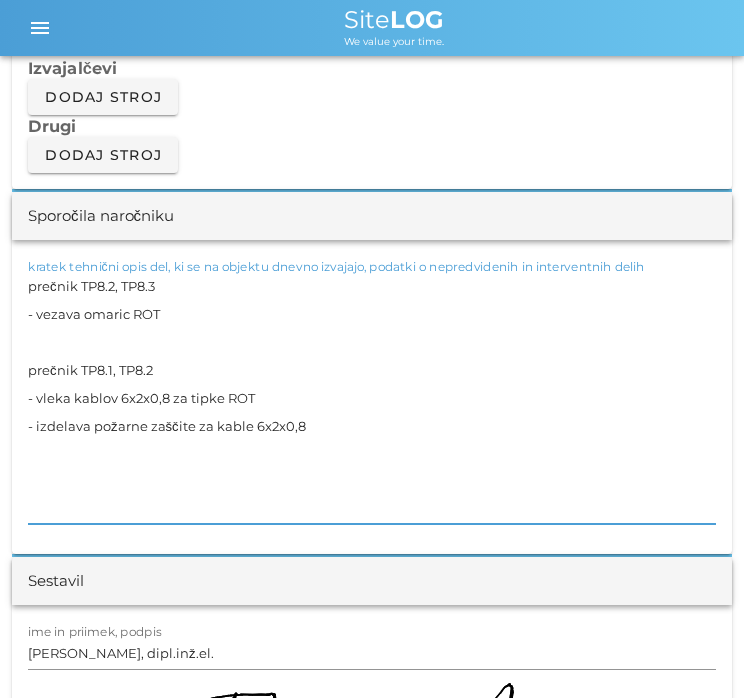paste on "T8K(plato R6) :
- vgradnja armature v temelje kandelabra
- vgradnje STF cevi, sidra, valjenca in opažanje, priprava za betoniranje" 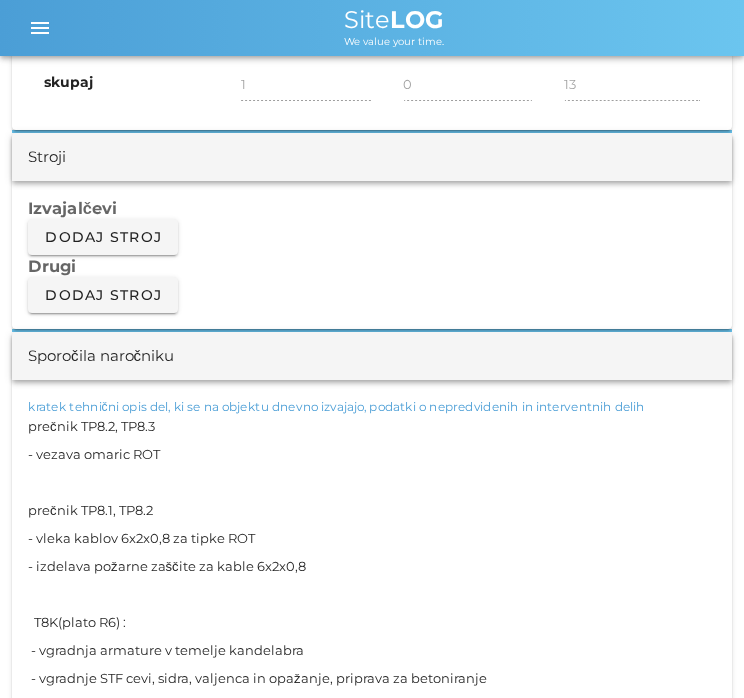scroll, scrollTop: 1510, scrollLeft: 0, axis: vertical 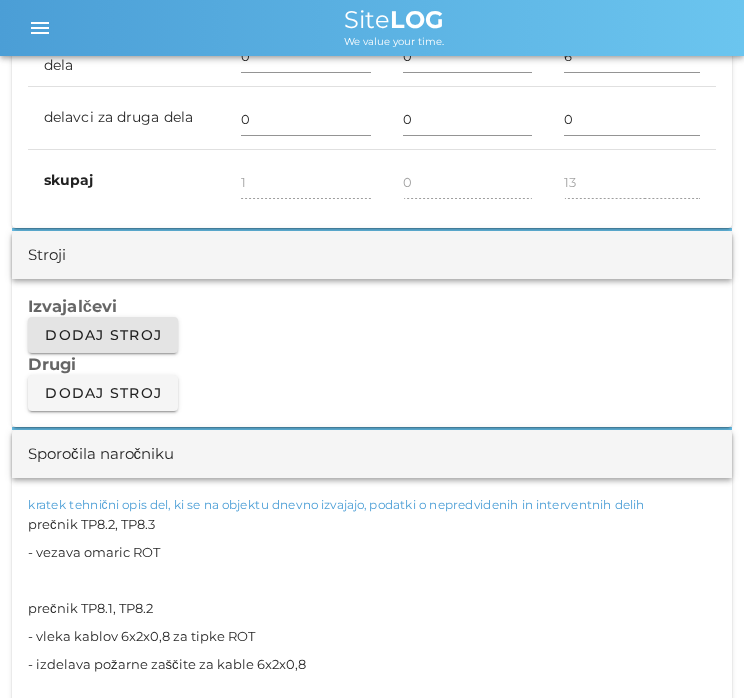 type on "prečnik TP8.2, TP8.3
- vezava omaric ROT
prečnik TP8.1, TP8.2
- vleka kablov 6x2x0,8 za tipke ROT
- izdelava požarne zaščite za kable 6x2x0,8
T8K(plato R6) :
- vgradnja armature v temelje kandelabra
- vgradnje STF cevi, sidra, valjenca in opažanje, priprava za betoniranje" 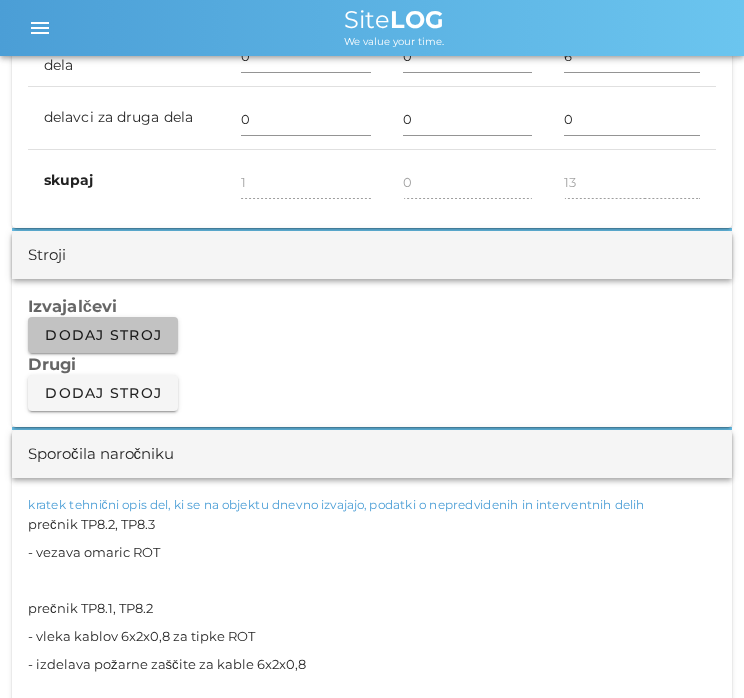 click on "Dodaj stroj" at bounding box center (103, 335) 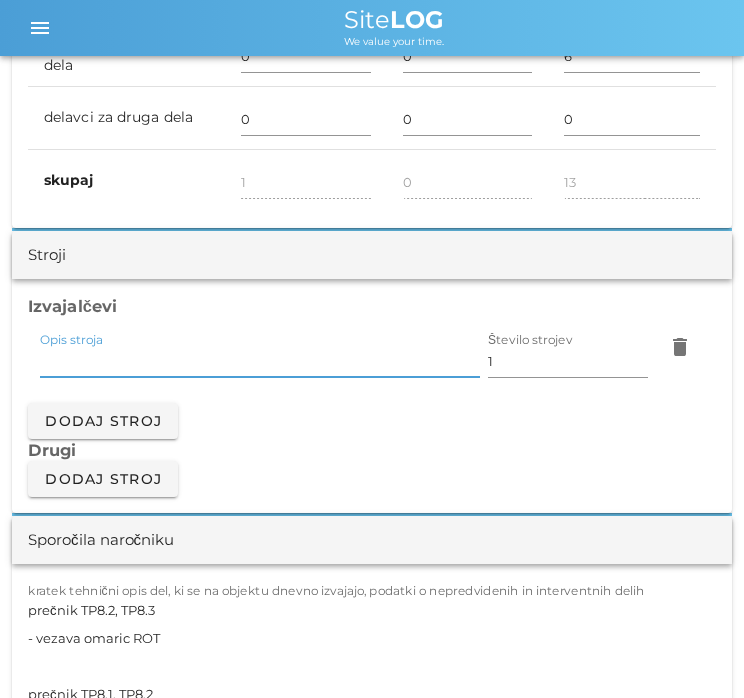 click on "Opis stroja" at bounding box center [260, 361] 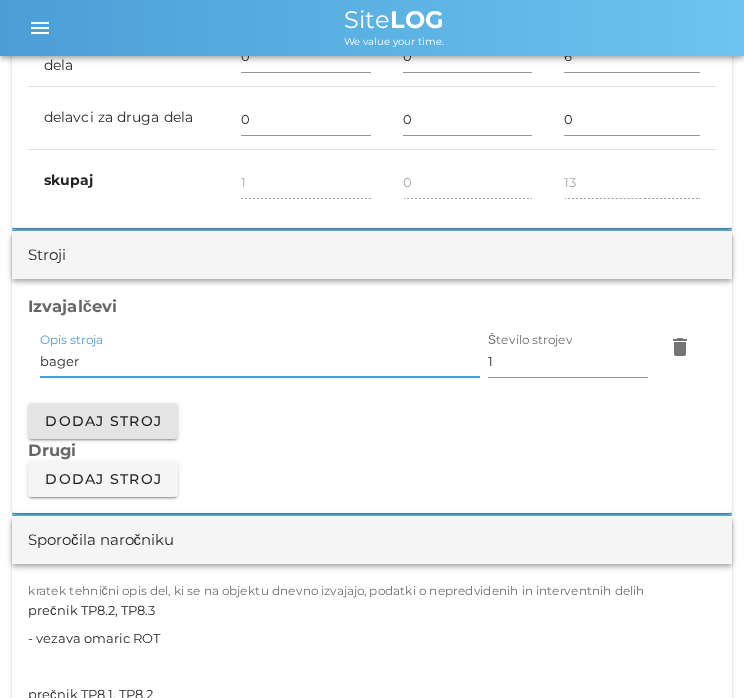 type on "bager" 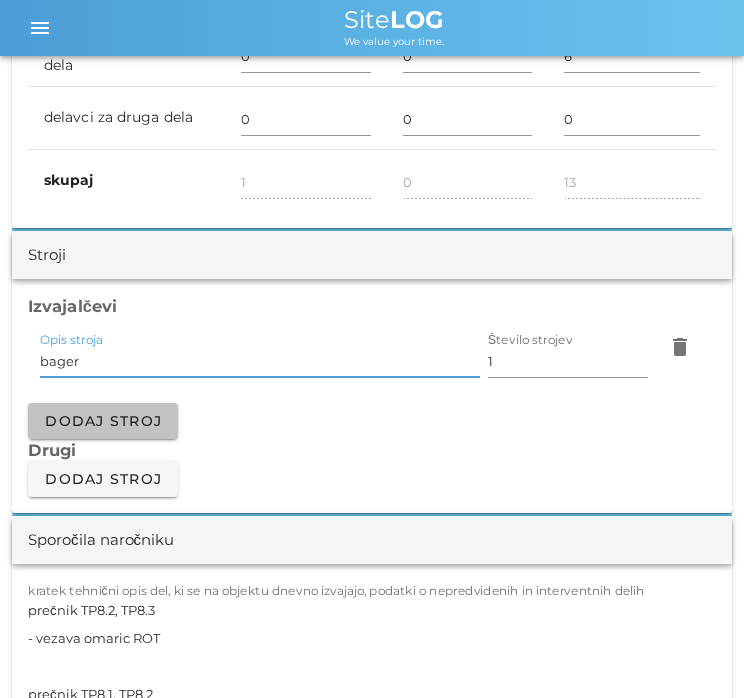 click on "Dodaj stroj" at bounding box center [103, 421] 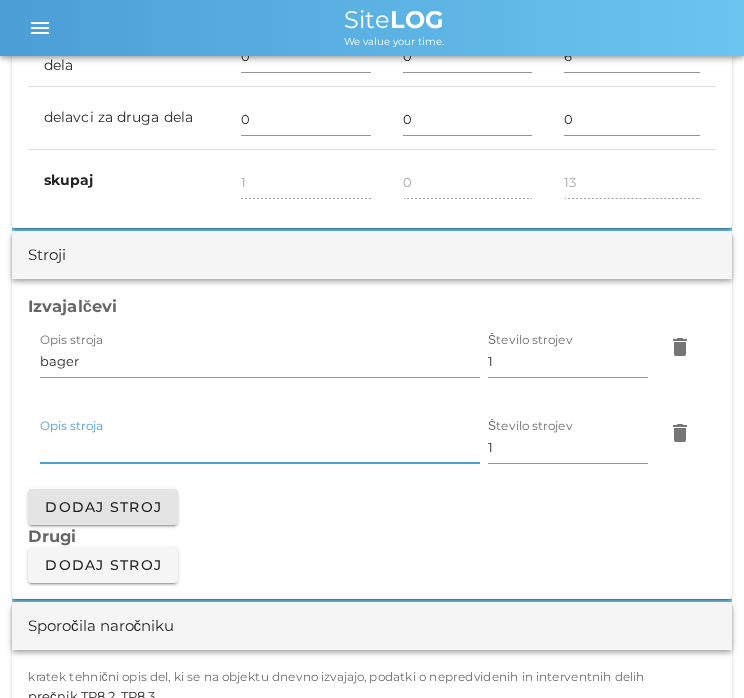 click on "Opis stroja" at bounding box center (260, 447) 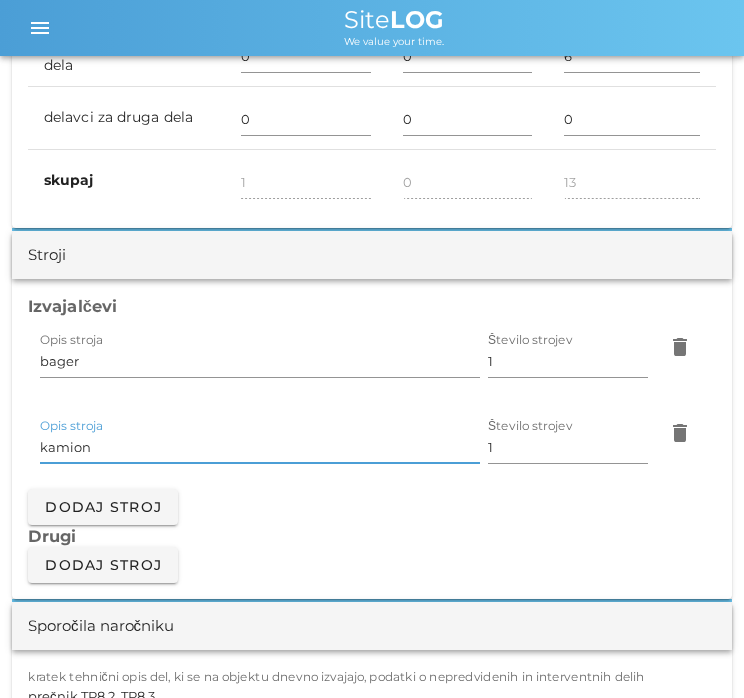 type on "kamion" 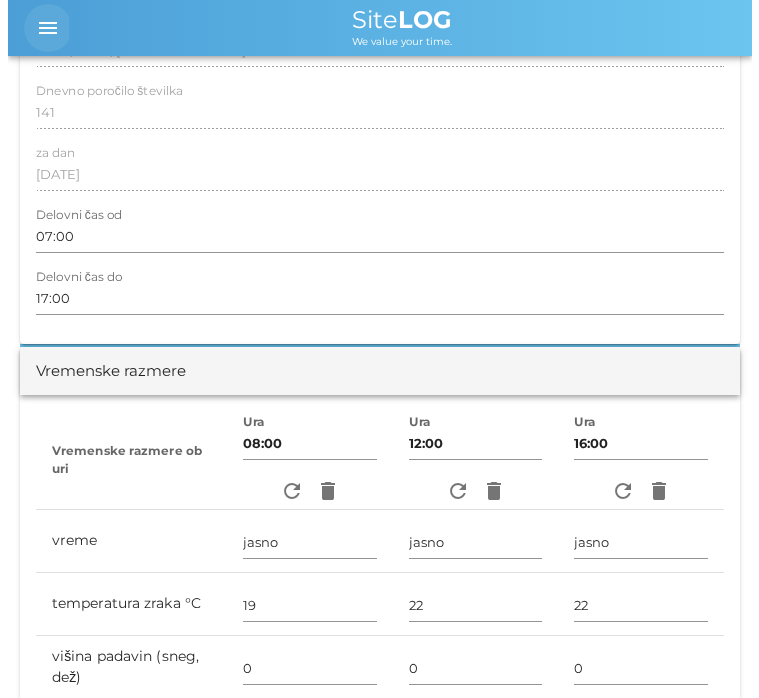 scroll, scrollTop: 322, scrollLeft: 0, axis: vertical 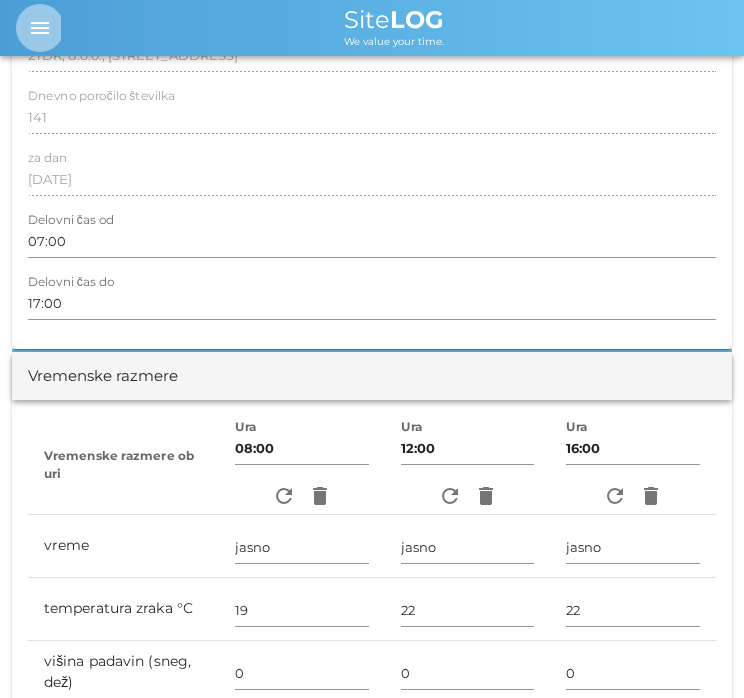 click on "menu" at bounding box center [40, 28] 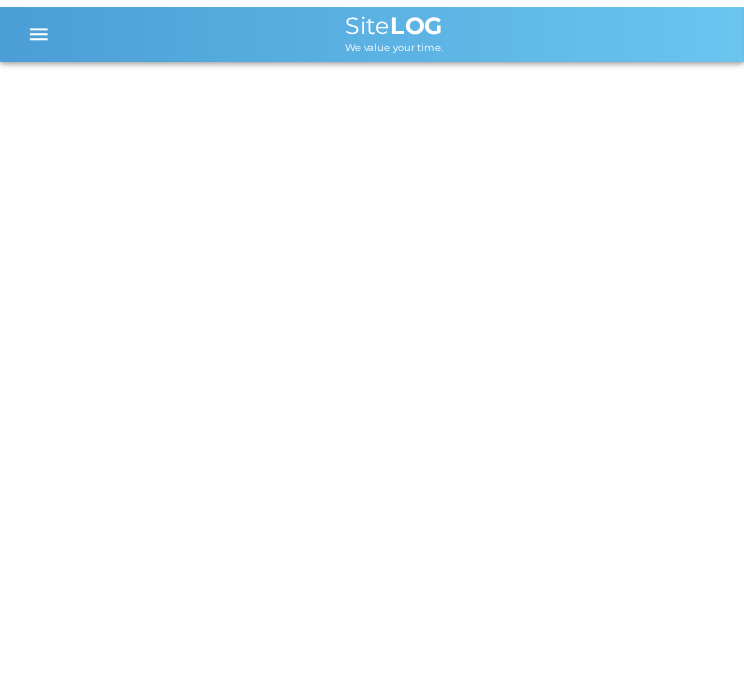 scroll, scrollTop: 0, scrollLeft: 0, axis: both 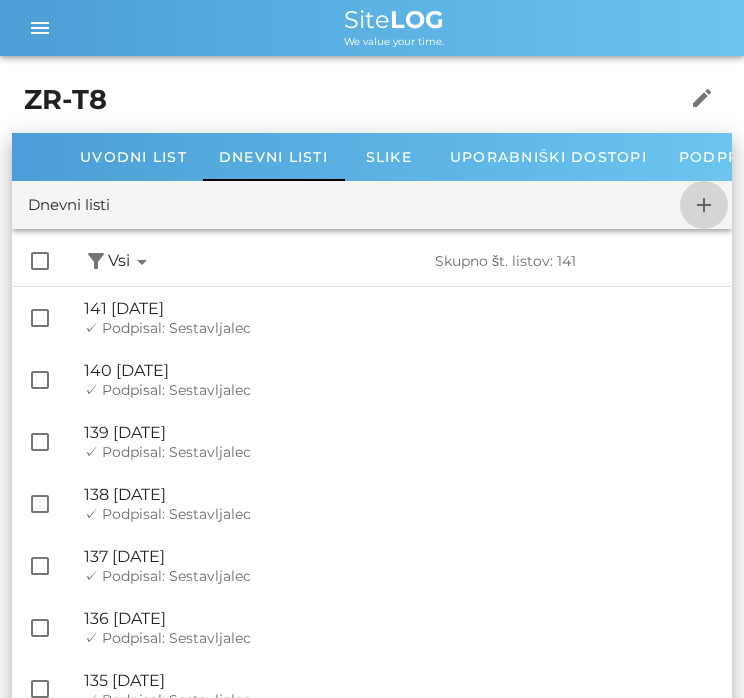 click on "add" at bounding box center [704, 205] 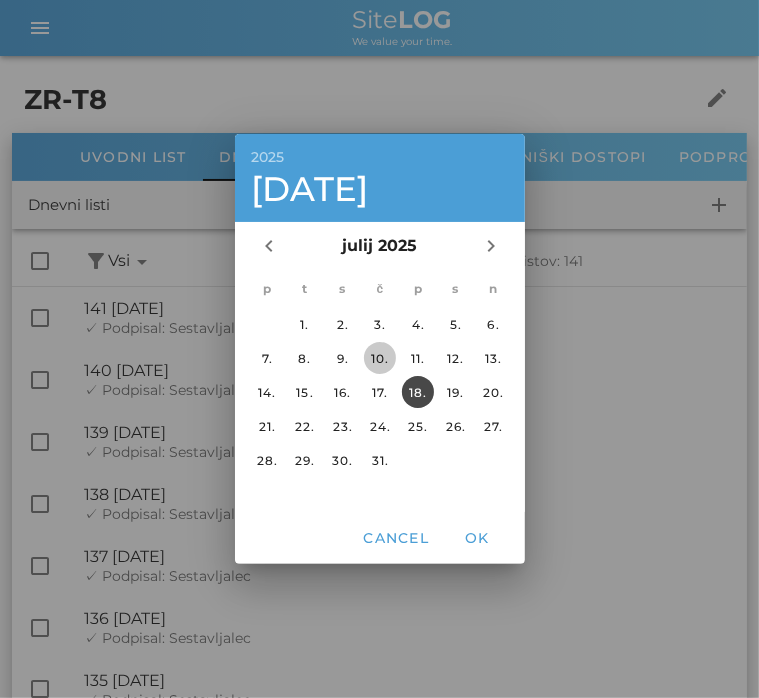 click on "10." at bounding box center (379, 358) 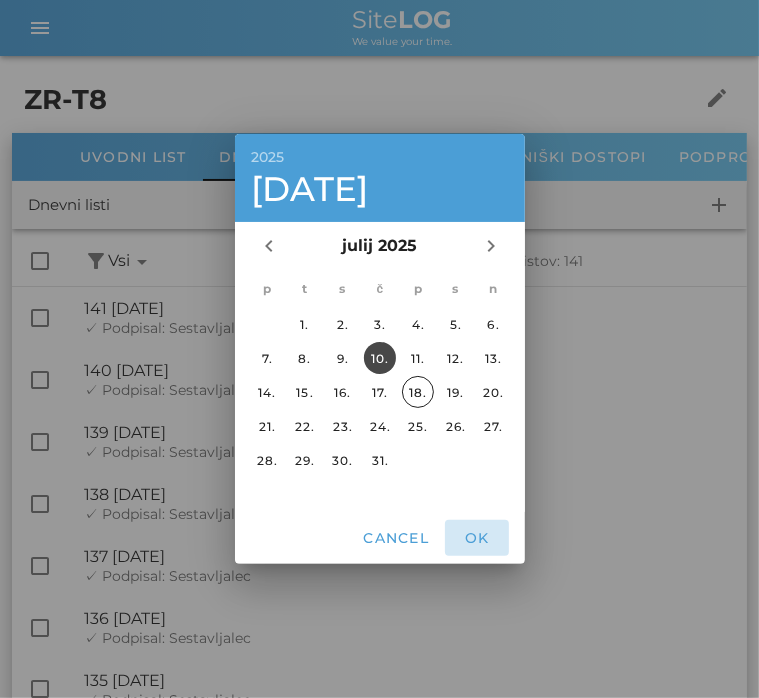 click on "OK" at bounding box center [477, 538] 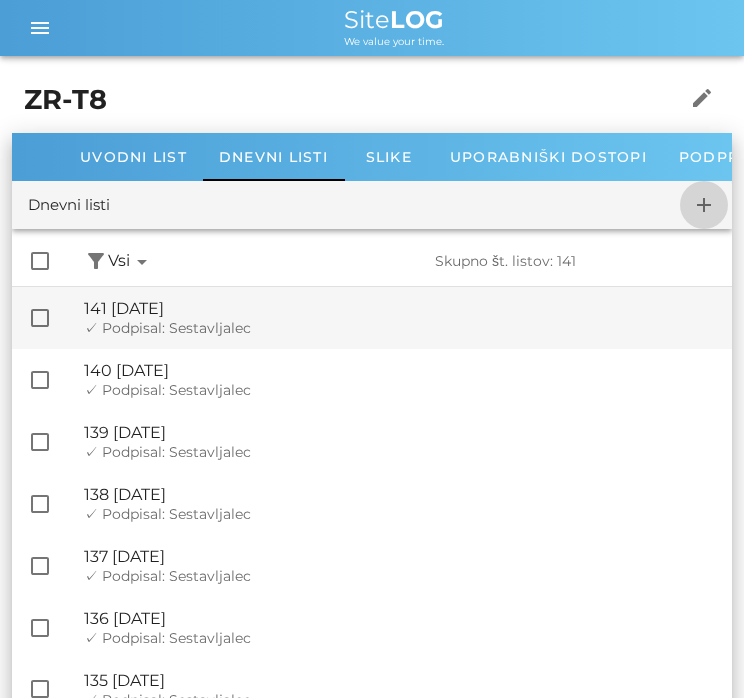 checkbox on "false" 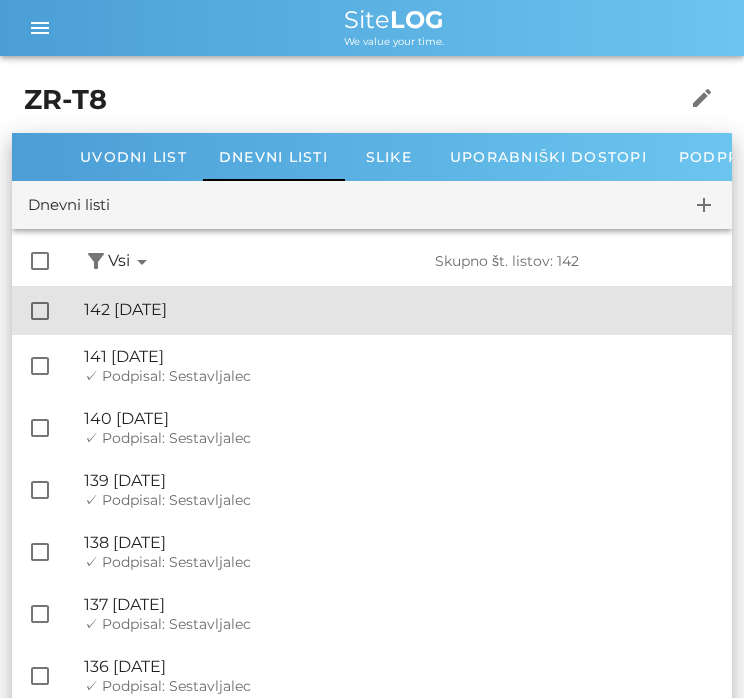 click on "🔏  142 [DATE]" at bounding box center (400, 309) 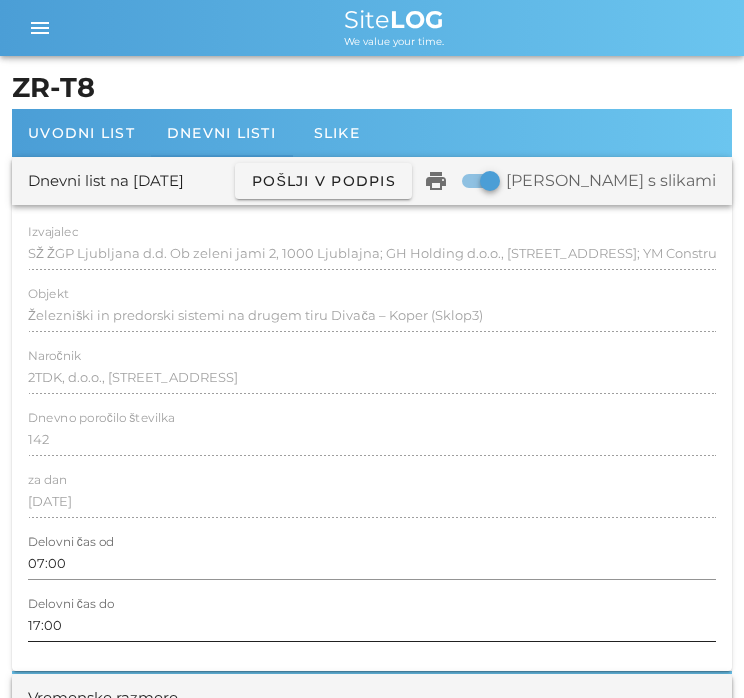 click on "17:00" at bounding box center [372, 625] 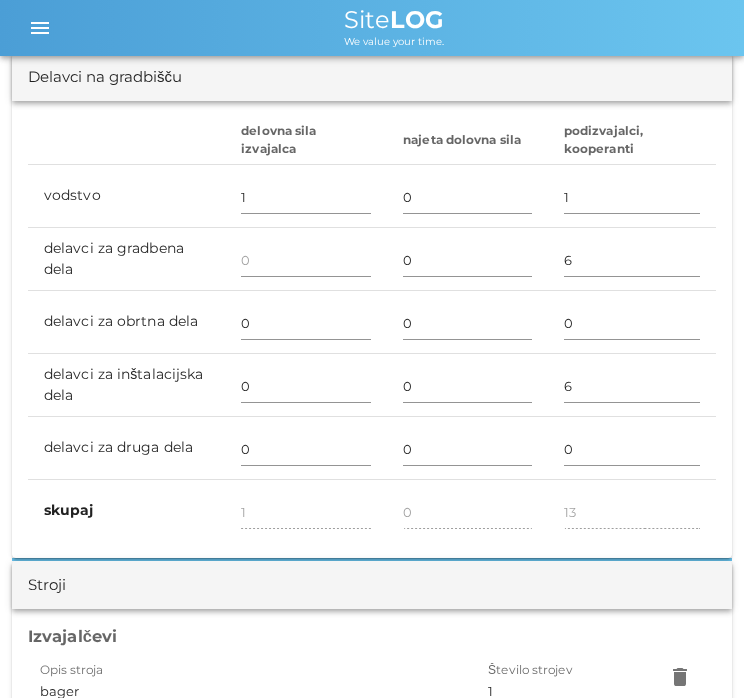 scroll, scrollTop: 1179, scrollLeft: 0, axis: vertical 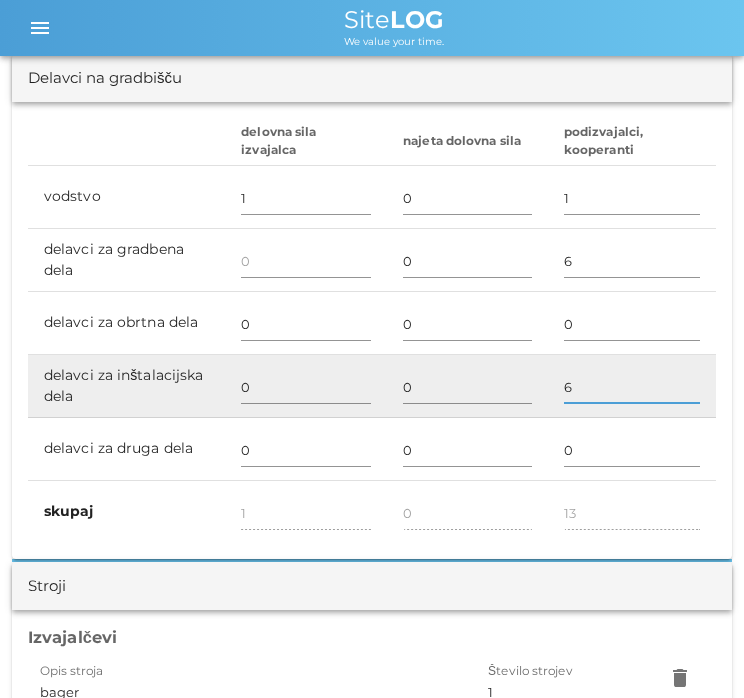 click on "6" at bounding box center (632, 387) 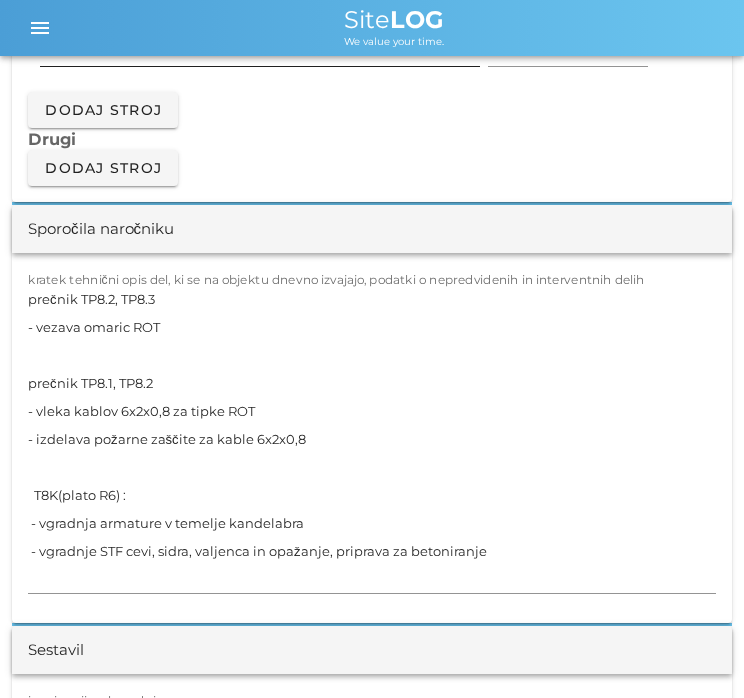 scroll, scrollTop: 1908, scrollLeft: 0, axis: vertical 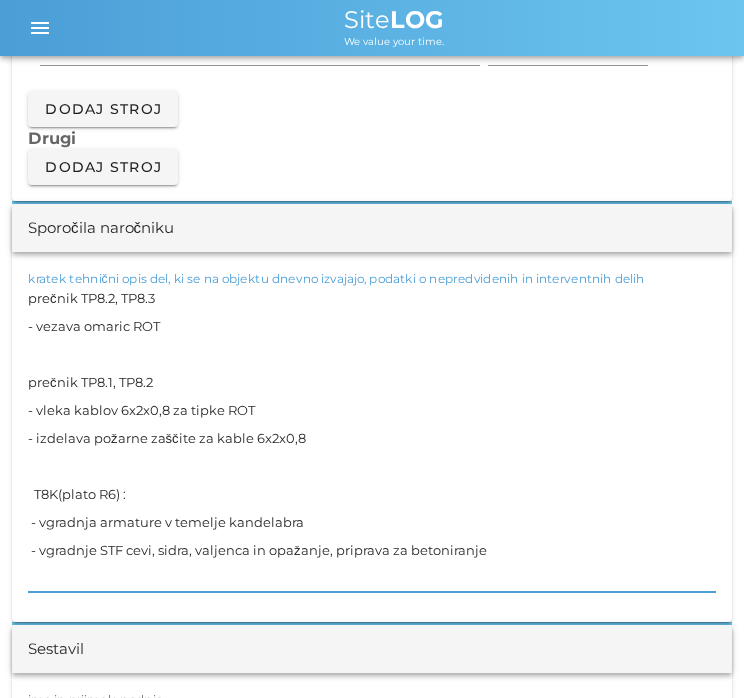 drag, startPoint x: 509, startPoint y: 537, endPoint x: 12, endPoint y: 293, distance: 553.66504 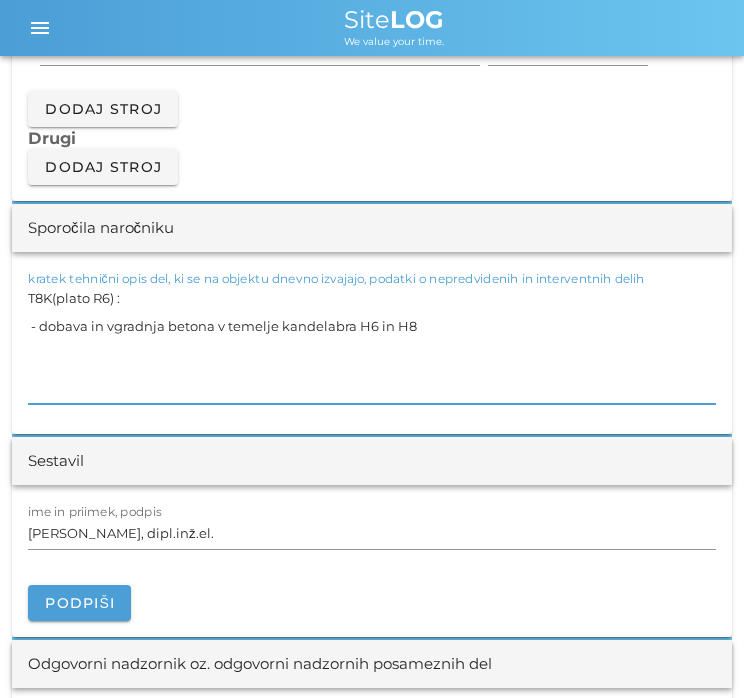 drag, startPoint x: 40, startPoint y: 399, endPoint x: 30, endPoint y: 341, distance: 58.855755 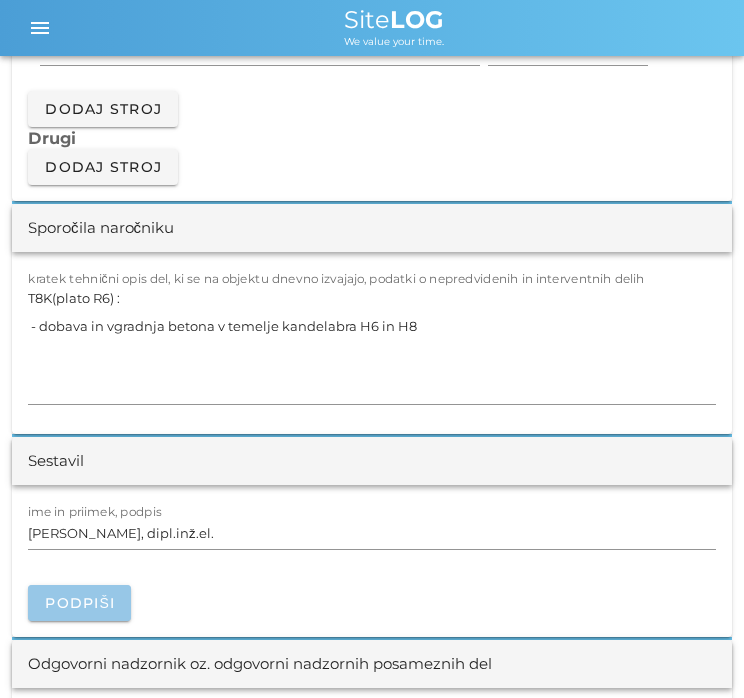 click on "Podpiši" at bounding box center [79, 603] 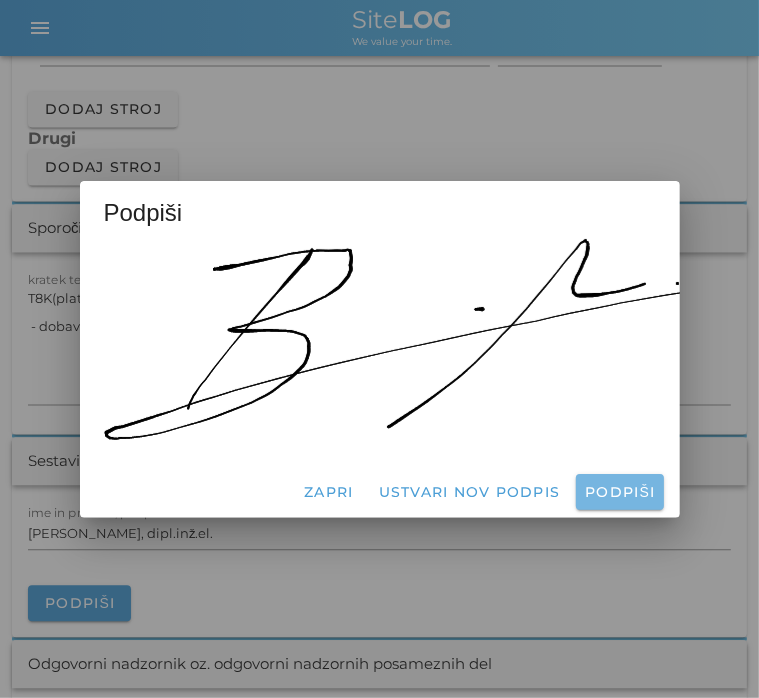 click on "Podpiši" at bounding box center (619, 492) 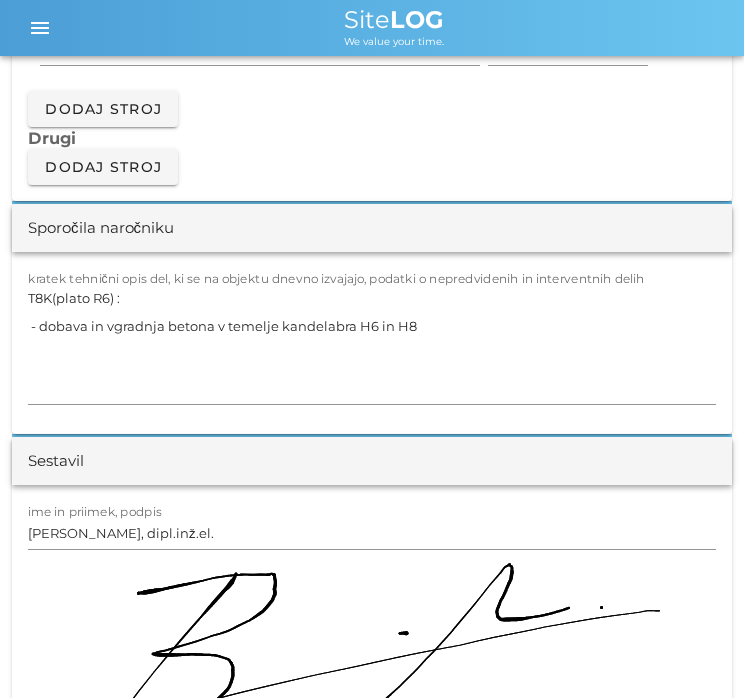 scroll, scrollTop: 0, scrollLeft: 0, axis: both 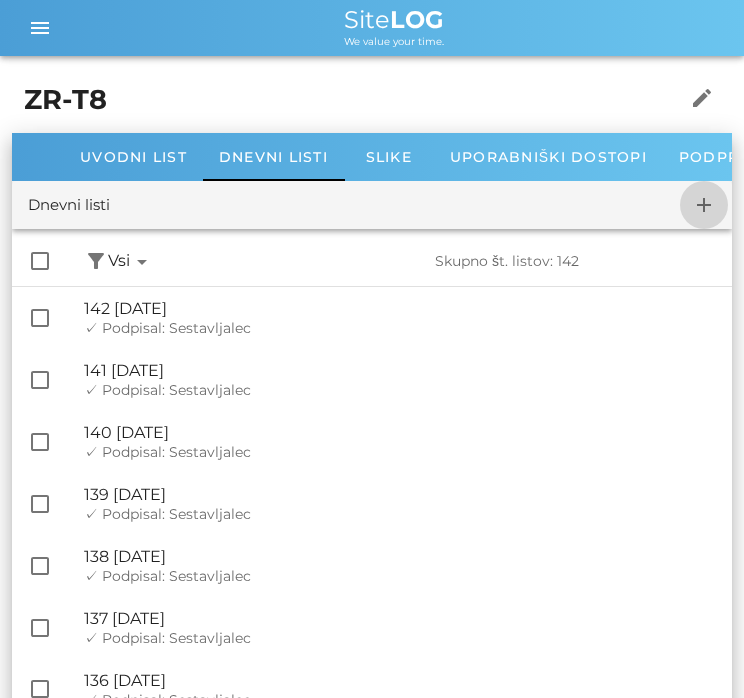 click on "add" at bounding box center [704, 205] 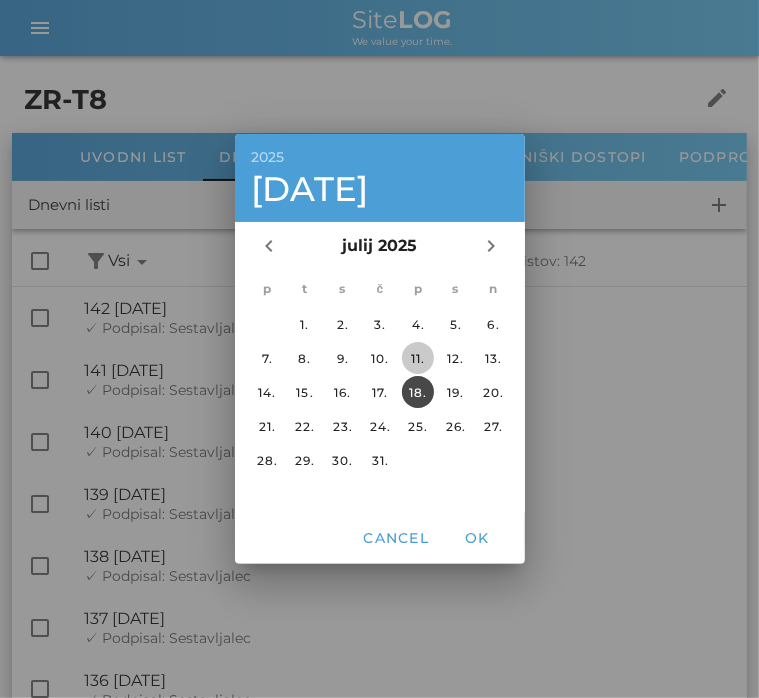 click on "11." at bounding box center (417, 358) 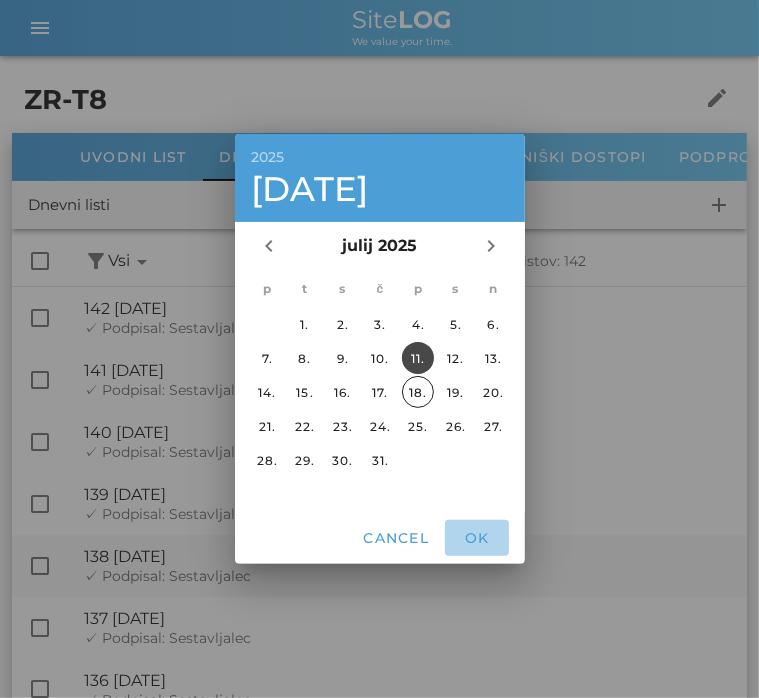 click on "OK" at bounding box center [477, 538] 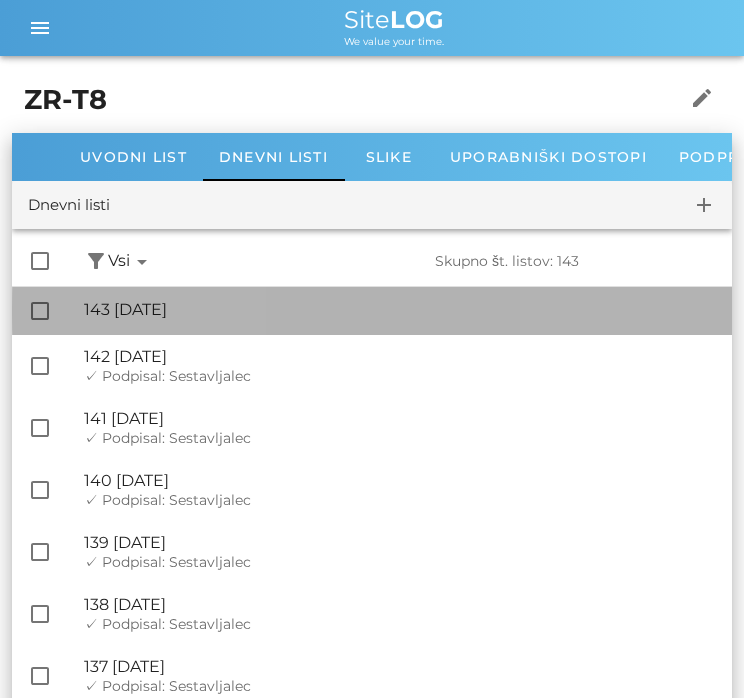 click on "🔏  143 [DATE]  ✓ Podpisal: Nadzornik  ✓ Podpisal: Sestavljalec  ✓ Podpisal: Odgovorni" at bounding box center (400, 310) 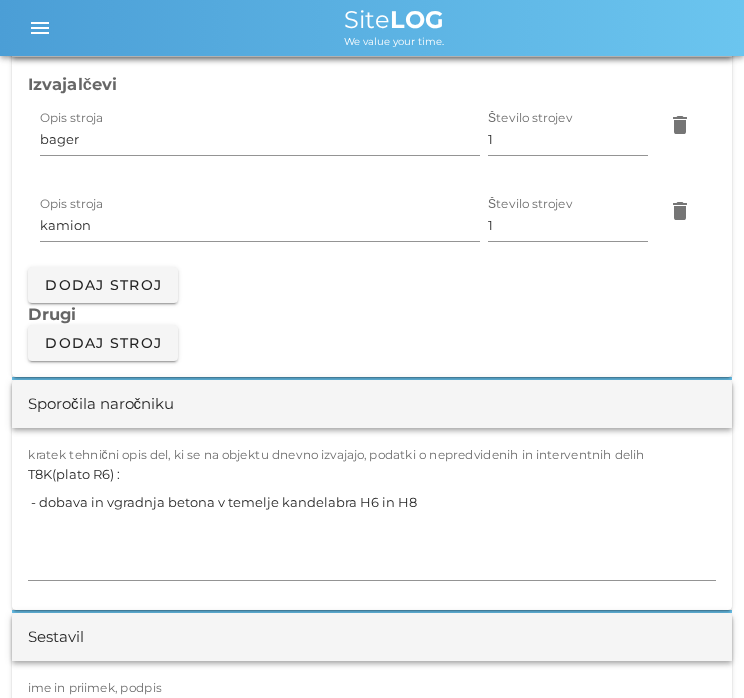 scroll, scrollTop: 1760, scrollLeft: 0, axis: vertical 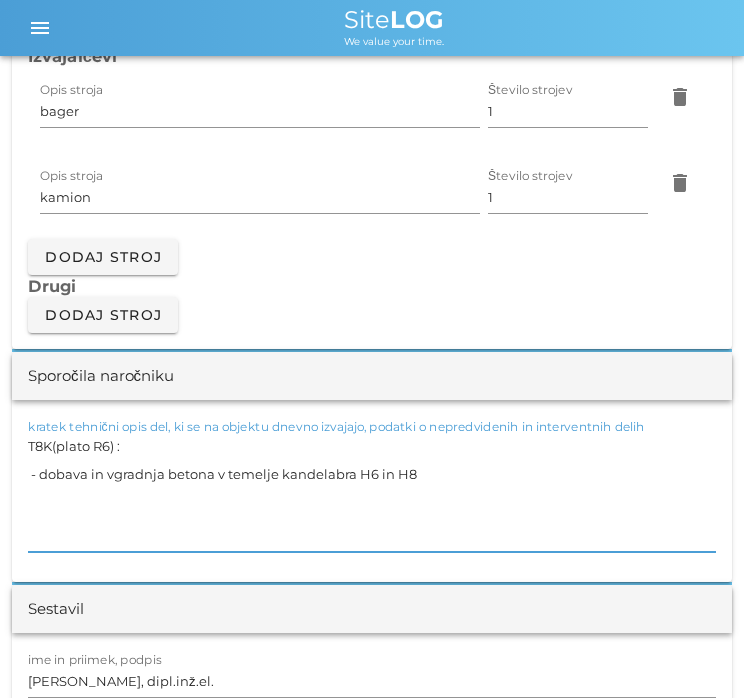 drag, startPoint x: 308, startPoint y: 534, endPoint x: 11, endPoint y: 448, distance: 309.2006 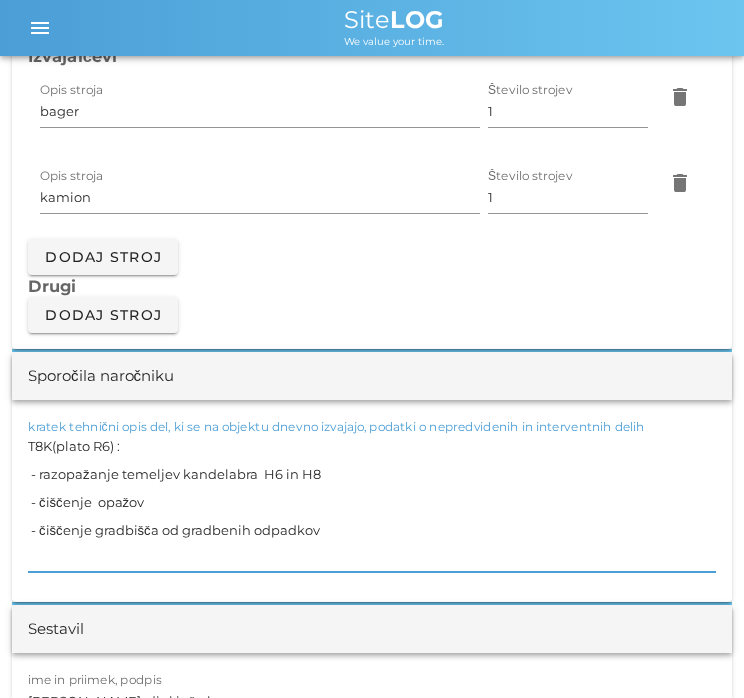 click on "Izvajalčevi Opis stroja bager Število strojev 1 delete Opis stroja kamion Število strojev 1 delete  Dodaj stroj  Drugi  Dodaj stroj" at bounding box center [372, 189] 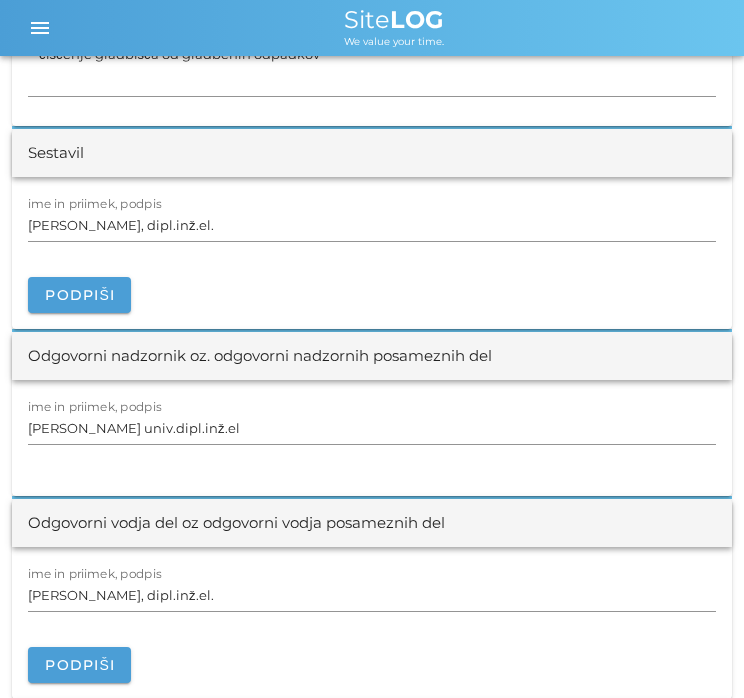 scroll, scrollTop: 2235, scrollLeft: 0, axis: vertical 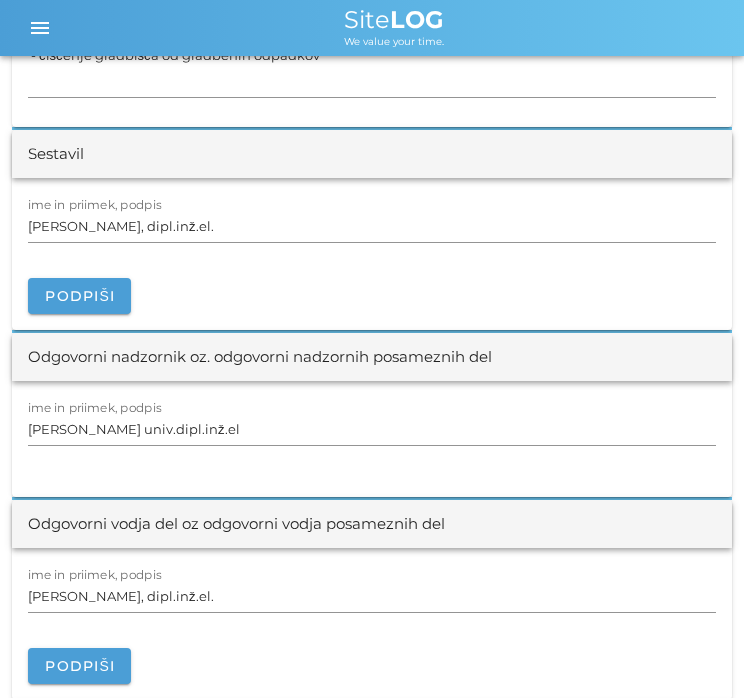 click on "ime in priimek, podpis [PERSON_NAME], dipl.inž.el.  [GEOGRAPHIC_DATA]" at bounding box center [372, 254] 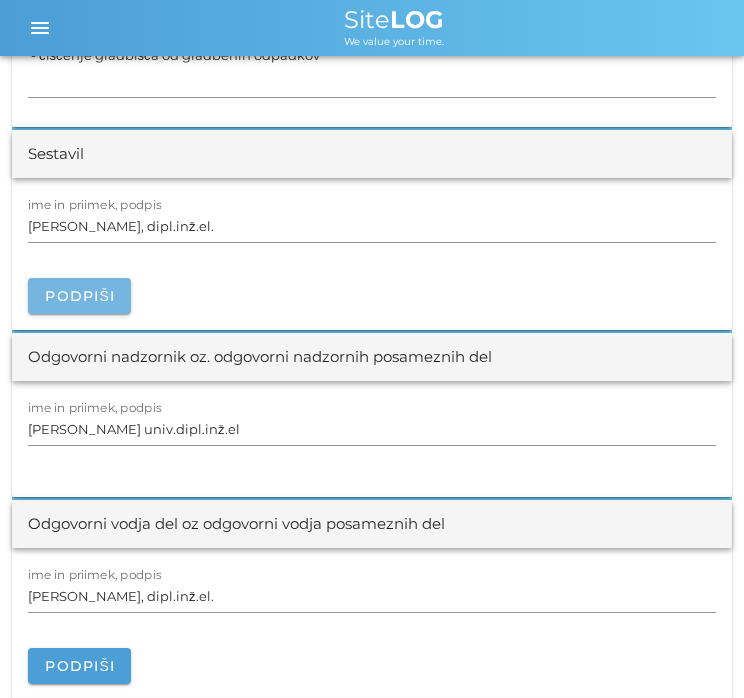 click on "Podpiši" at bounding box center (79, 296) 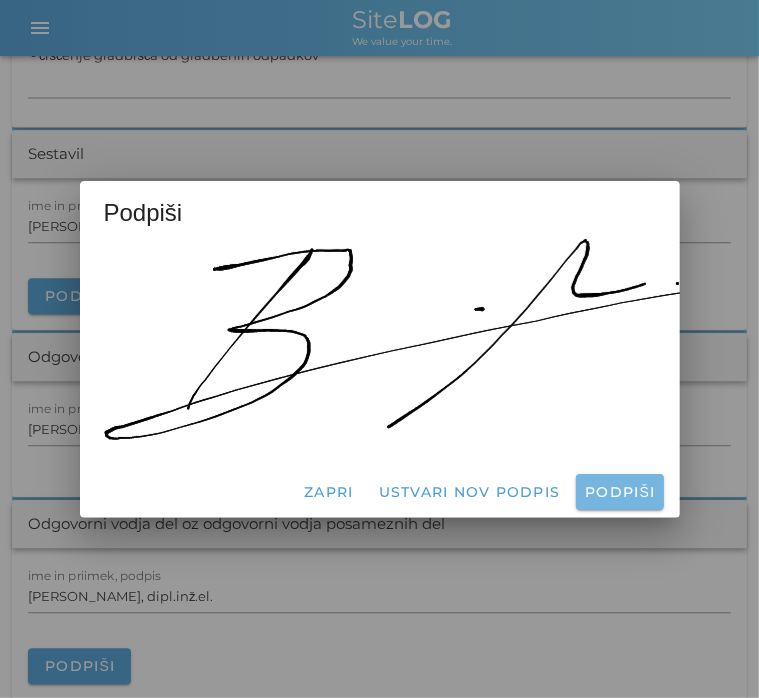 click on "Podpiši" at bounding box center (619, 492) 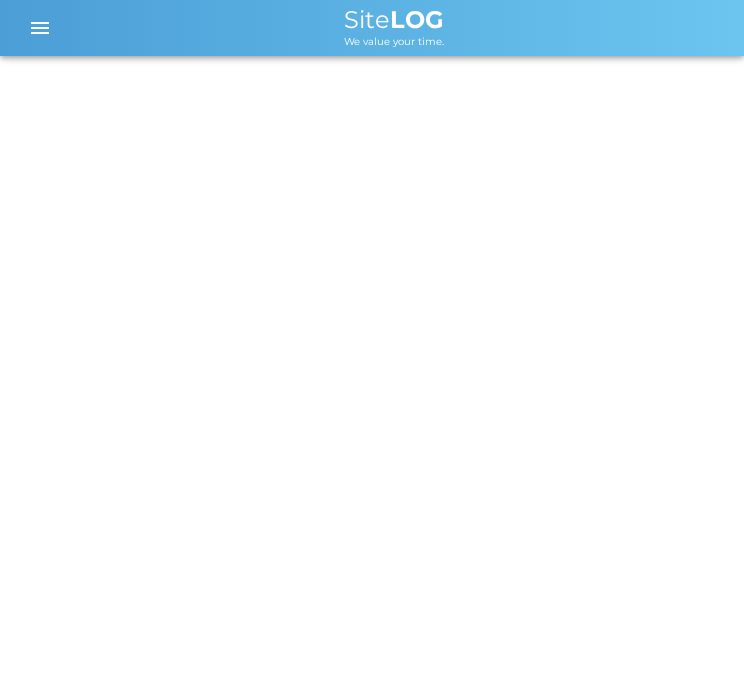 scroll, scrollTop: 0, scrollLeft: 0, axis: both 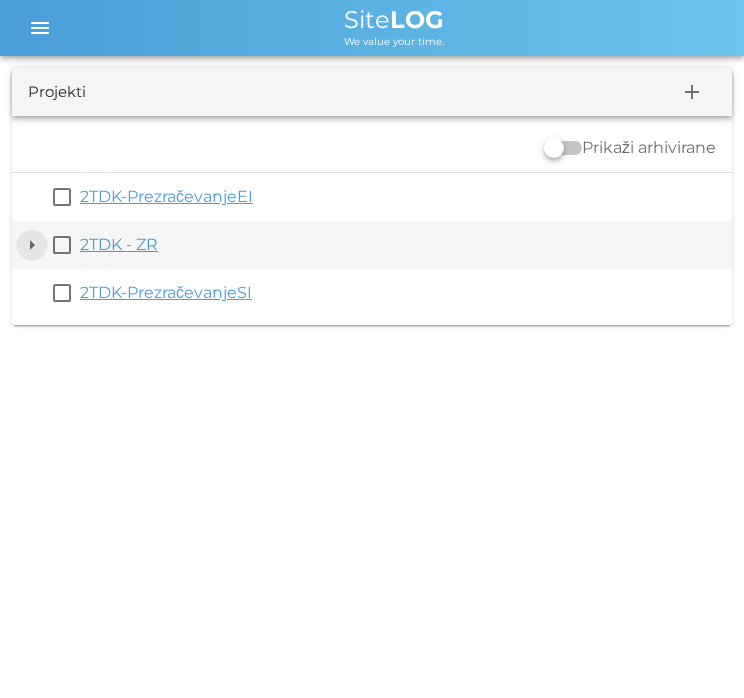 click on "arrow_drop_down" at bounding box center (32, 245) 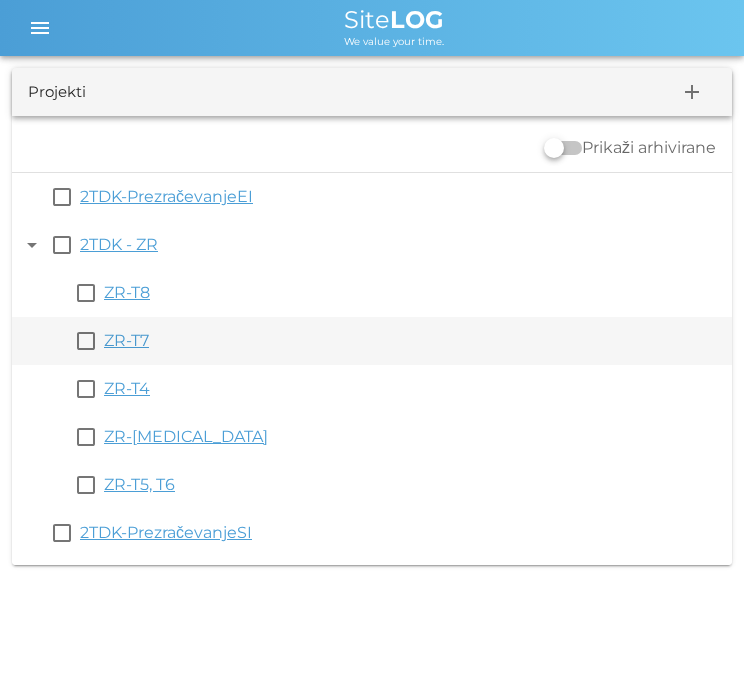 click on "ZR-T7" at bounding box center (126, 340) 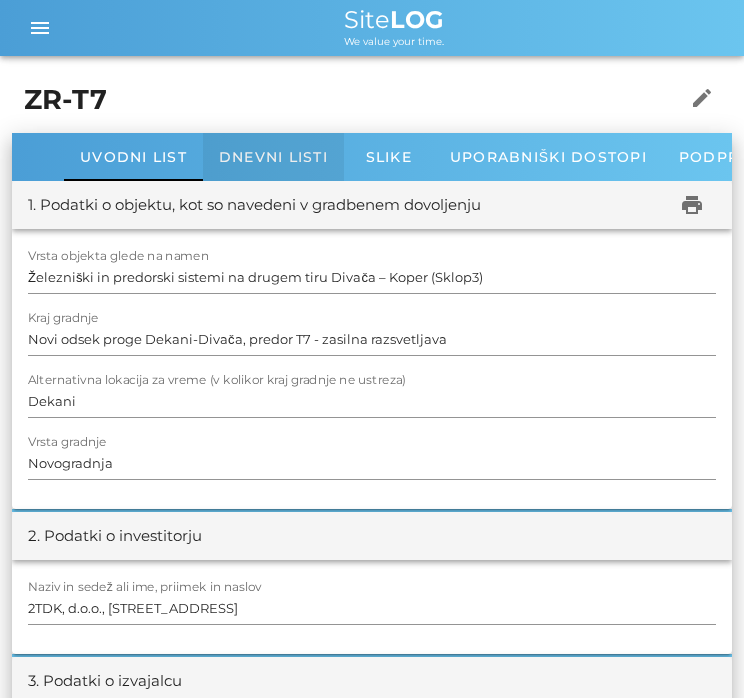 click on "Dnevni listi" at bounding box center (273, 157) 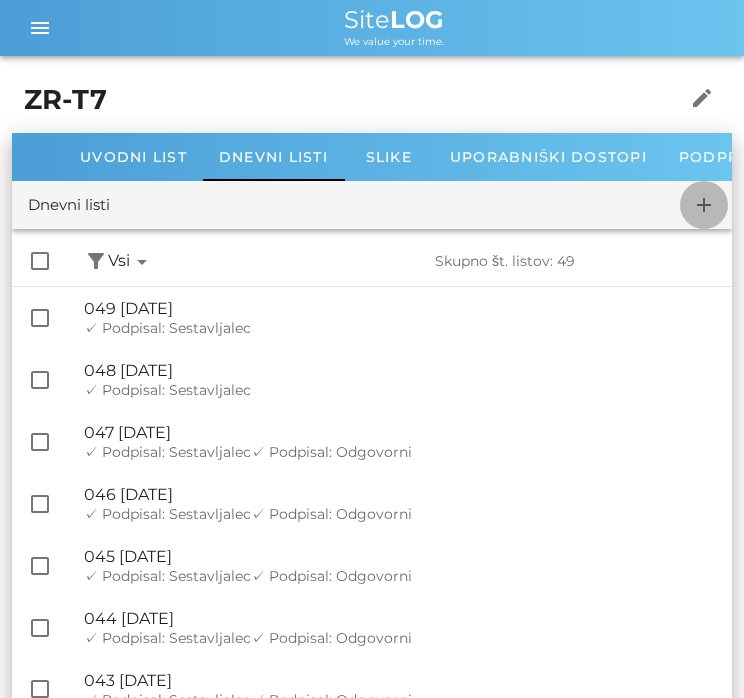 click on "add" at bounding box center (704, 205) 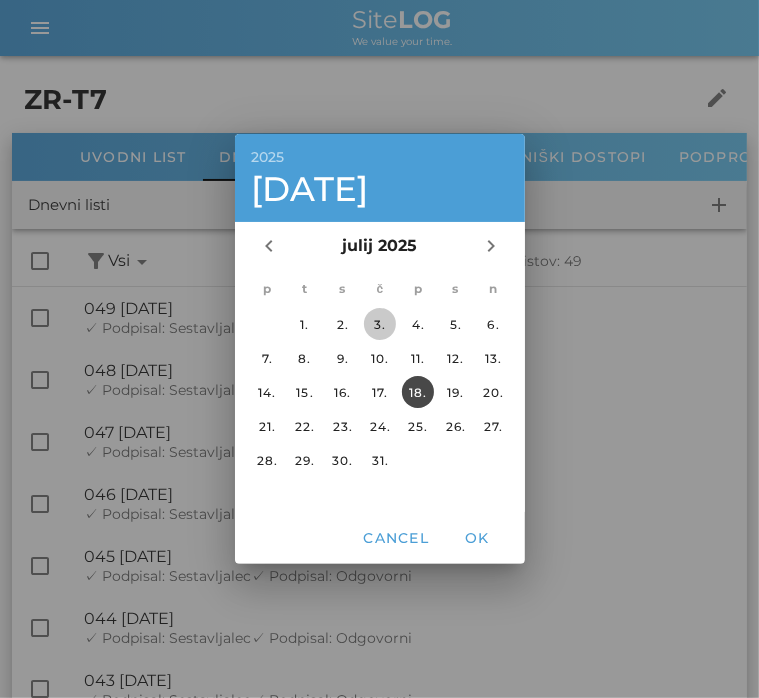 click on "3." at bounding box center [379, 324] 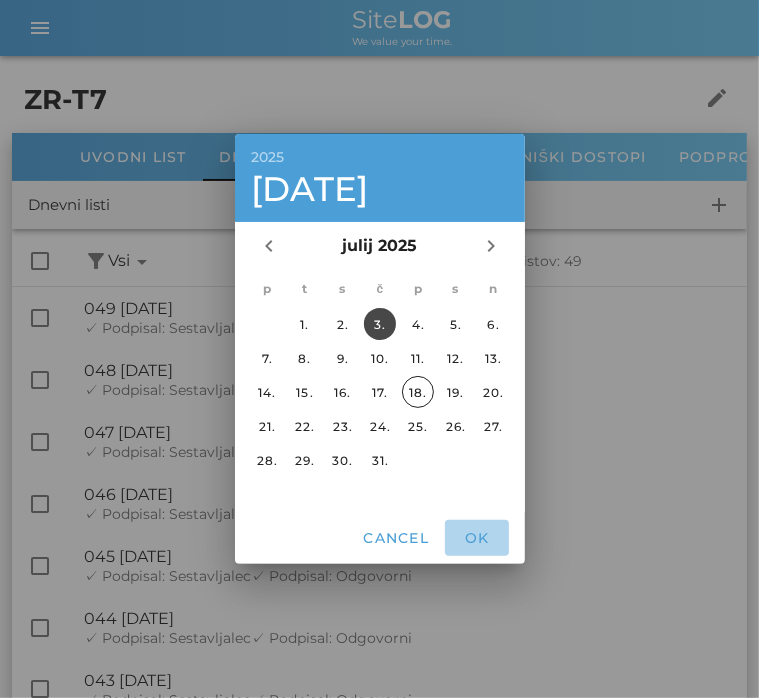 click on "OK" at bounding box center [477, 538] 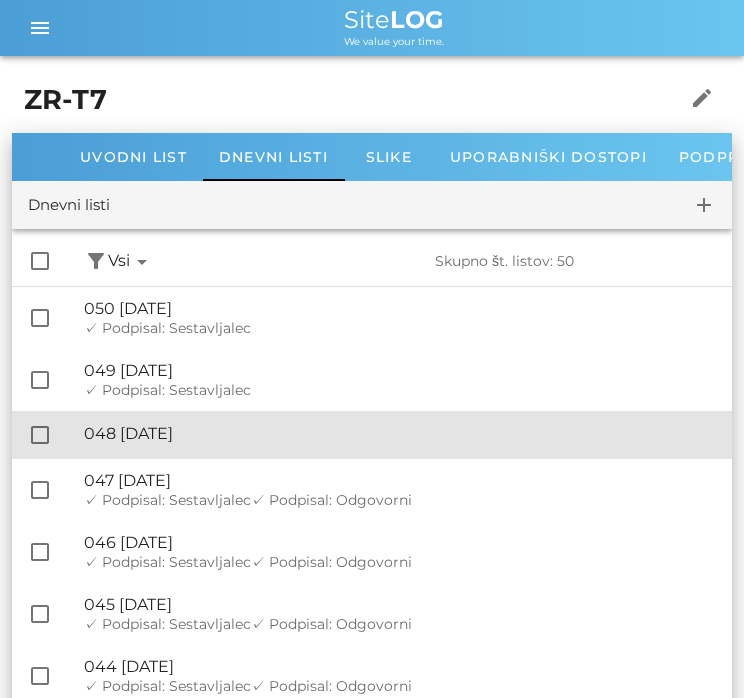 click on "🔏  048 [DATE]" at bounding box center (400, 433) 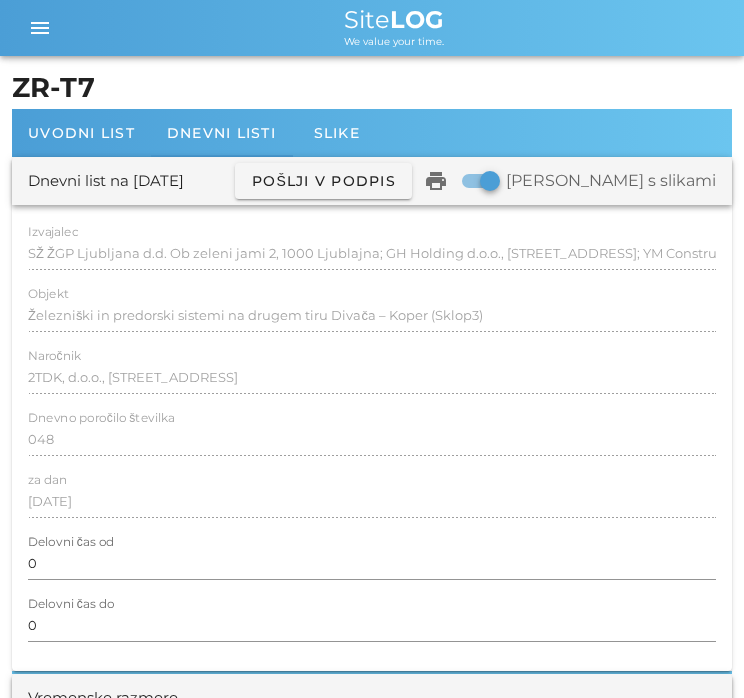 scroll, scrollTop: 248, scrollLeft: 0, axis: vertical 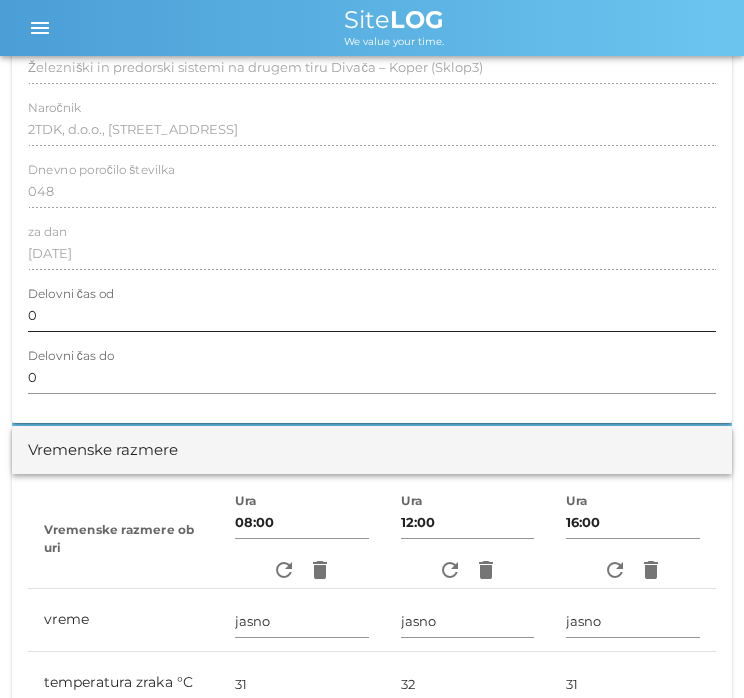 click on "0" at bounding box center (372, 315) 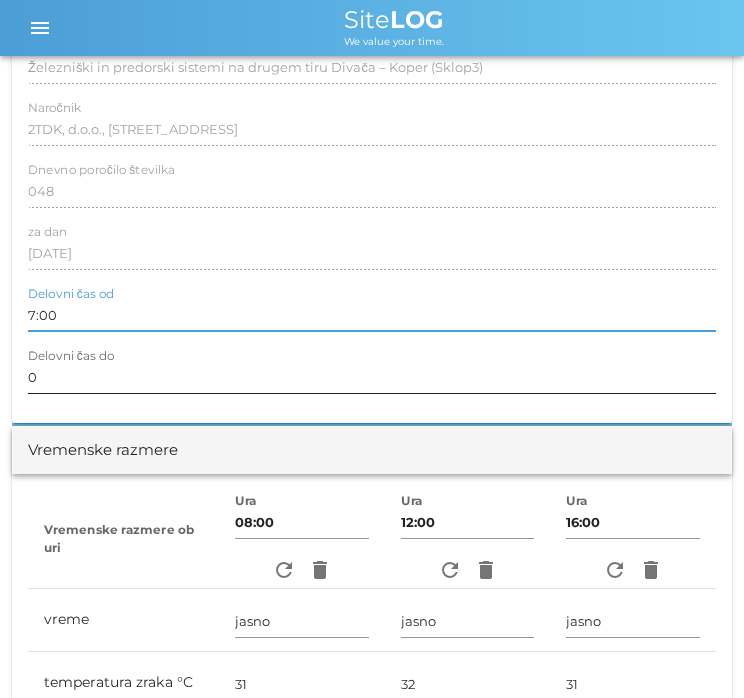 click on "0" at bounding box center [372, 377] 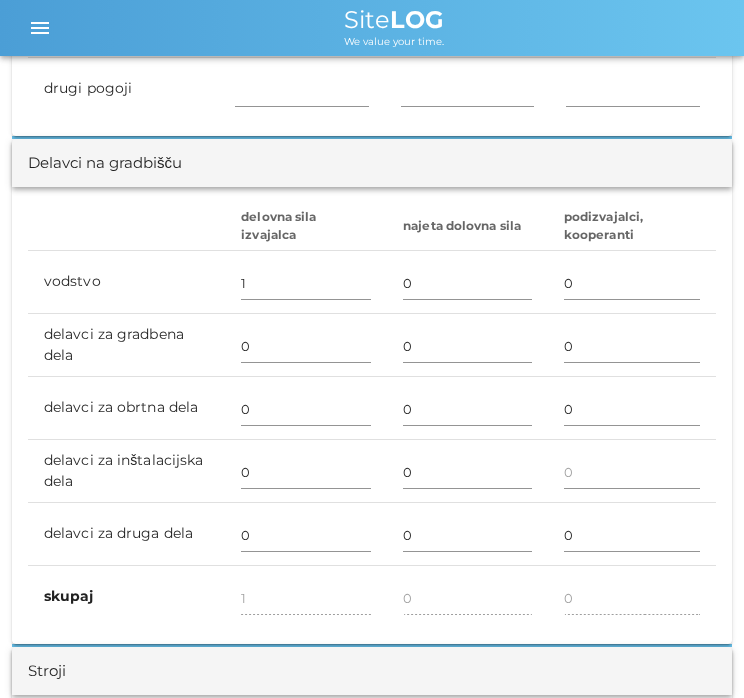 scroll, scrollTop: 1095, scrollLeft: 0, axis: vertical 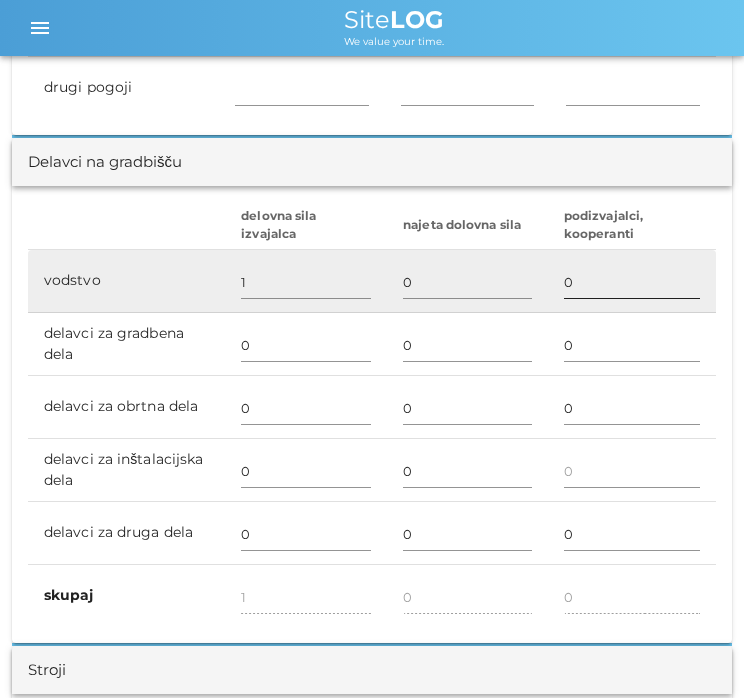 click on "0" at bounding box center [632, 282] 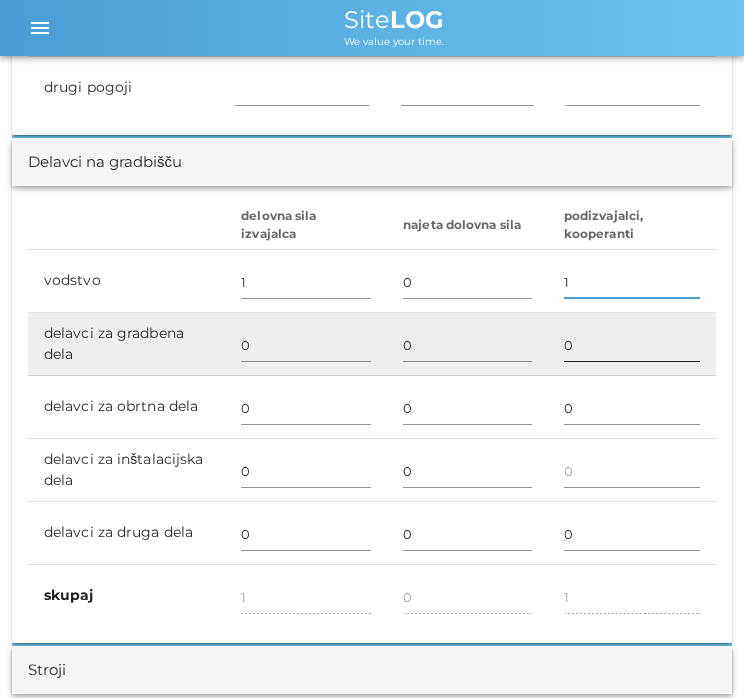 click on "0" at bounding box center (632, 345) 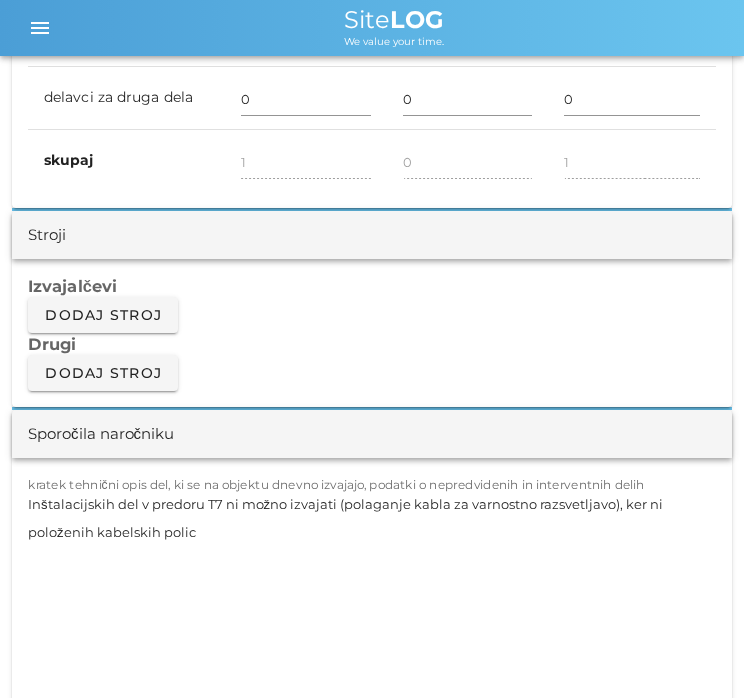 scroll, scrollTop: 1531, scrollLeft: 0, axis: vertical 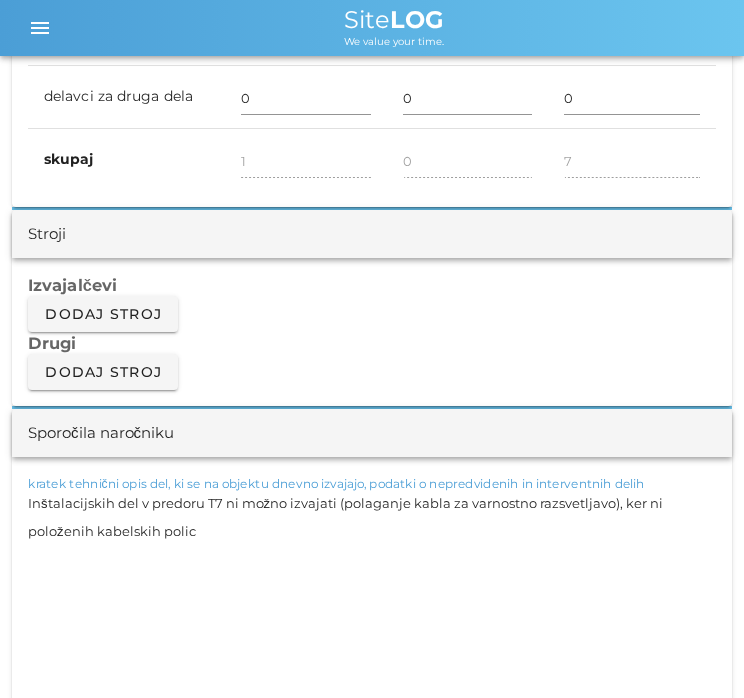 drag, startPoint x: 212, startPoint y: 539, endPoint x: -45, endPoint y: 494, distance: 260.90994 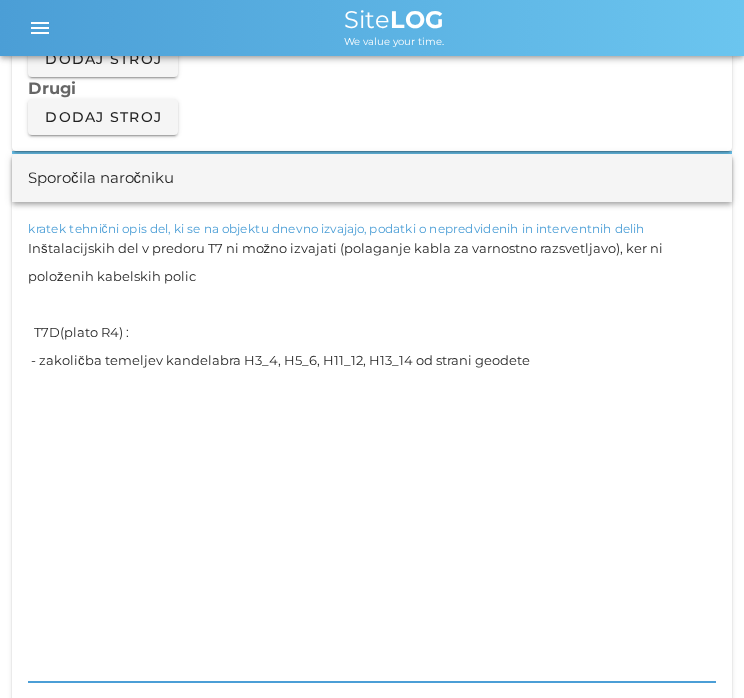 scroll, scrollTop: 1795, scrollLeft: 0, axis: vertical 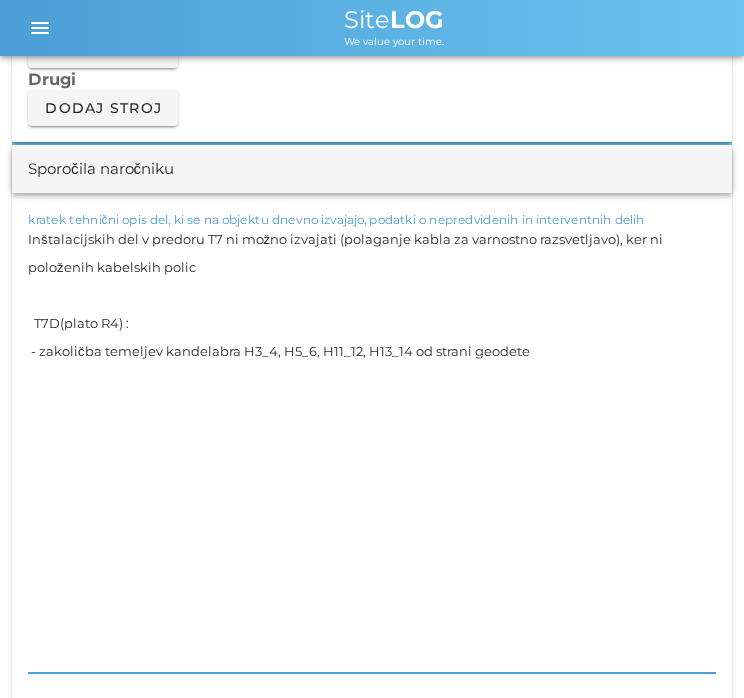 drag, startPoint x: 57, startPoint y: 633, endPoint x: 17, endPoint y: 381, distance: 255.15486 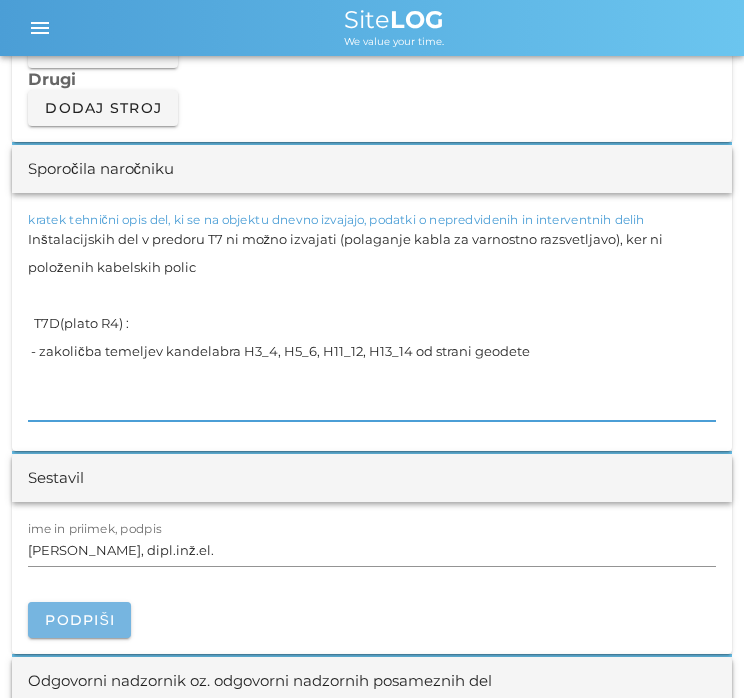 click on "Podpiši" at bounding box center (79, 620) 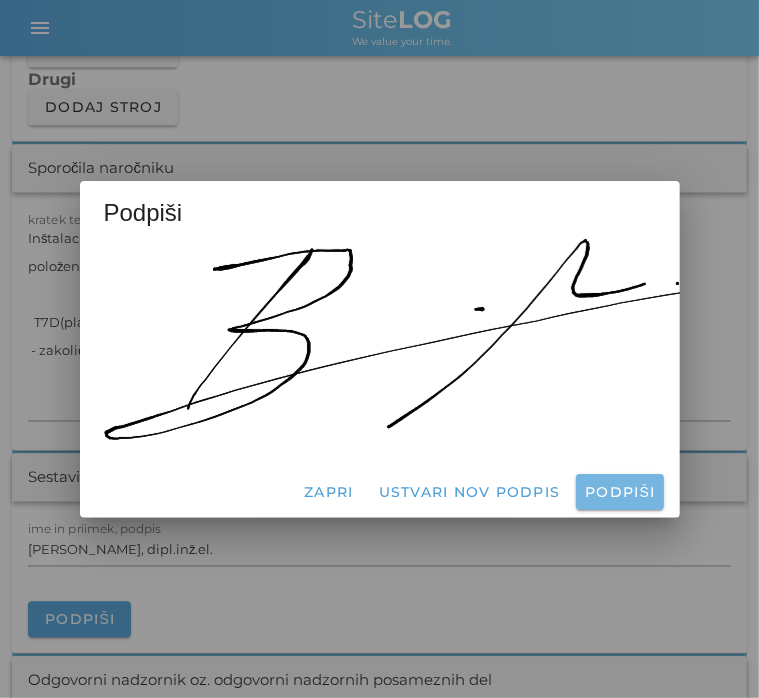 click on "Podpiši" at bounding box center [619, 492] 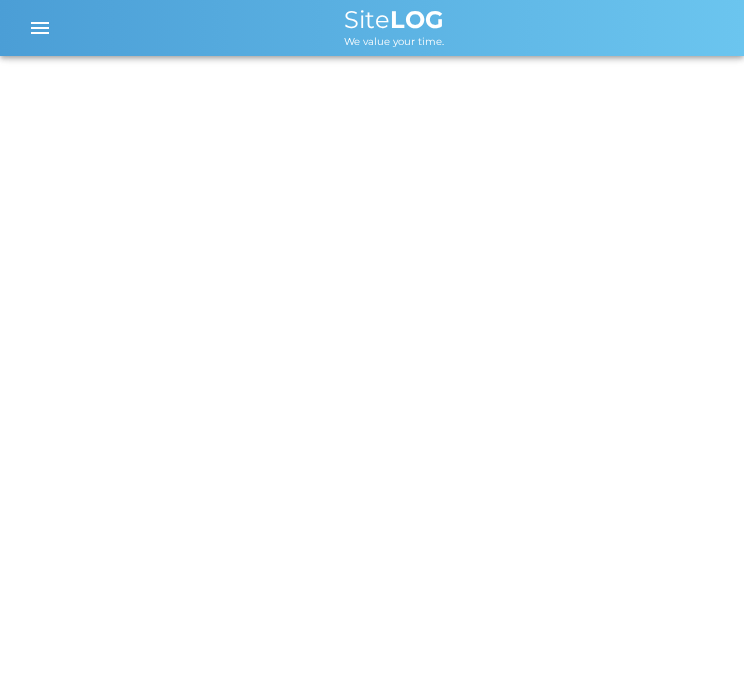 scroll, scrollTop: 0, scrollLeft: 0, axis: both 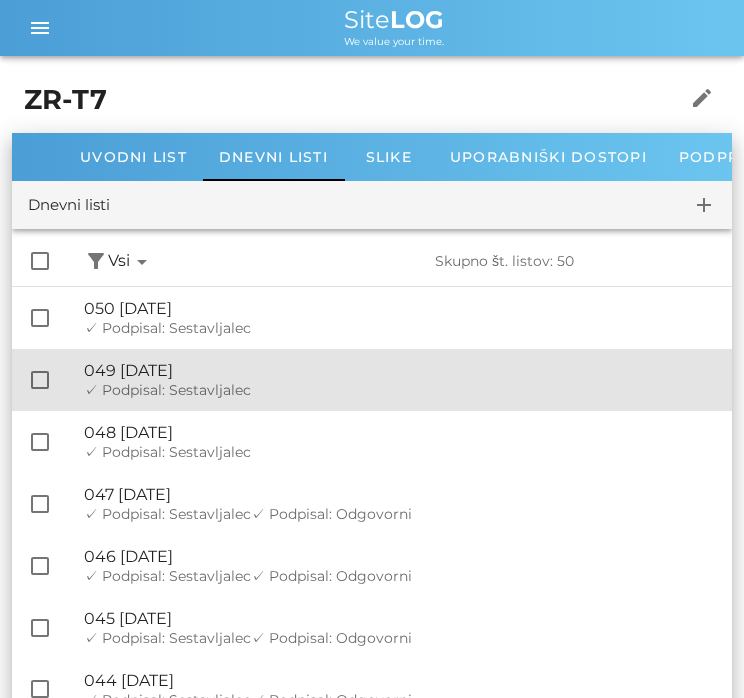 click on "🔏  049 [DATE]" at bounding box center (400, 370) 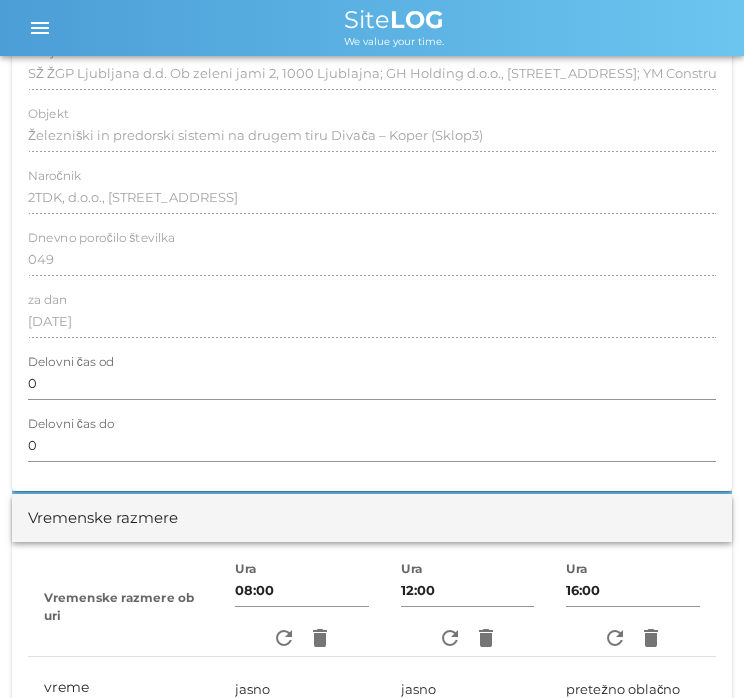 scroll, scrollTop: 180, scrollLeft: 0, axis: vertical 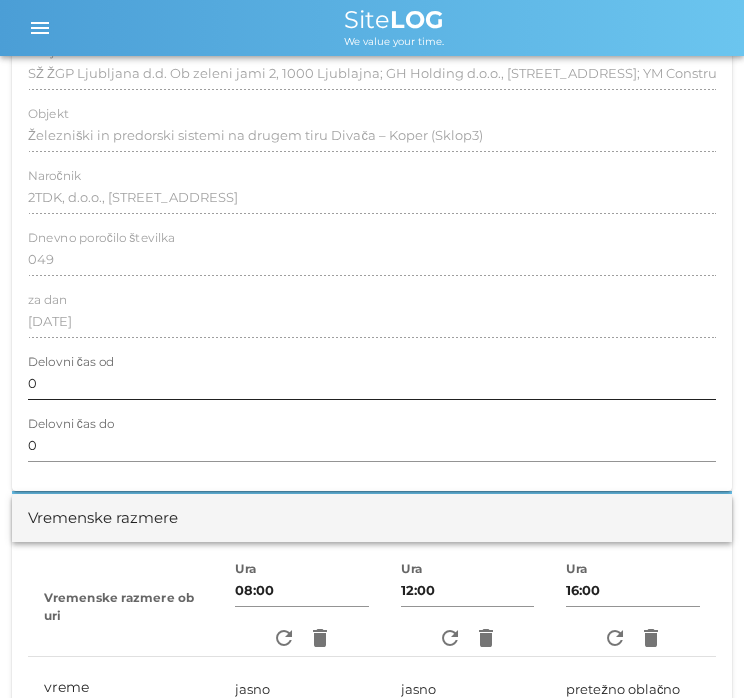 click on "0" at bounding box center (372, 383) 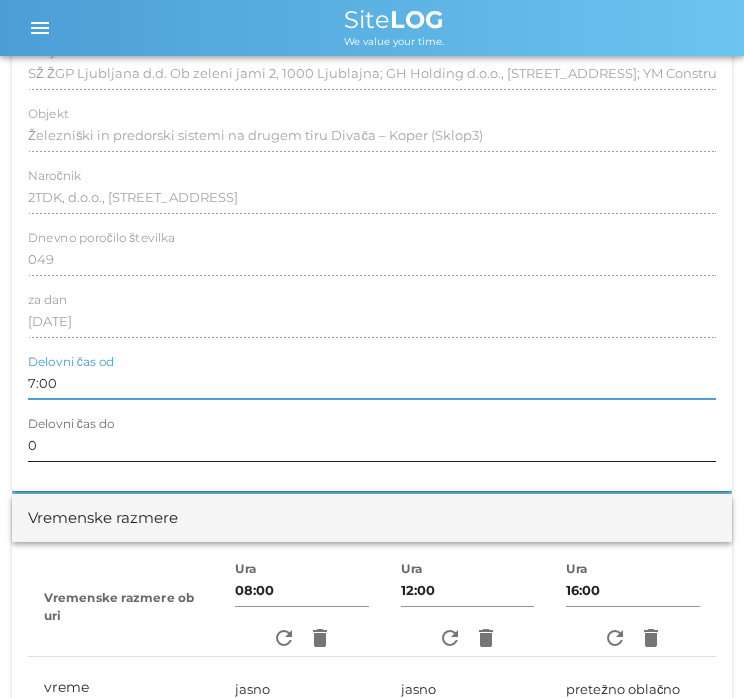 click on "0" at bounding box center (372, 445) 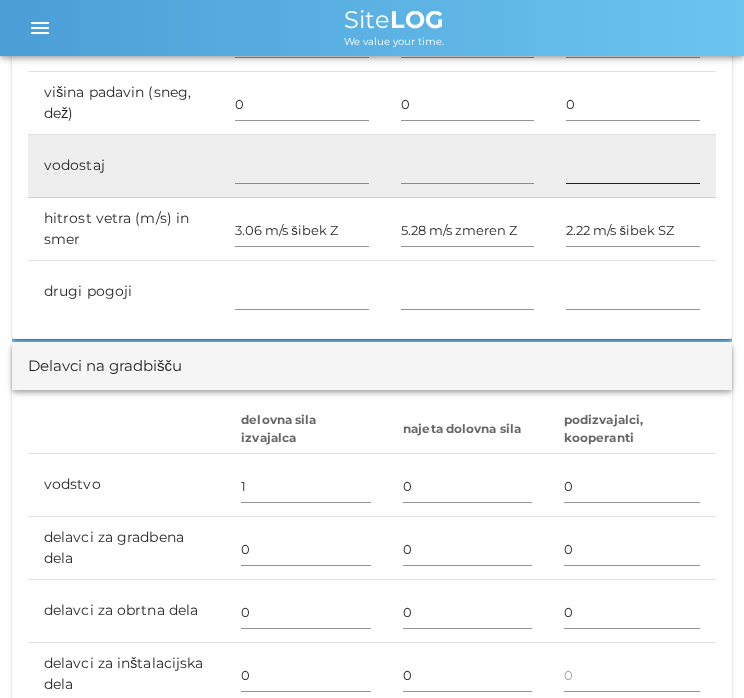 scroll, scrollTop: 898, scrollLeft: 0, axis: vertical 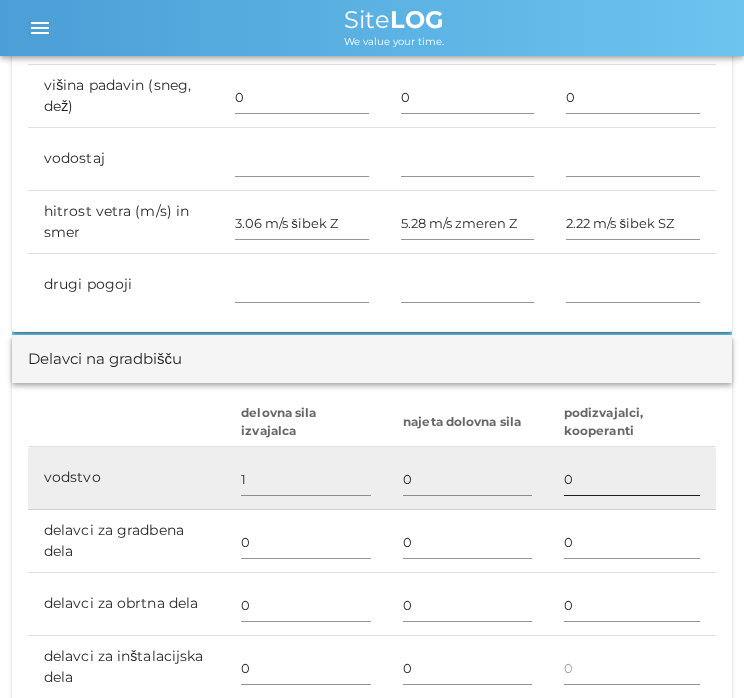 click on "0" at bounding box center [632, 479] 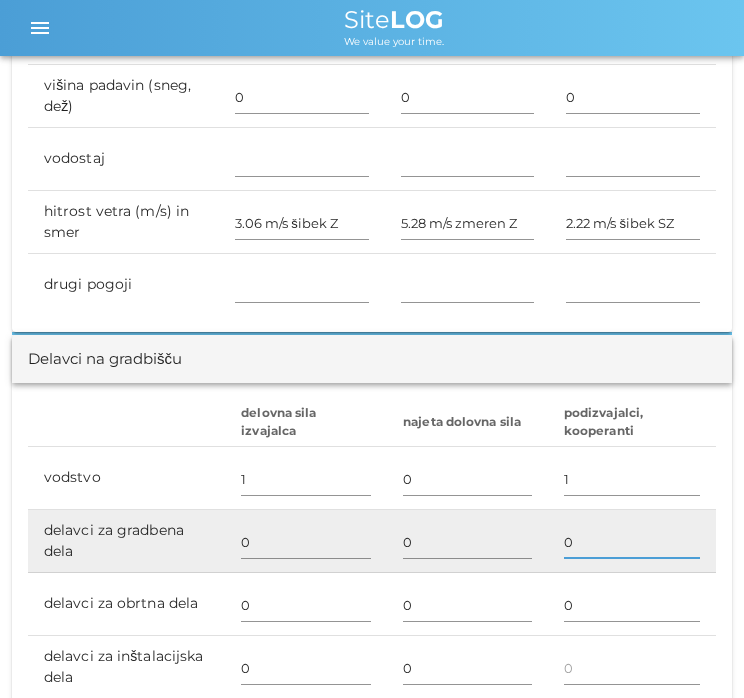 click on "0" at bounding box center [632, 542] 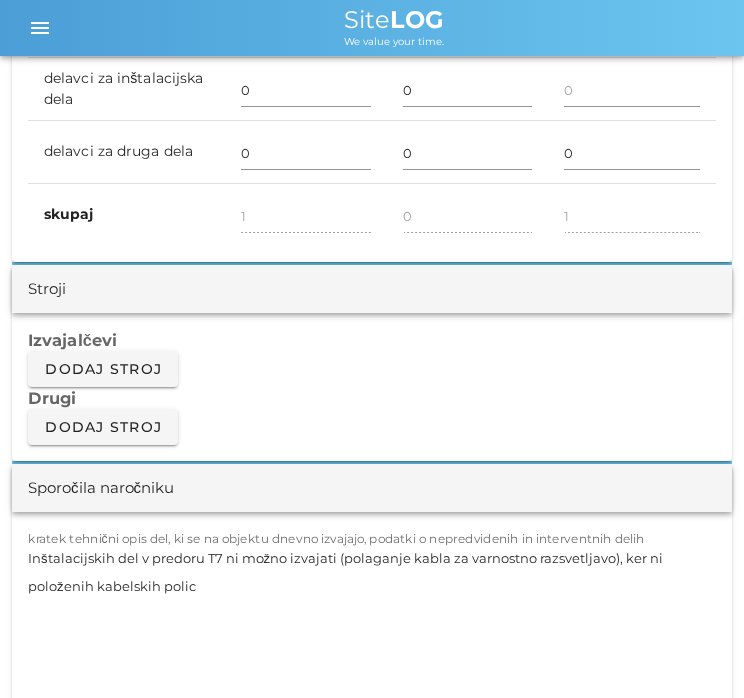 scroll, scrollTop: 1492, scrollLeft: 0, axis: vertical 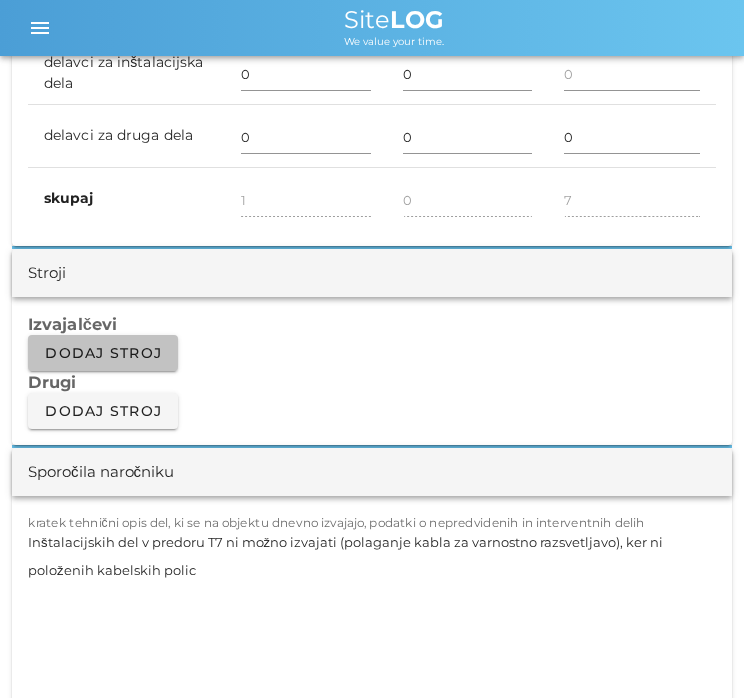 click on "Dodaj stroj" at bounding box center (103, 353) 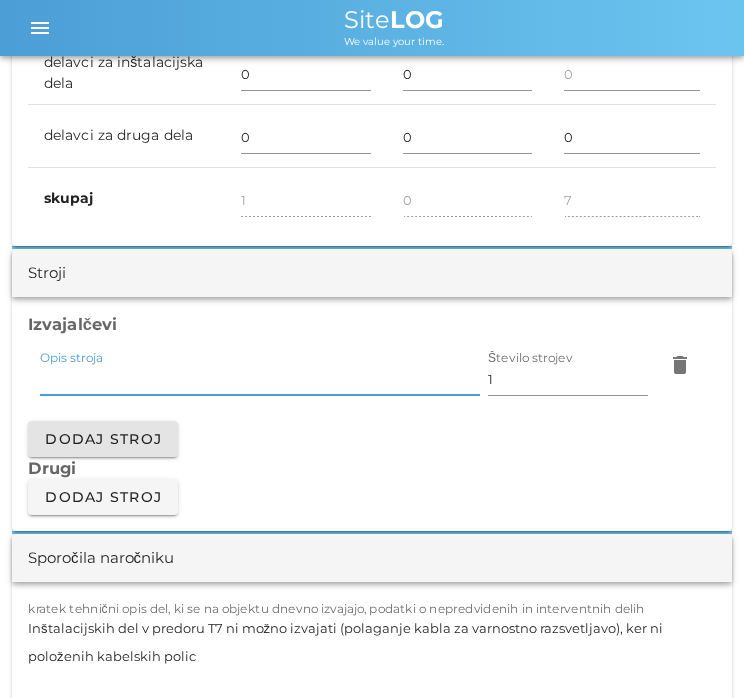 click on "Opis stroja" at bounding box center (260, 379) 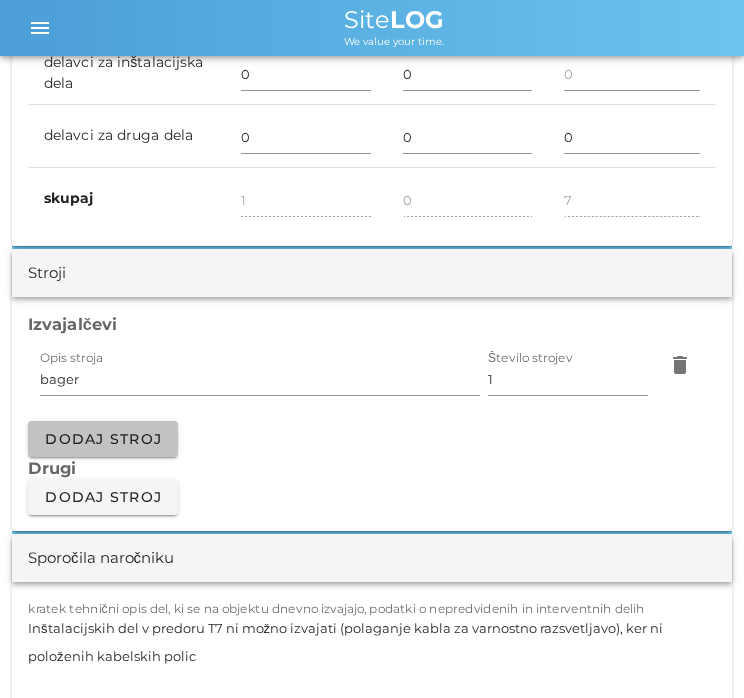 click on "Dodaj stroj" at bounding box center (103, 439) 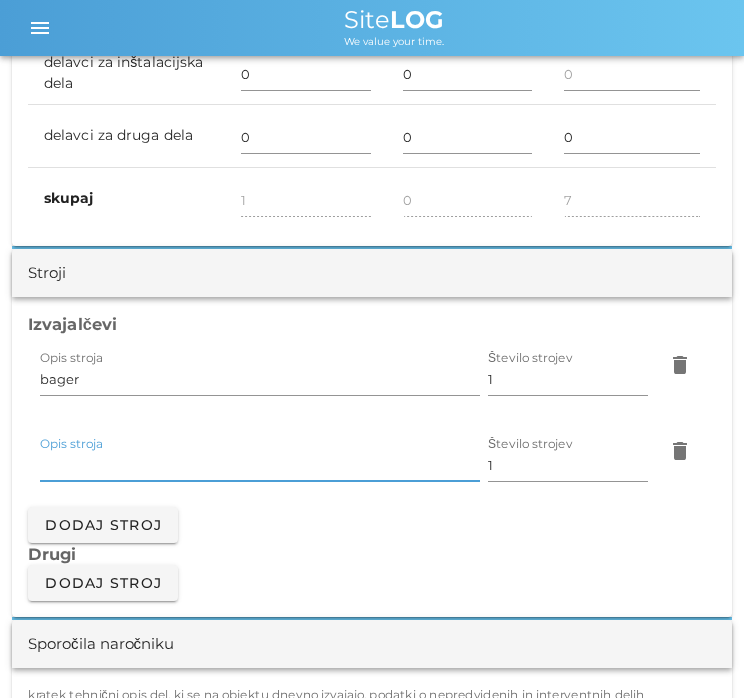 click on "Opis stroja" at bounding box center [260, 465] 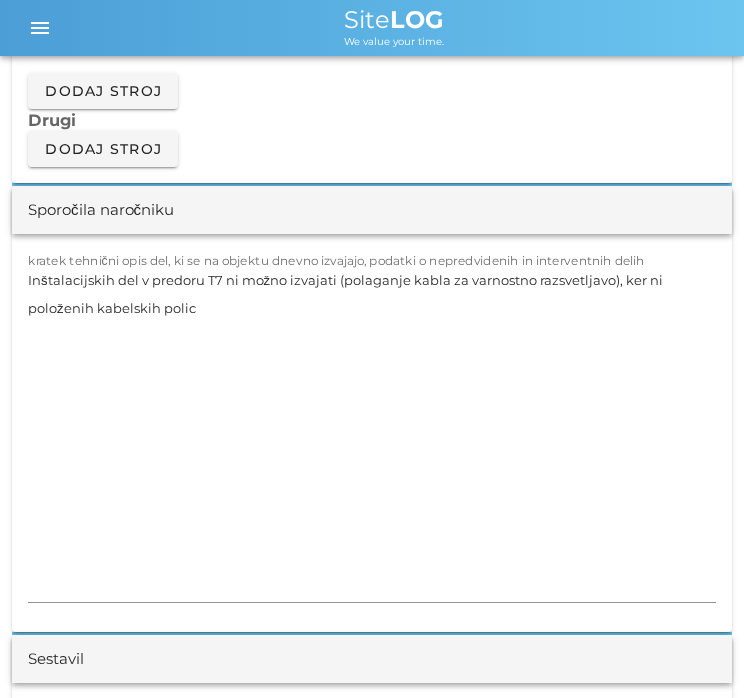 scroll, scrollTop: 1927, scrollLeft: 0, axis: vertical 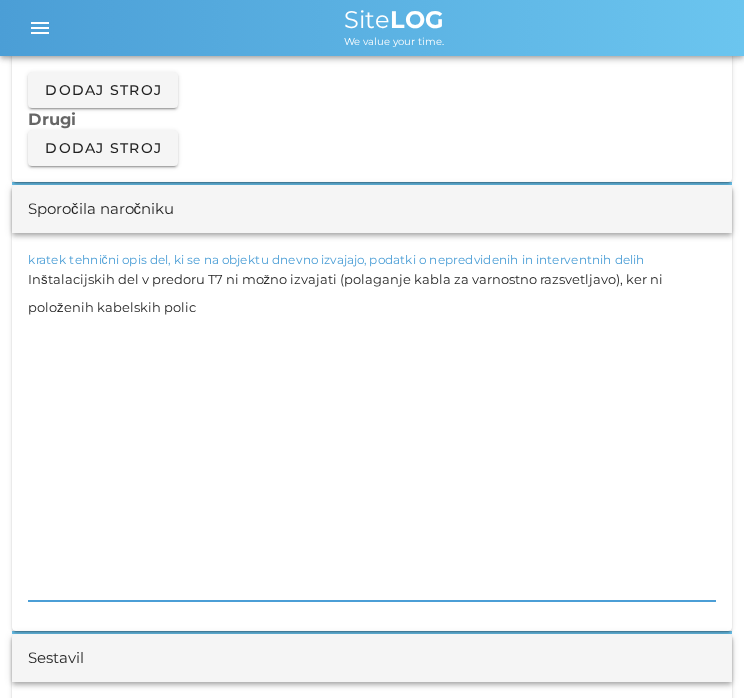 click on "Inštalacijskih del v predoru T7 ni možno izvajati (polaganje kabla za varnostno razsvetljavo), ker ni položenih kabelskih polic" at bounding box center (372, 433) 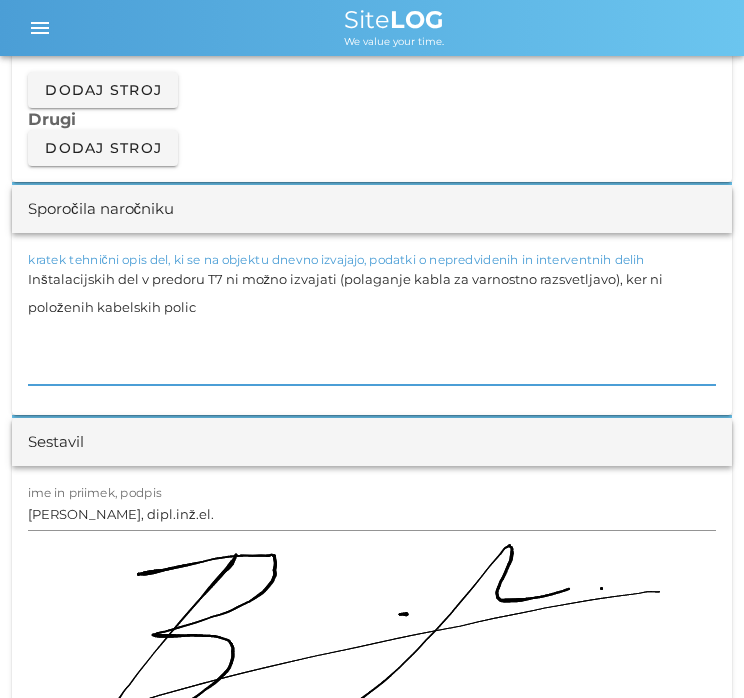 paste on "T7D(plato R4) :
- strojni izkop gradbene jame za temelje H3_4, H5_6, H11_12, H13_14" 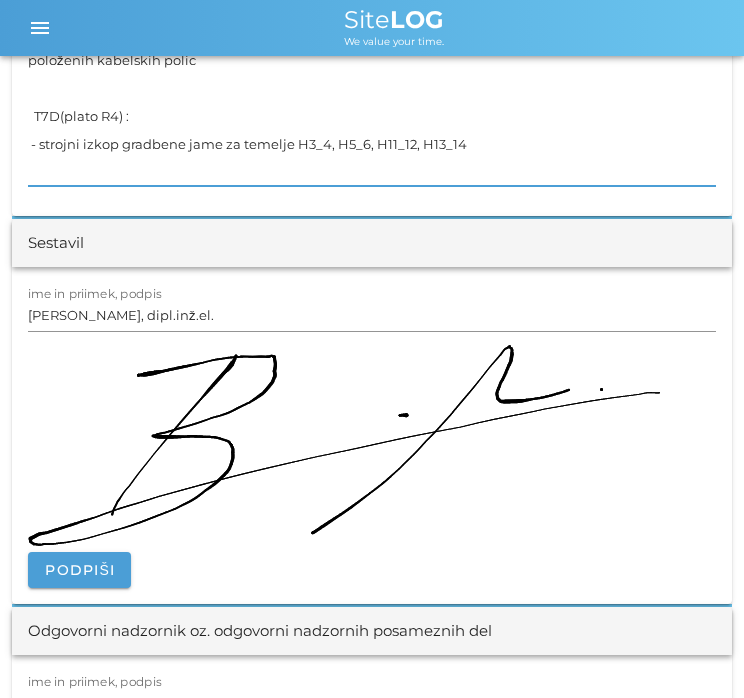 scroll, scrollTop: 2175, scrollLeft: 0, axis: vertical 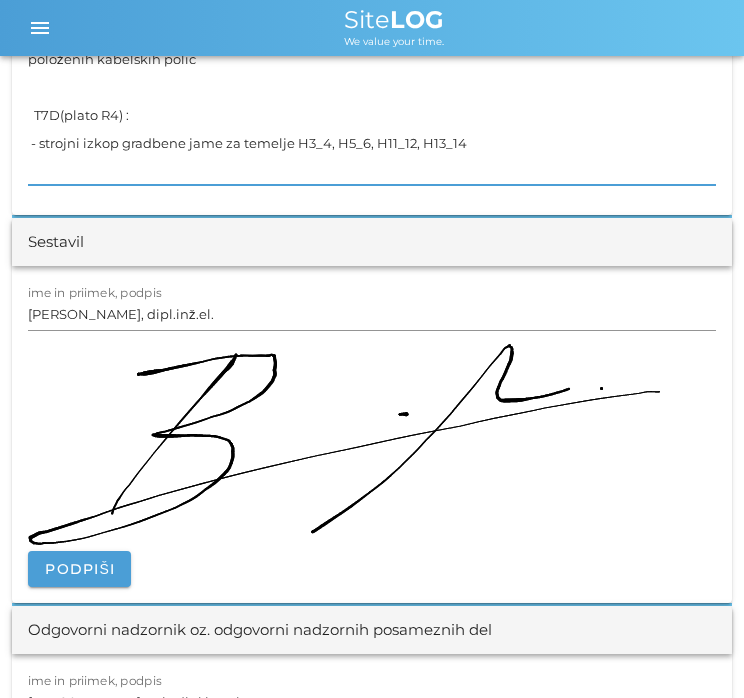 click on "Inštalacijskih del v predoru T7 ni možno izvajati (polaganje kabla za varnostno razsvetljavo), ker ni položenih kabelskih polic
T7D(plato R4) :
- strojni izkop gradbene jame za temelje H3_4, H5_6, H11_12, H13_14" at bounding box center (372, 101) 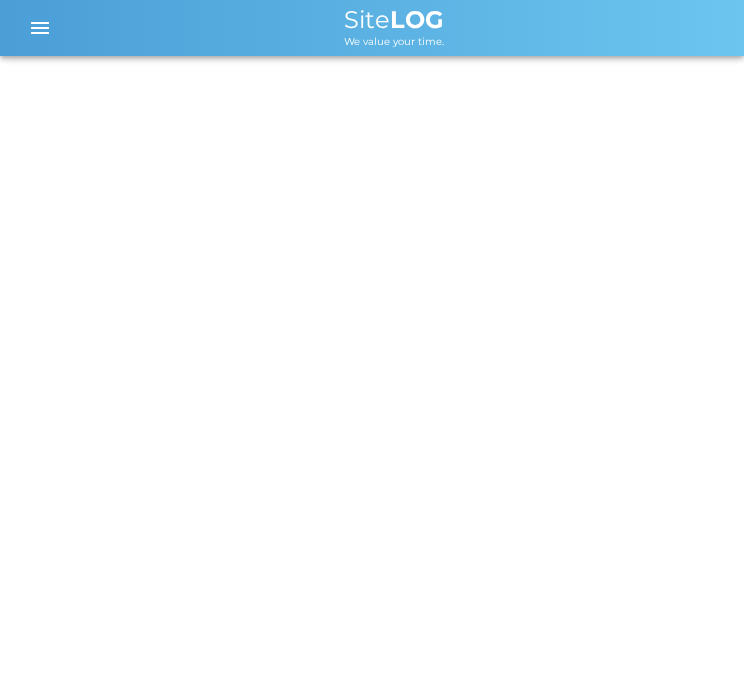 scroll, scrollTop: 0, scrollLeft: 0, axis: both 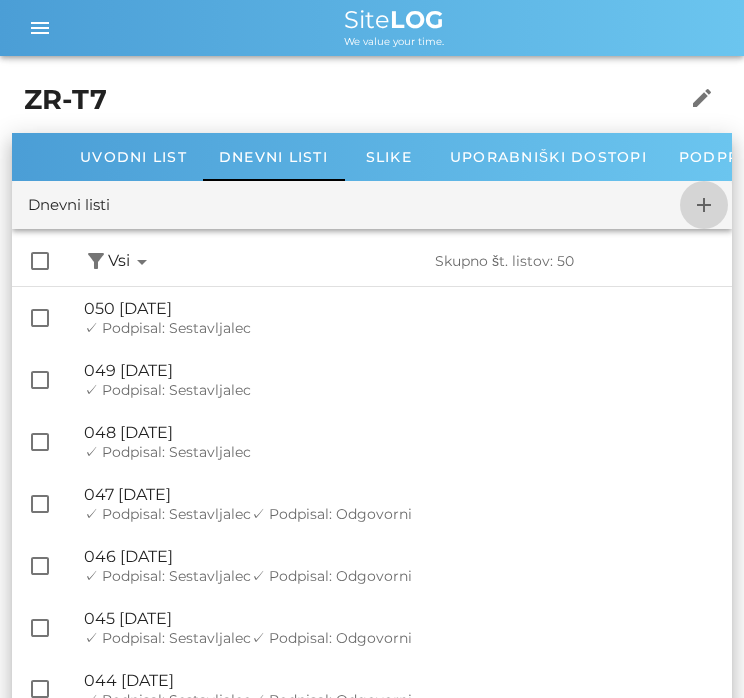 click on "add" at bounding box center (704, 205) 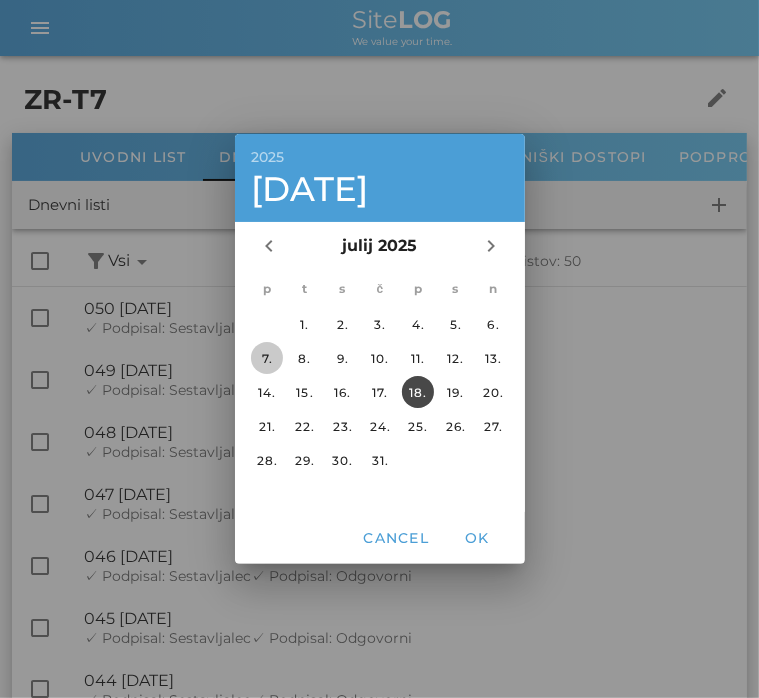 click on "7." at bounding box center [266, 358] 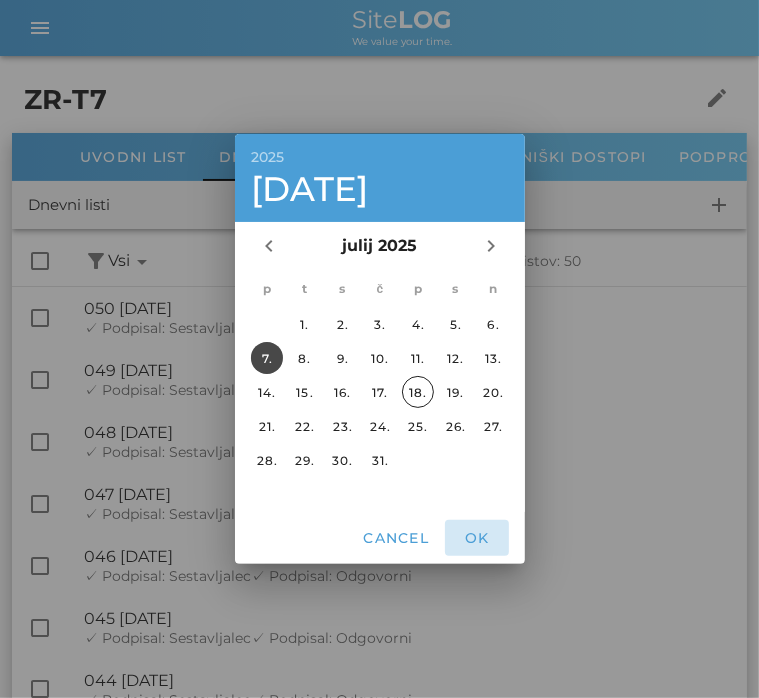 click on "OK" at bounding box center (477, 538) 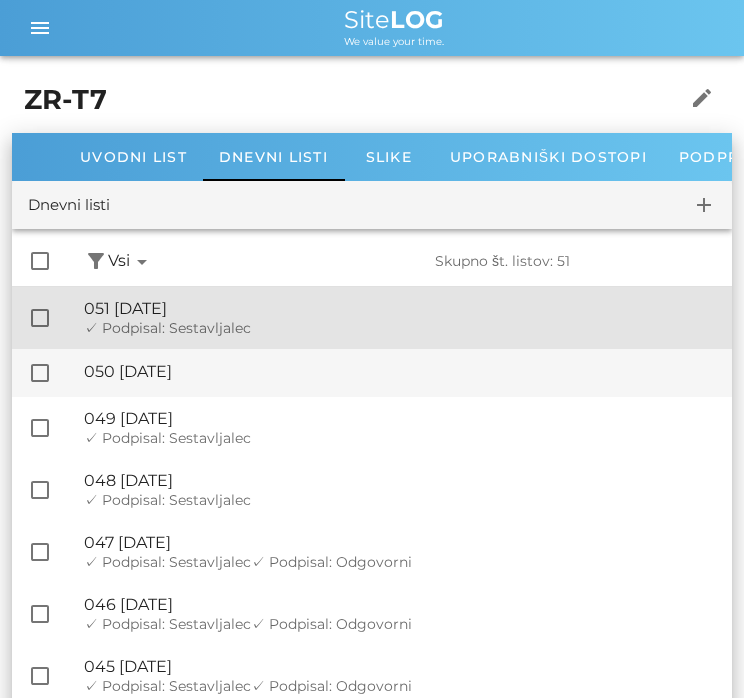 drag, startPoint x: 294, startPoint y: 313, endPoint x: 296, endPoint y: 385, distance: 72.02777 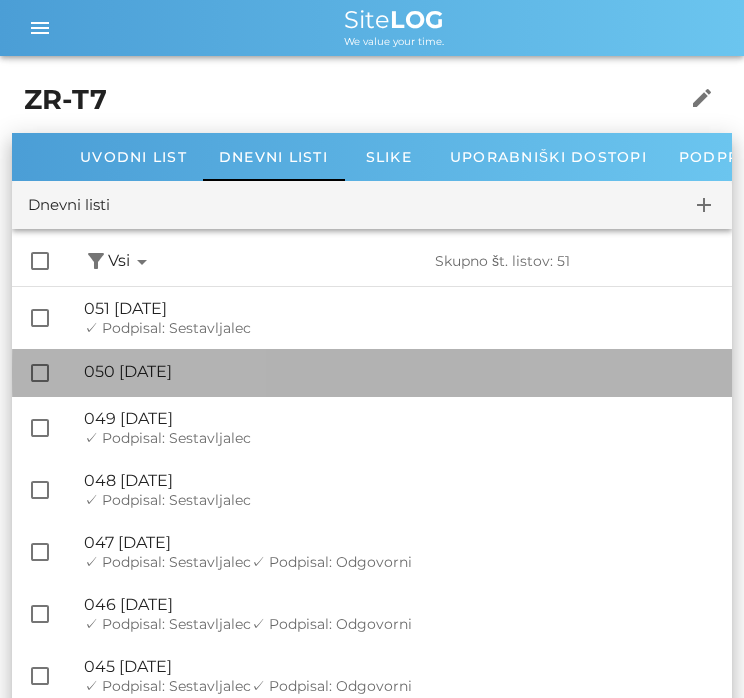 click on "🔏  050 [DATE]  ✓ Podpisal: Nadzornik  ✓ Podpisal: Sestavljalec  ✓ Podpisal: Odgovorni" at bounding box center (400, 372) 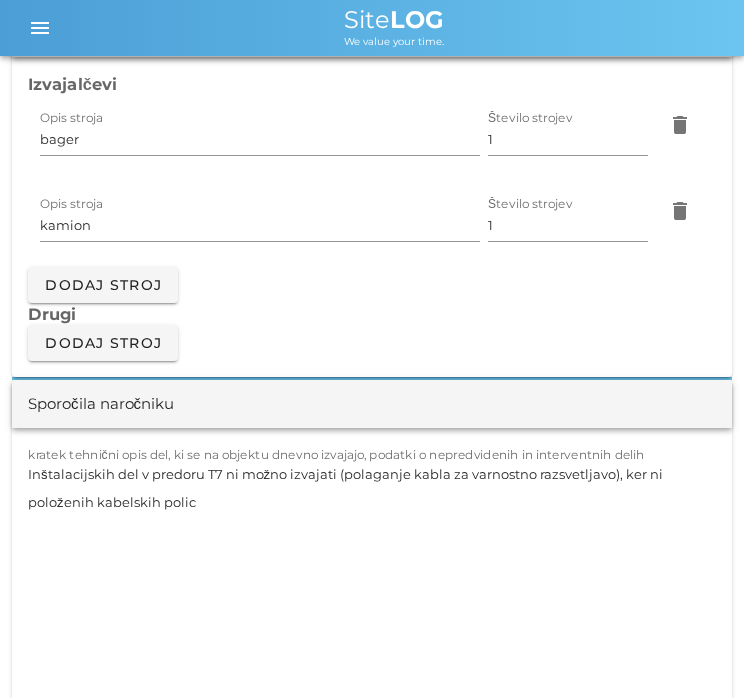 scroll, scrollTop: 1760, scrollLeft: 0, axis: vertical 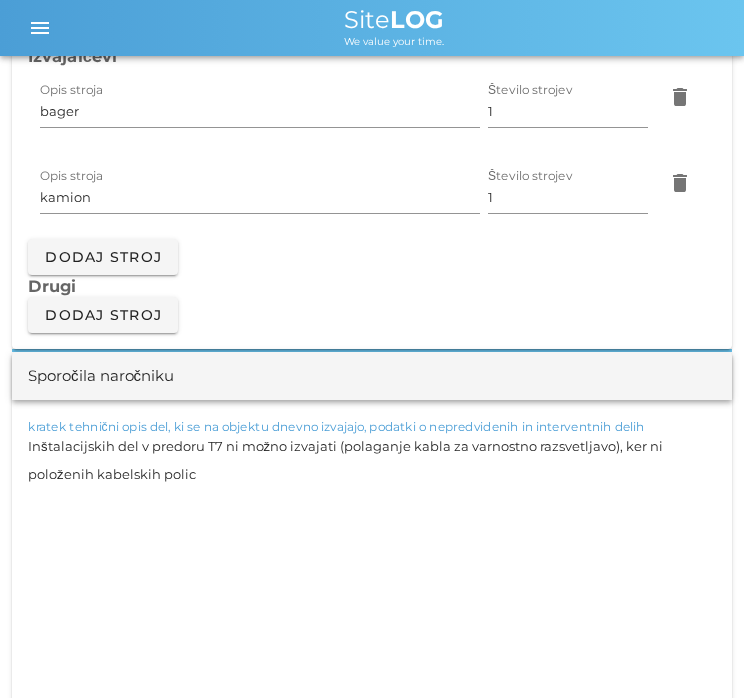 drag, startPoint x: 203, startPoint y: 472, endPoint x: 2, endPoint y: 437, distance: 204.0245 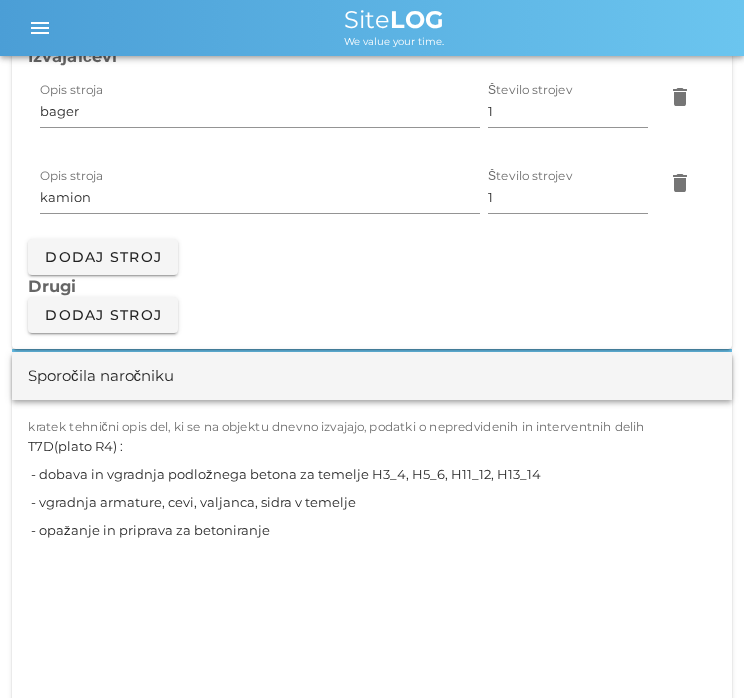 click on "Izvajalčevi Opis stroja bager Število strojev 1 delete Opis stroja kamion Število strojev 1 delete  Dodaj stroj  Drugi  Dodaj stroj" at bounding box center (372, 189) 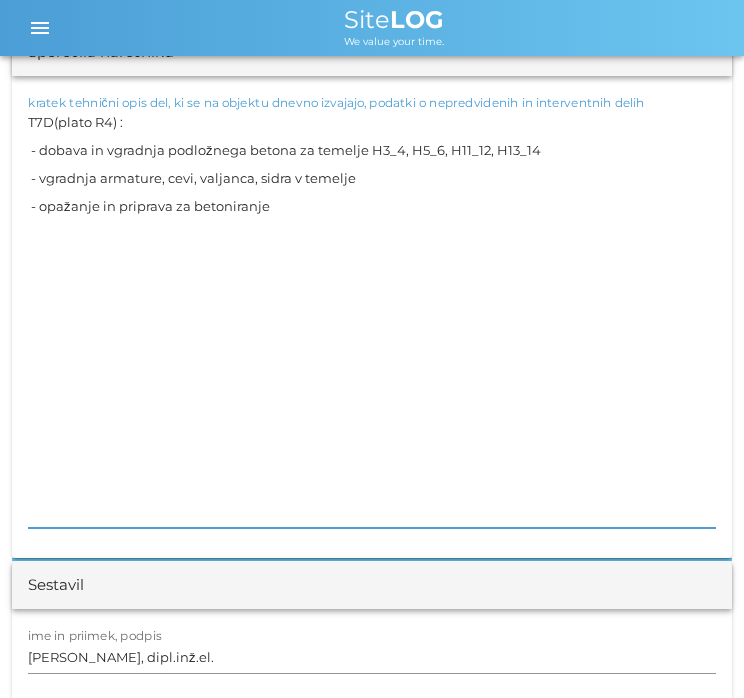 drag, startPoint x: 47, startPoint y: 490, endPoint x: 1, endPoint y: 249, distance: 245.35077 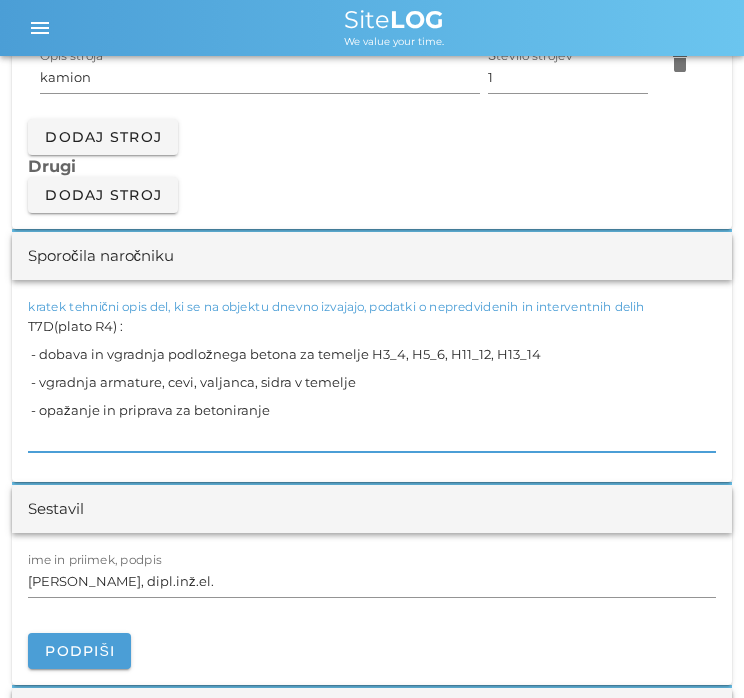 scroll, scrollTop: 1876, scrollLeft: 0, axis: vertical 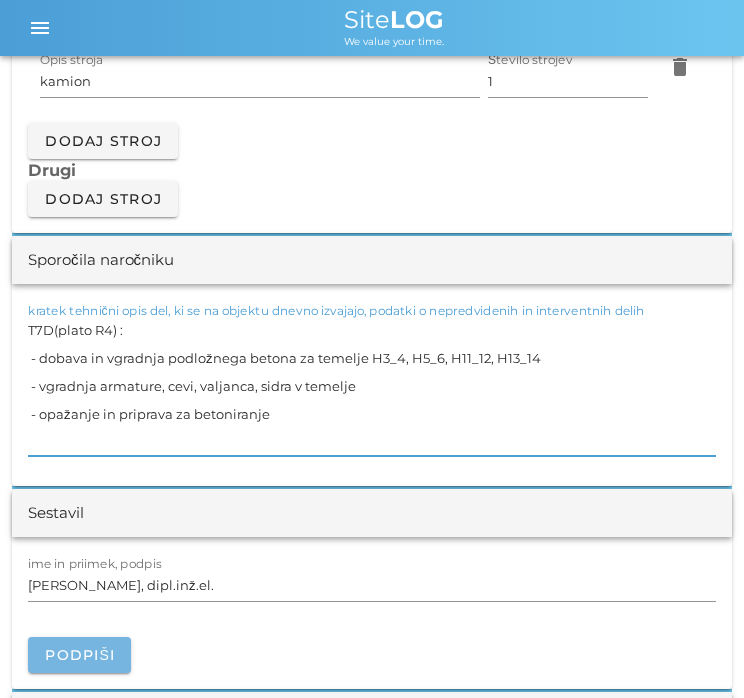click on "Podpiši" at bounding box center (79, 655) 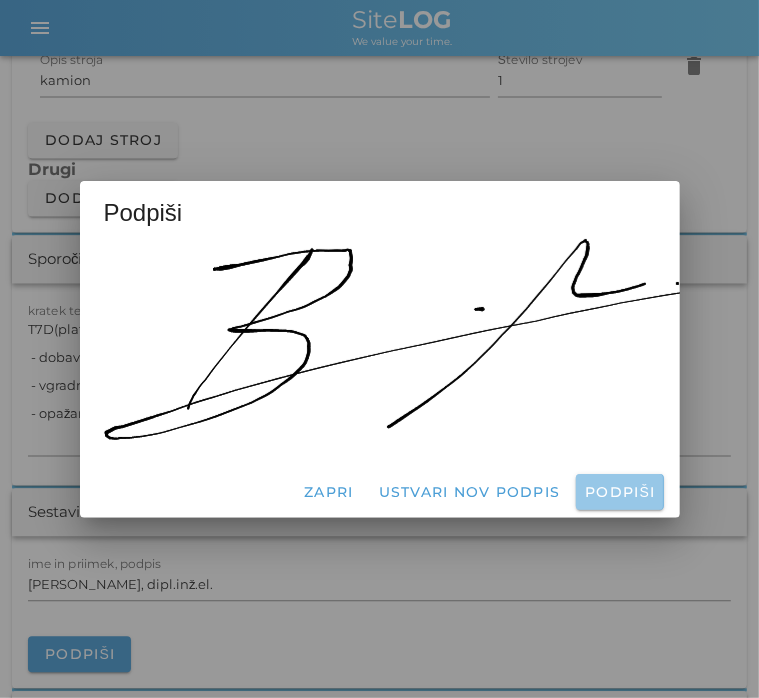 click on "Podpiši" at bounding box center (619, 492) 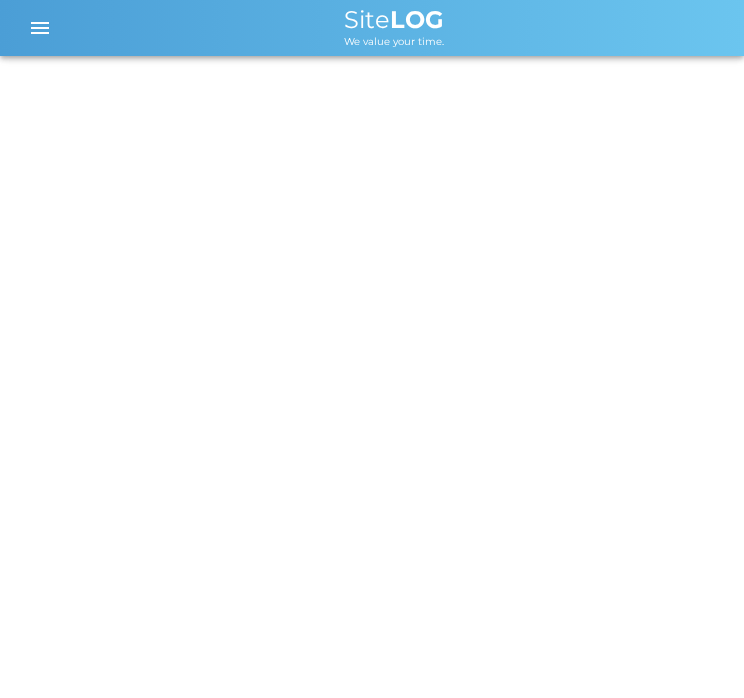 scroll, scrollTop: 0, scrollLeft: 0, axis: both 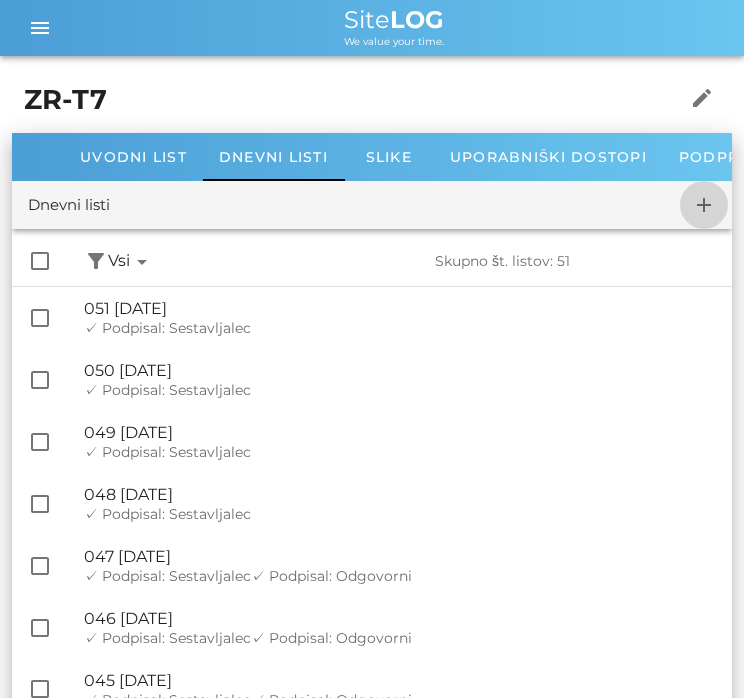 click on "add" at bounding box center [704, 205] 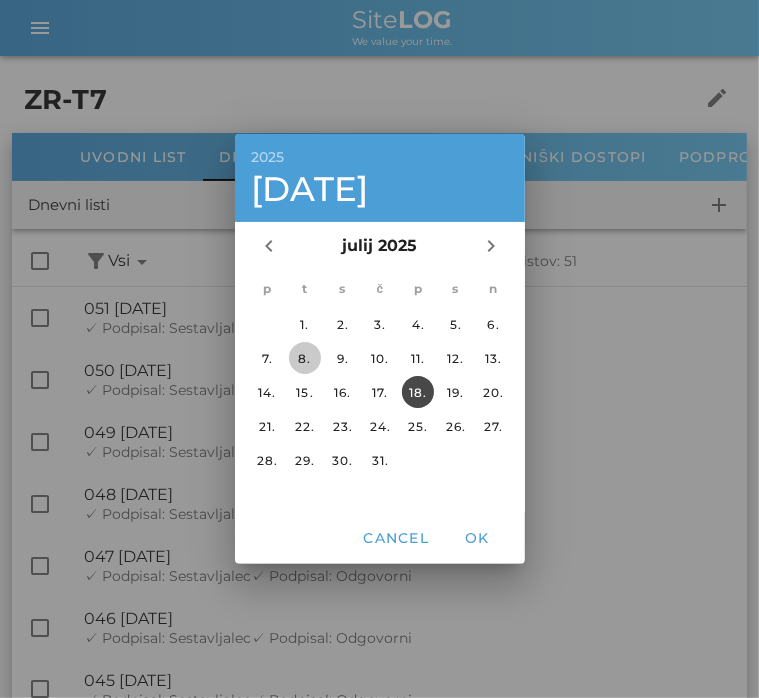 click on "8." at bounding box center [304, 358] 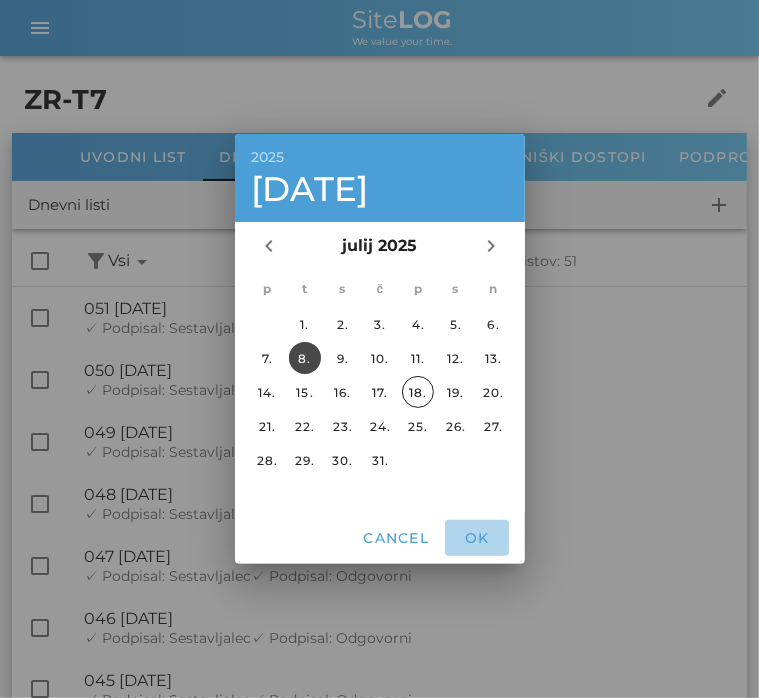 click on "OK" at bounding box center [477, 538] 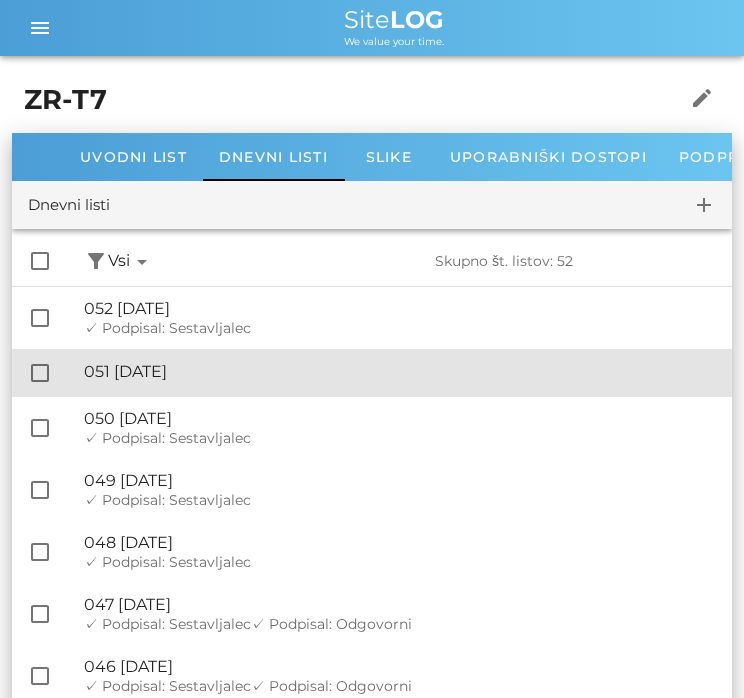 click on "🔏  051 [DATE]" at bounding box center [400, 371] 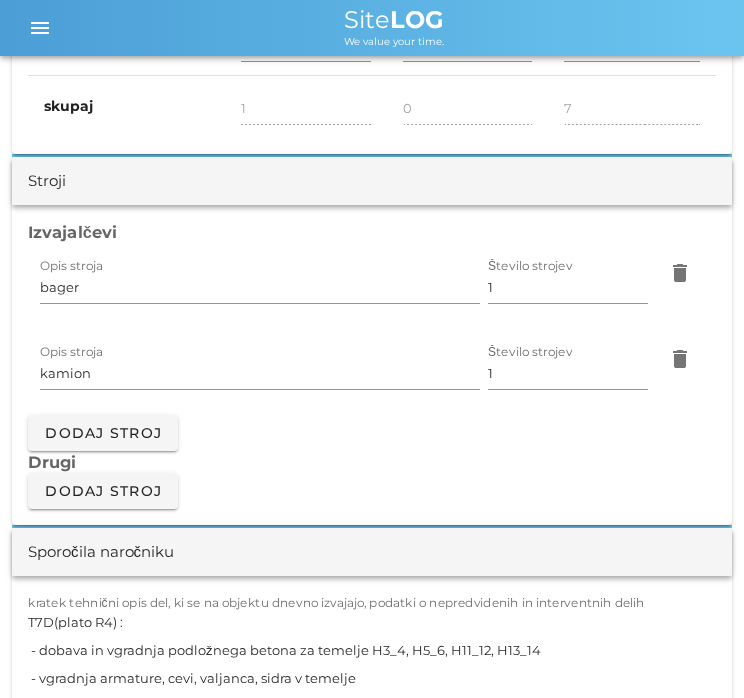 scroll, scrollTop: 1880, scrollLeft: 0, axis: vertical 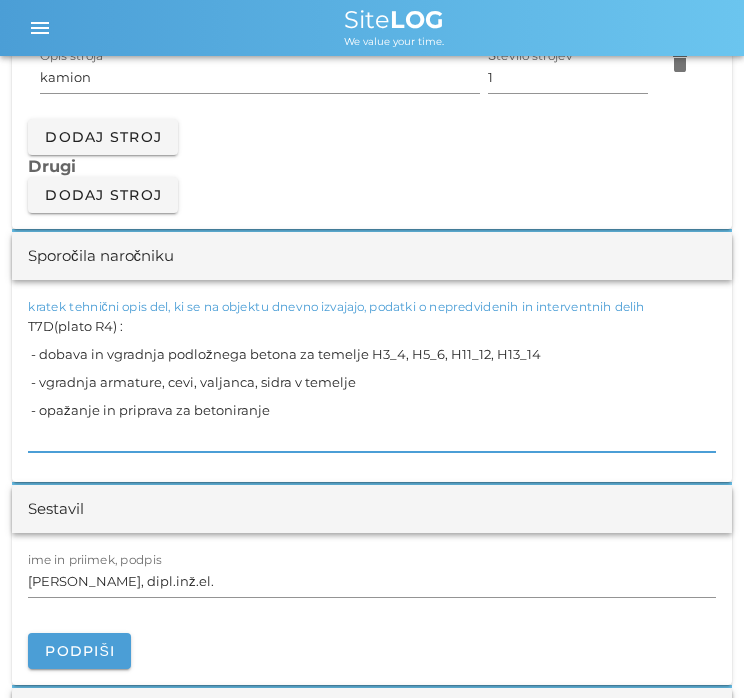 drag, startPoint x: 298, startPoint y: 421, endPoint x: -28, endPoint y: 324, distance: 340.12497 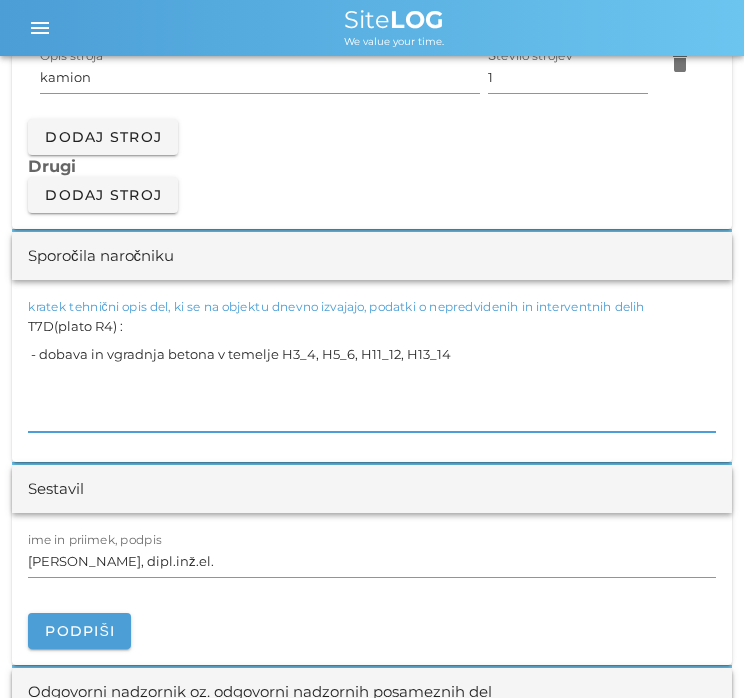 click on "Drugi" at bounding box center (372, 166) 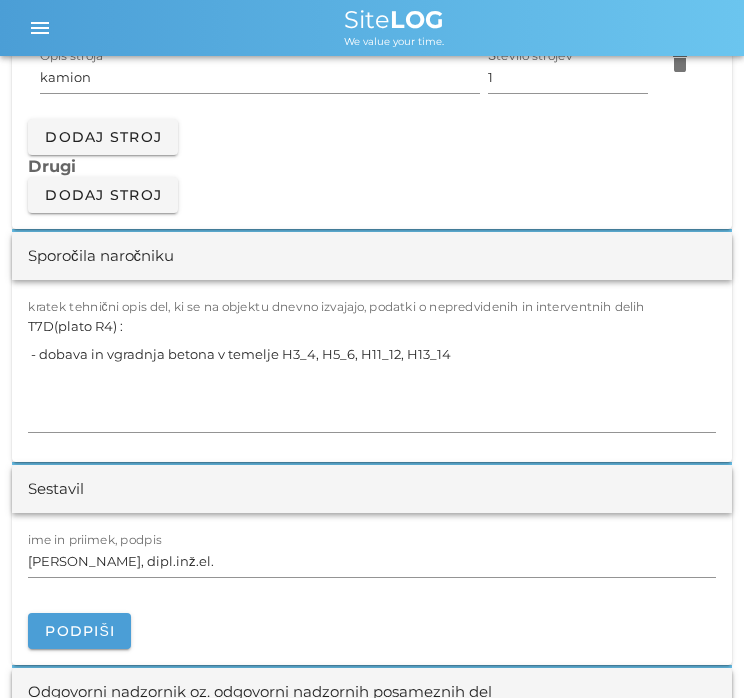 click on "ime in priimek, podpis [PERSON_NAME], dipl.inž.el.  [GEOGRAPHIC_DATA]" at bounding box center (372, 589) 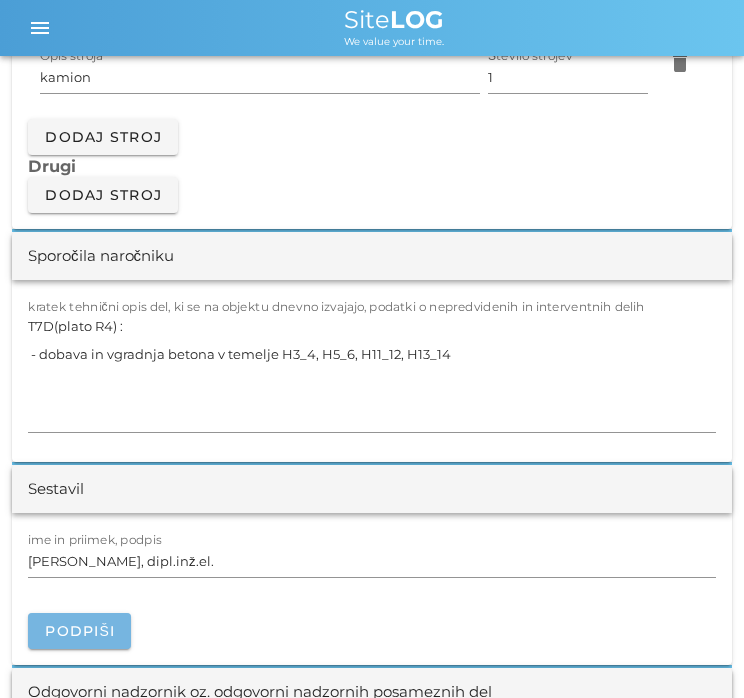 click on "Podpiši" at bounding box center (79, 631) 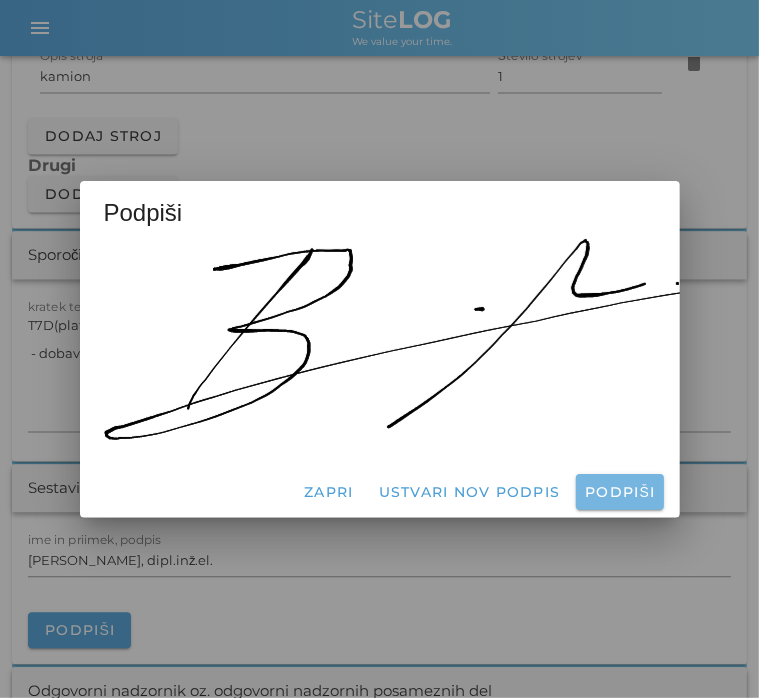 click on "Podpiši" at bounding box center [619, 492] 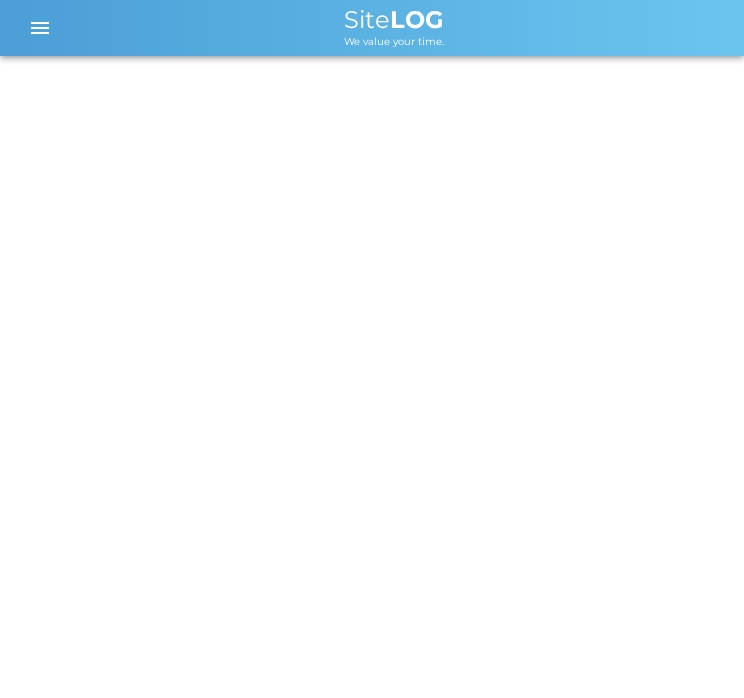 scroll, scrollTop: 0, scrollLeft: 0, axis: both 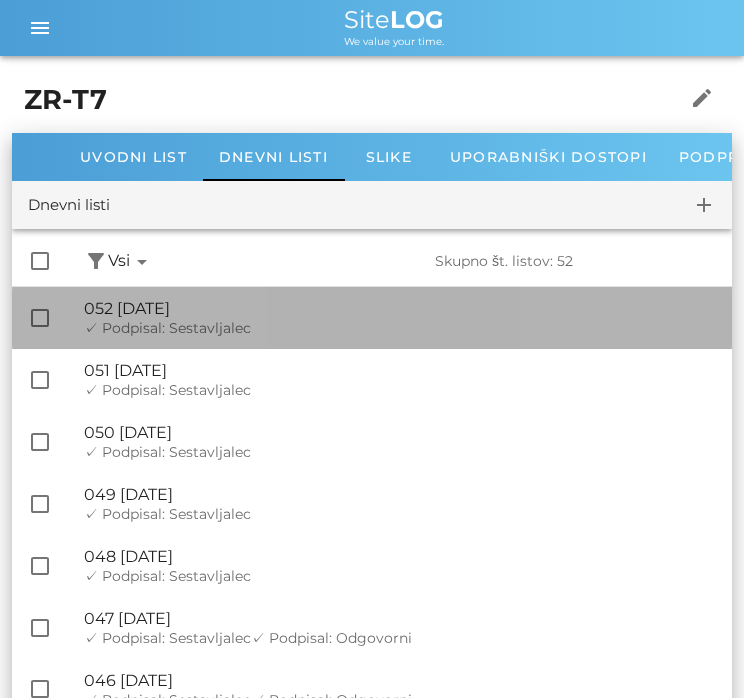 click on "✓ Podpisal: Sestavljalec" at bounding box center (167, 328) 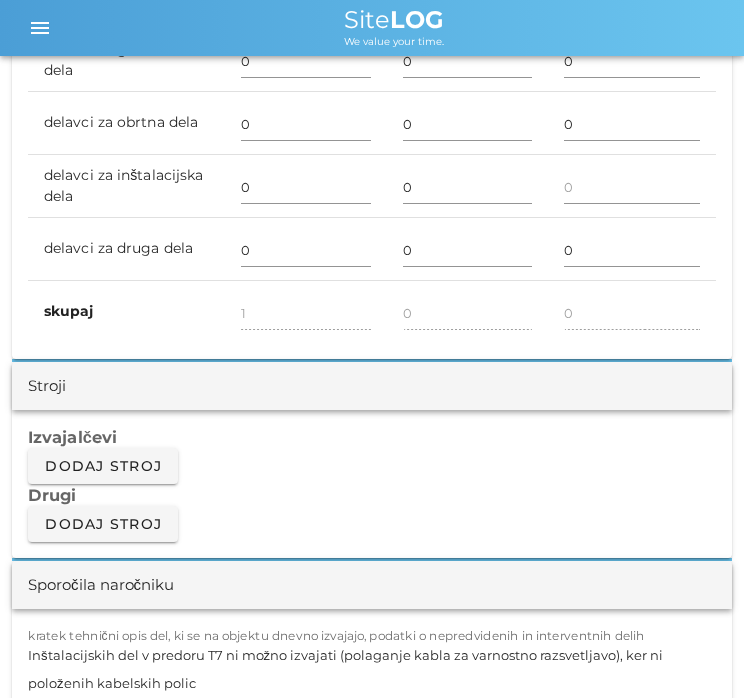 scroll, scrollTop: 1622, scrollLeft: 0, axis: vertical 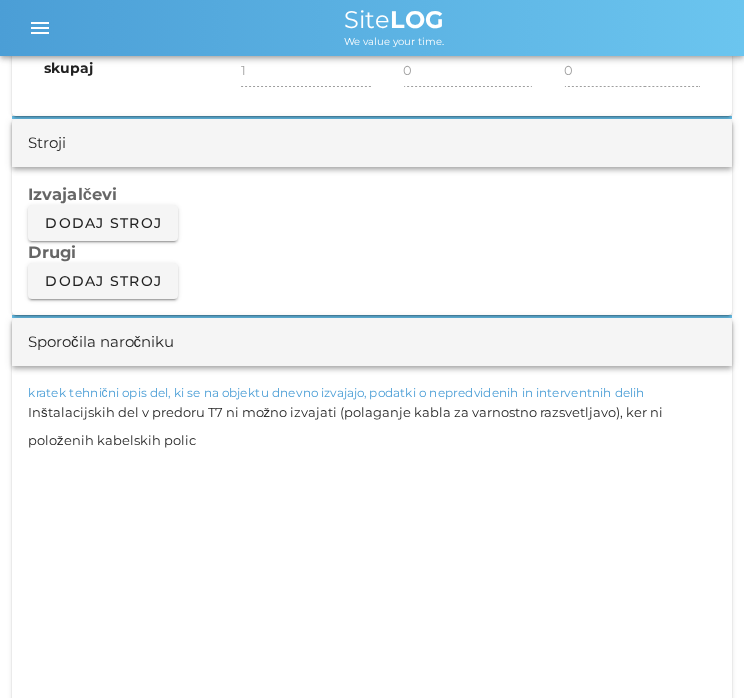 drag, startPoint x: 194, startPoint y: 448, endPoint x: 5, endPoint y: 408, distance: 193.18643 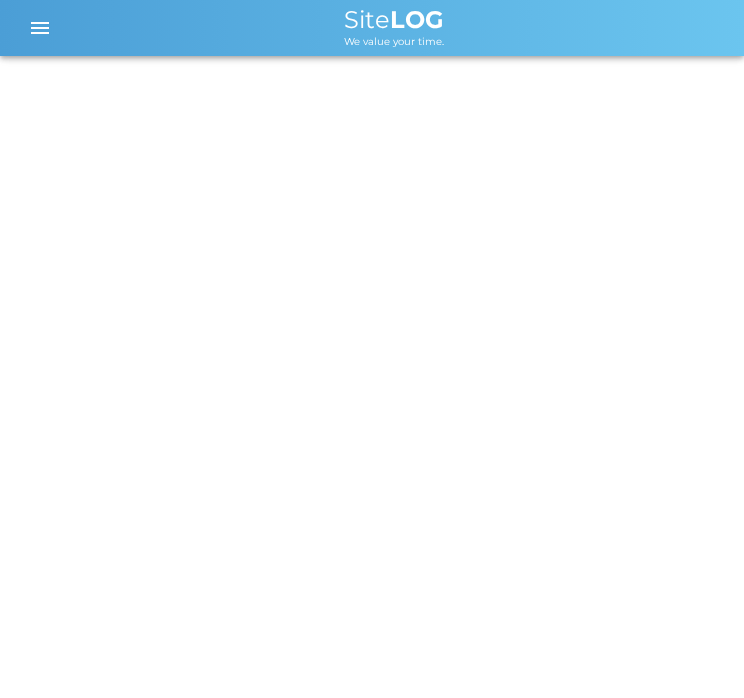 scroll, scrollTop: 0, scrollLeft: 0, axis: both 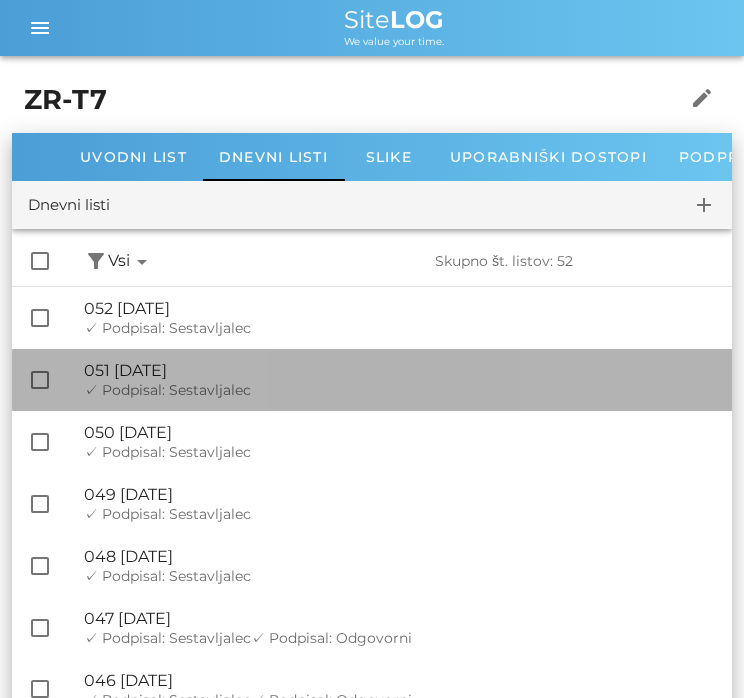 click on "🔏  051 [DATE]  ✓ Podpisal: Nadzornik  ✓ Podpisal: Sestavljalec  ✓ Podpisal: Odgovorni" at bounding box center (400, 380) 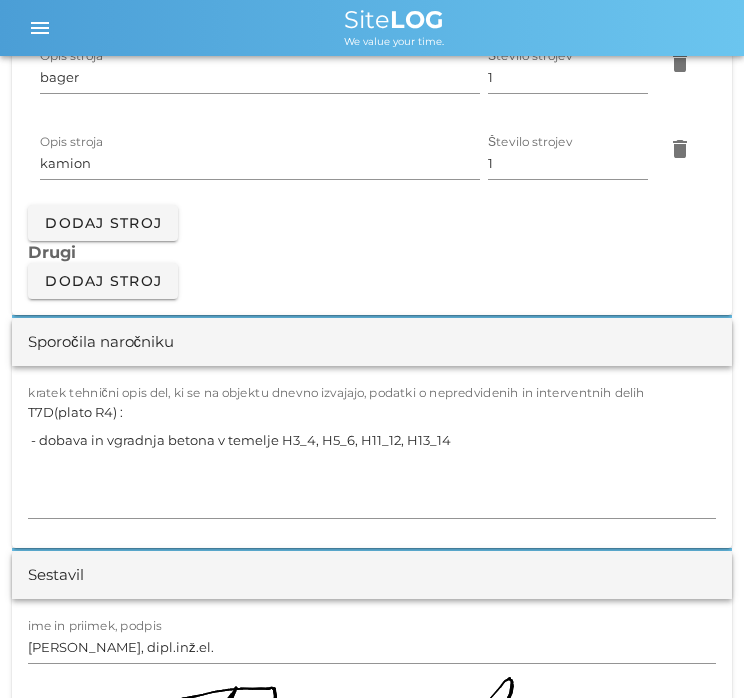 scroll, scrollTop: 1795, scrollLeft: 0, axis: vertical 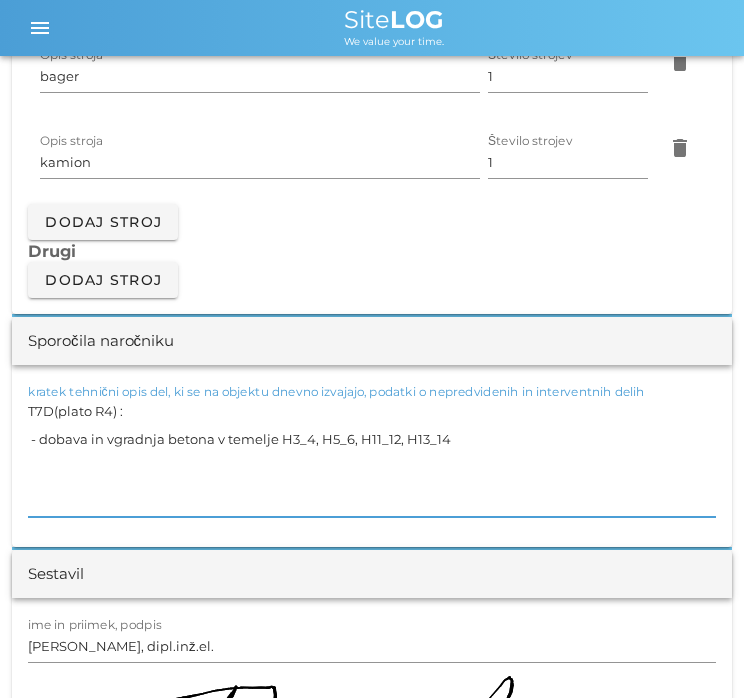 click on "T7D(plato R4) :
- dobava in vgradnja betona v temelje H3_4, H5_6, H11_12, H13_14" at bounding box center (372, 457) 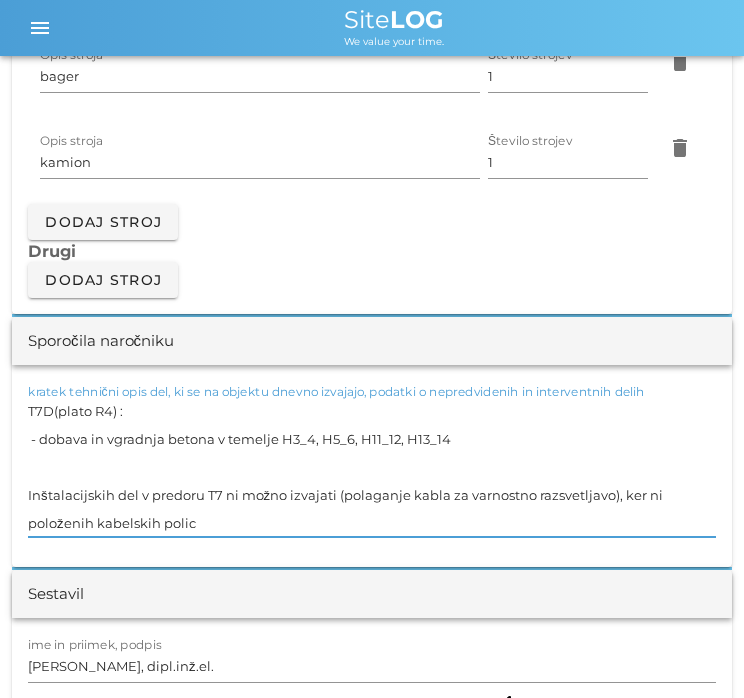 click on "Izvajalčevi Opis stroja bager Število strojev 1 delete Opis stroja kamion Število strojev 1 delete  Dodaj stroj  Drugi  Dodaj stroj" at bounding box center [372, 154] 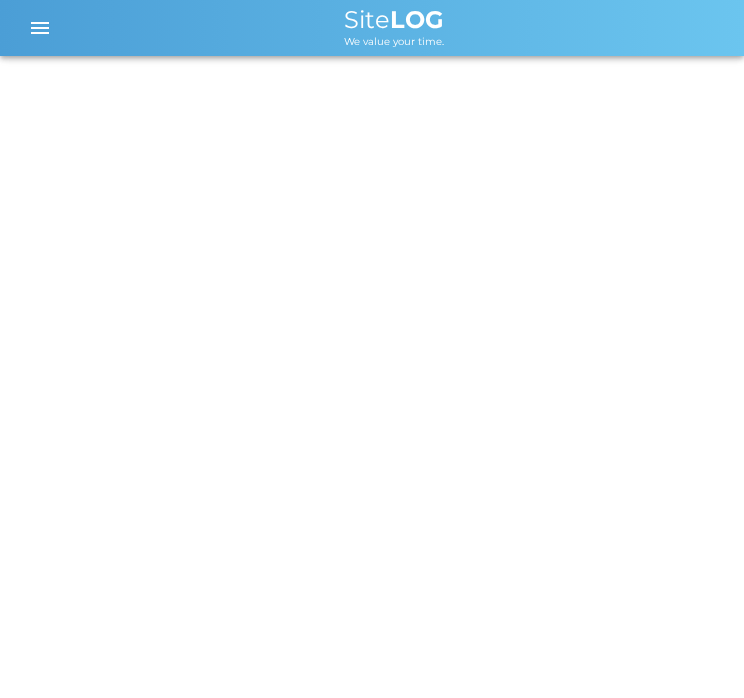 scroll, scrollTop: 0, scrollLeft: 0, axis: both 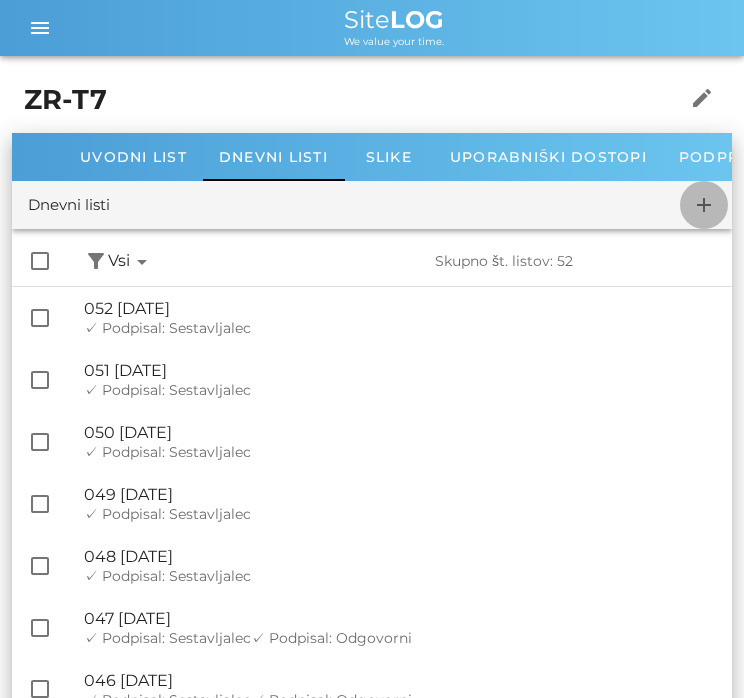 click on "add" at bounding box center [704, 205] 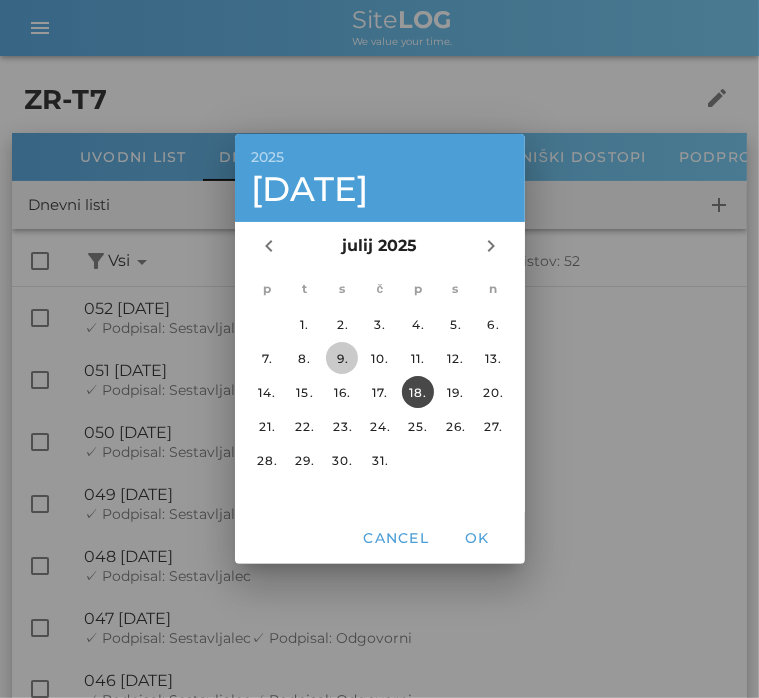 click on "9." at bounding box center (342, 358) 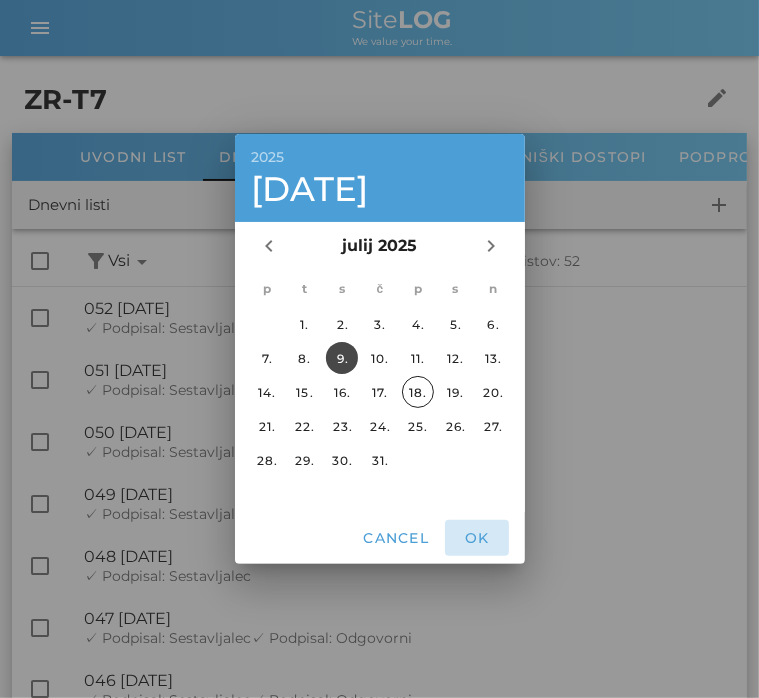 click on "OK" at bounding box center [477, 538] 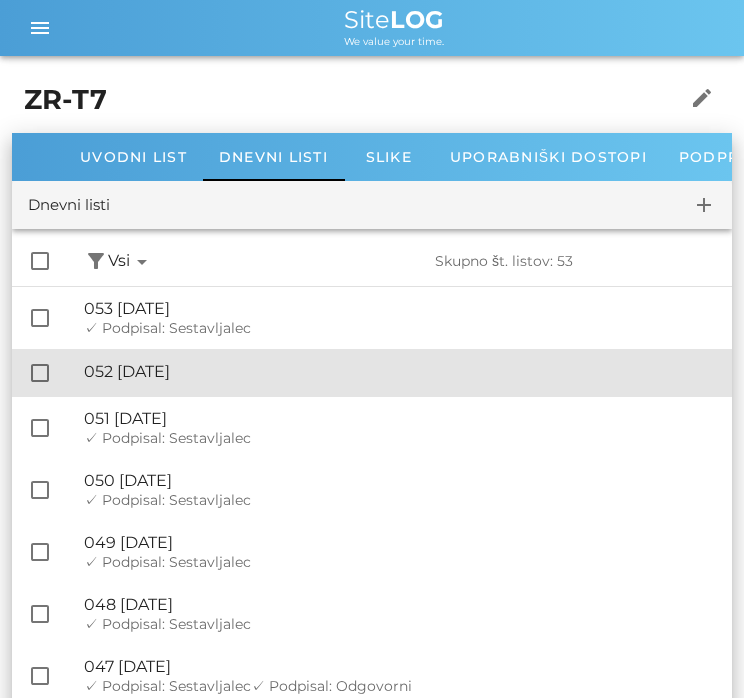 click on "🔏  052 [DATE]" at bounding box center [400, 371] 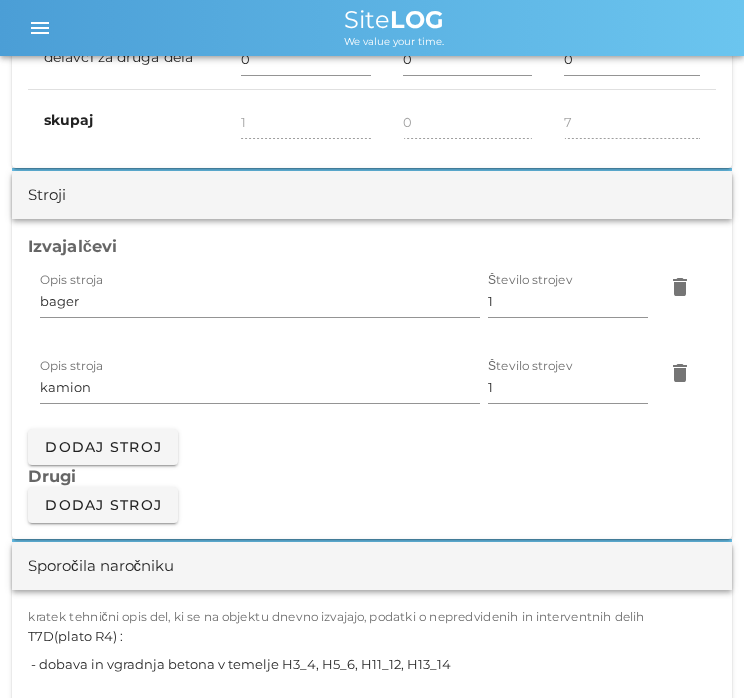 scroll, scrollTop: 1855, scrollLeft: 0, axis: vertical 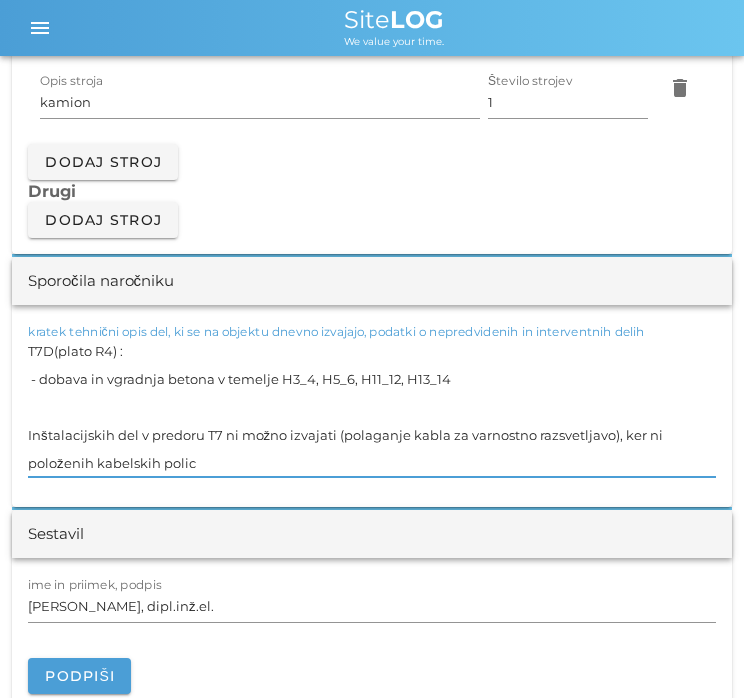 drag, startPoint x: 472, startPoint y: 377, endPoint x: -13, endPoint y: 329, distance: 487.36948 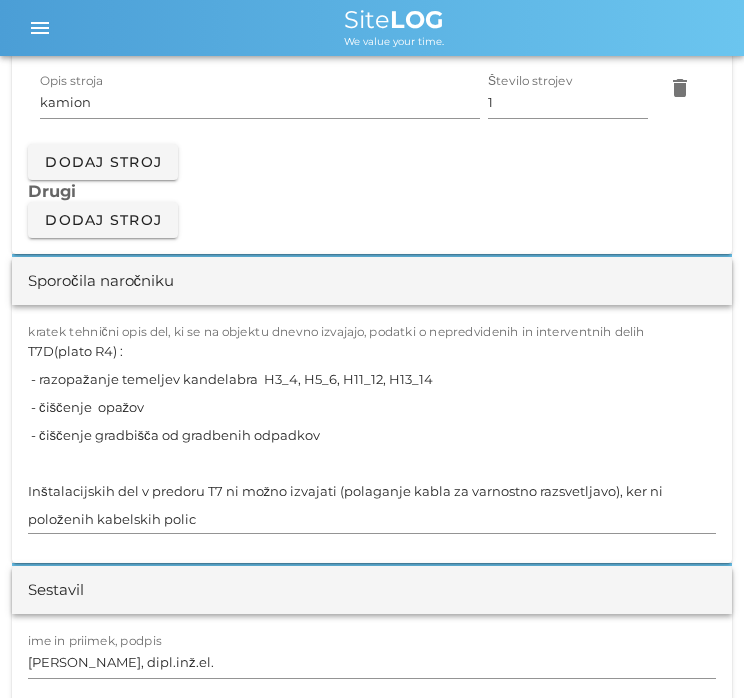 click on "Opis stroja kamion Število strojev 1 delete" at bounding box center [372, 101] 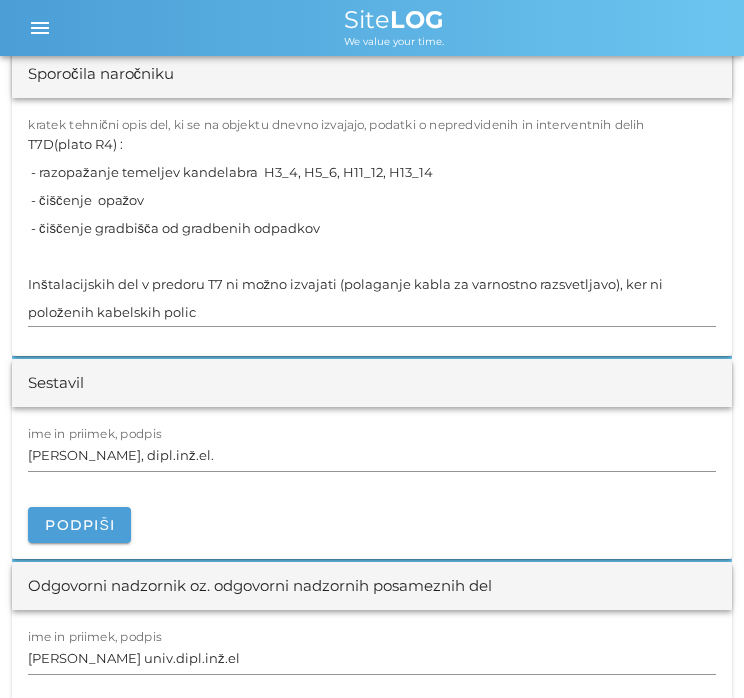 scroll, scrollTop: 2072, scrollLeft: 0, axis: vertical 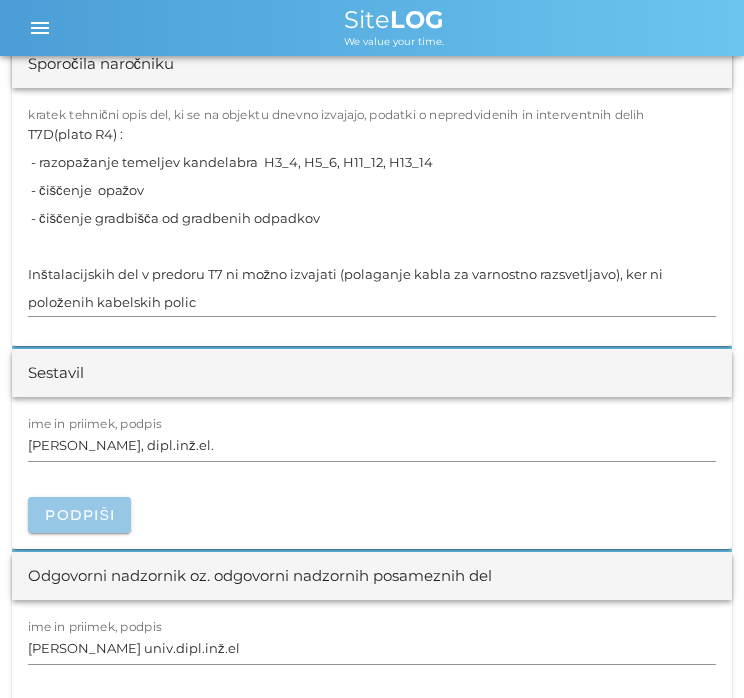 click on "Podpiši" at bounding box center (79, 515) 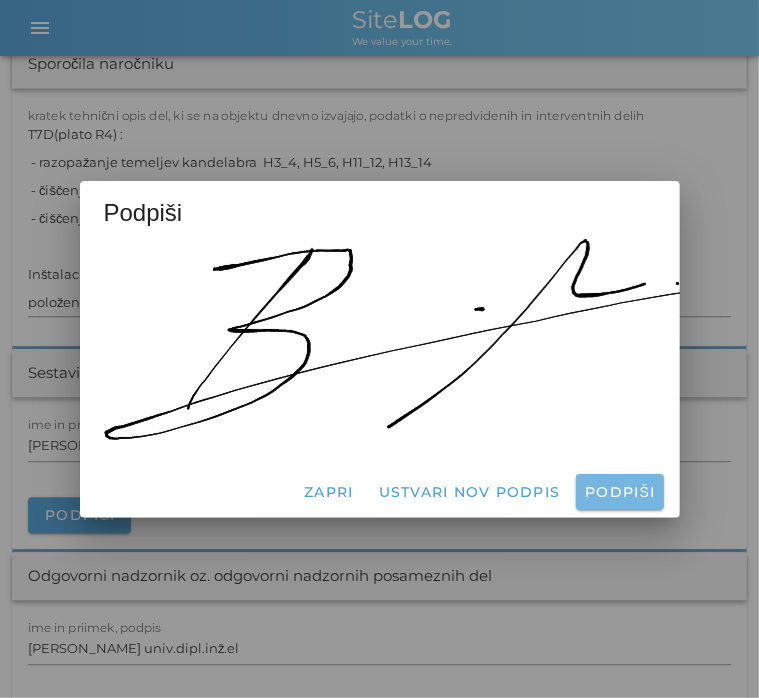 click on "Podpiši" at bounding box center [619, 492] 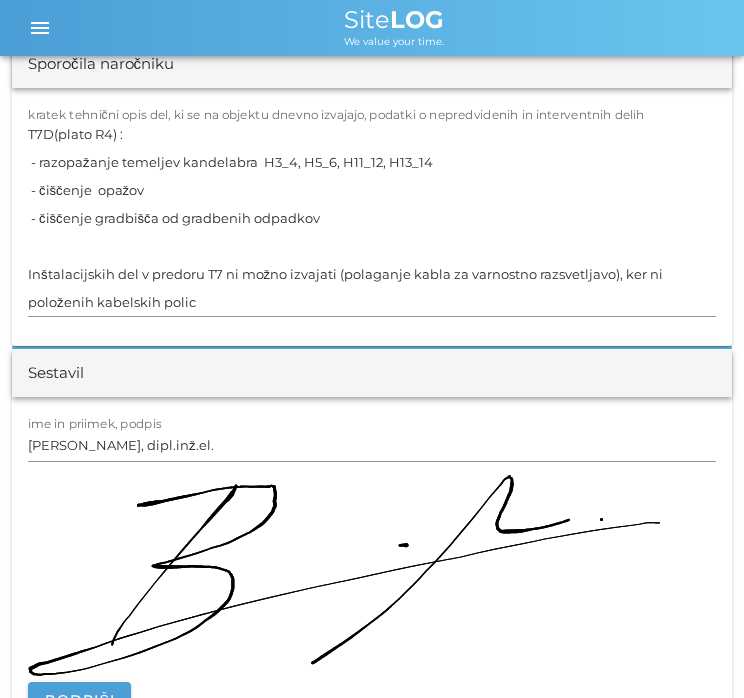 scroll, scrollTop: 0, scrollLeft: 0, axis: both 